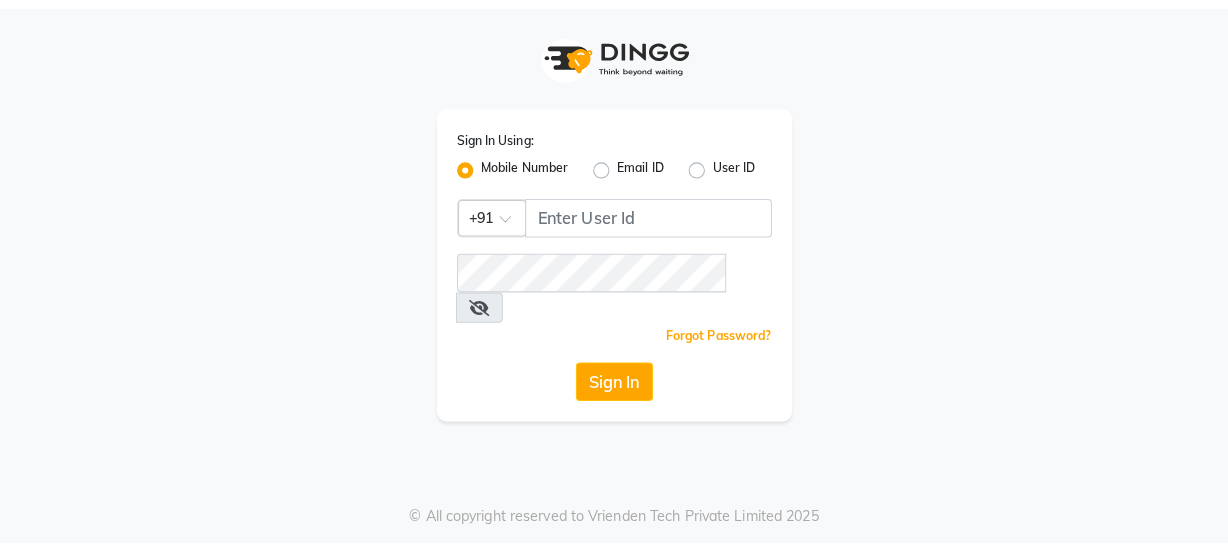 scroll, scrollTop: 0, scrollLeft: 0, axis: both 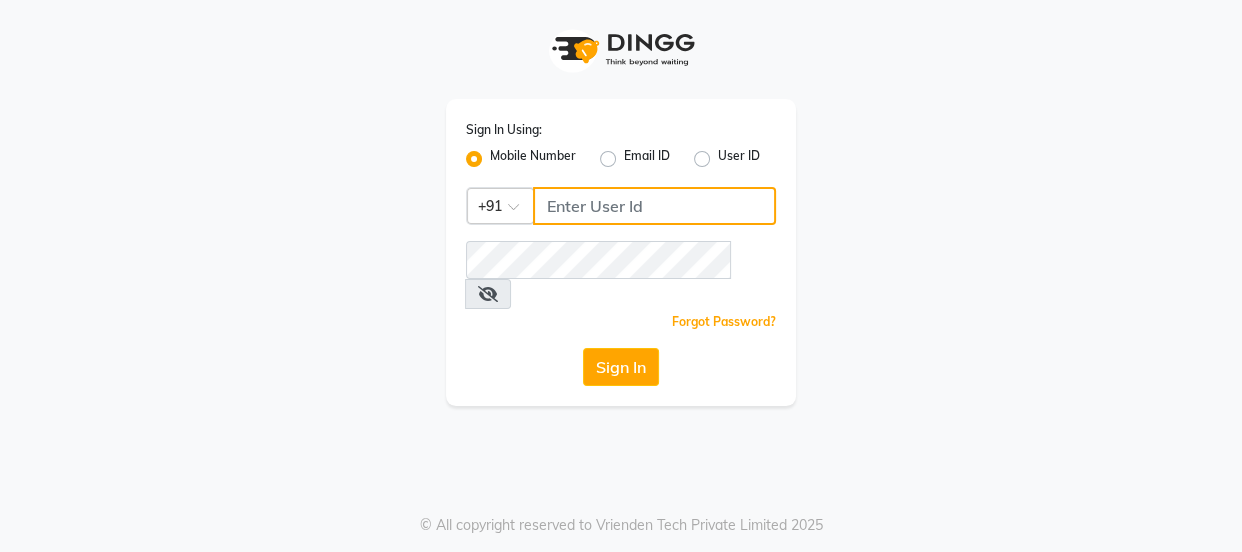 type on "[NUMBER]" 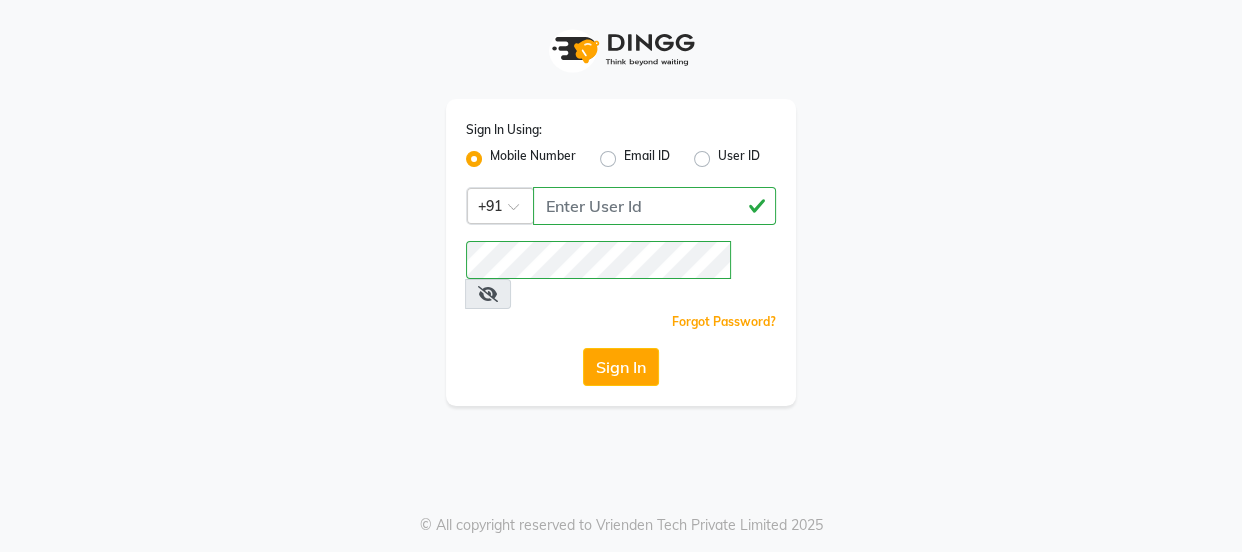 click on "Sign In Using: Mobile Number Email ID User ID Country Code × +91 [PHONE] Remember me Forgot Password? Sign In" 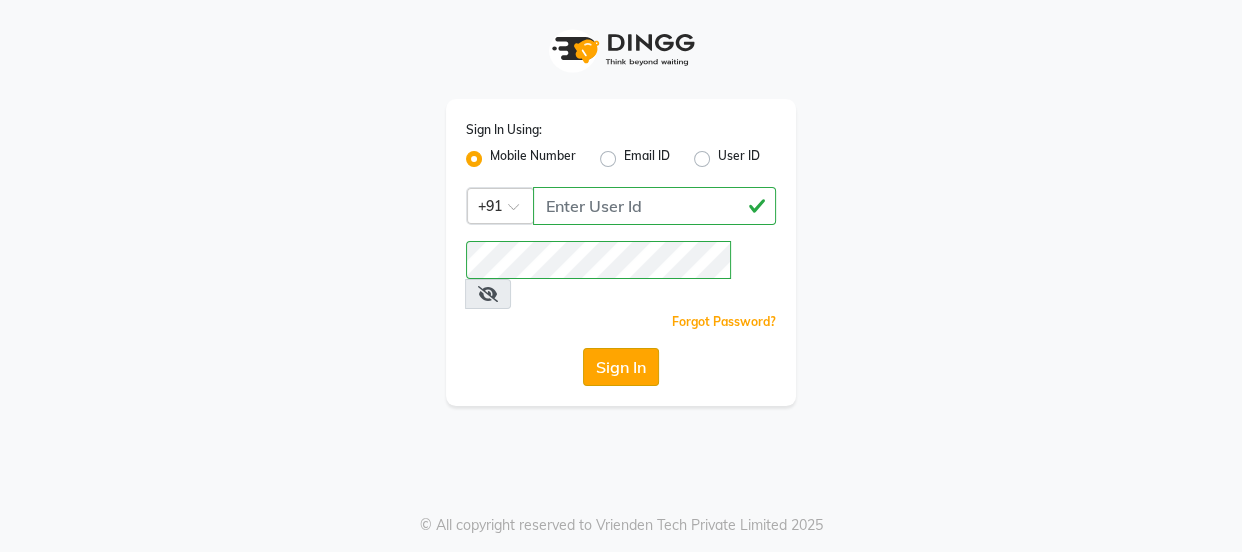 click on "Sign In" 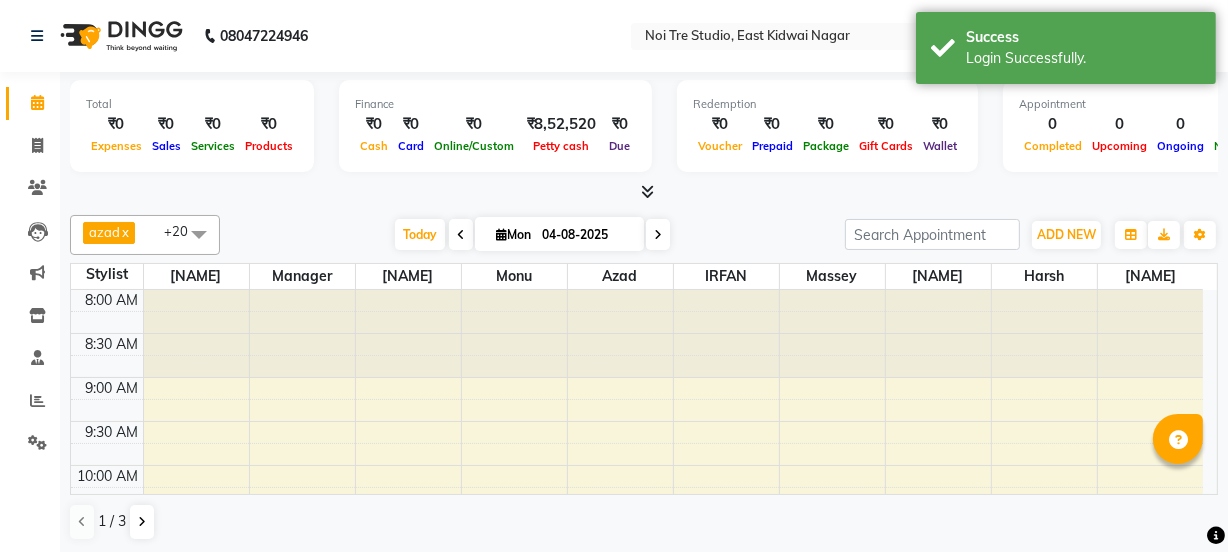 scroll, scrollTop: 0, scrollLeft: 0, axis: both 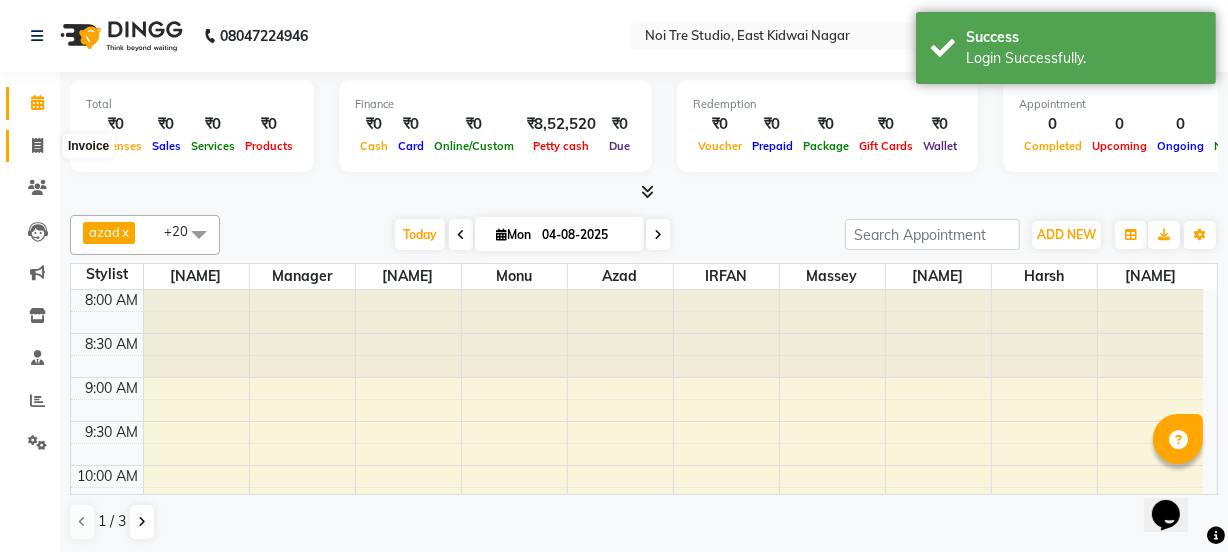 click 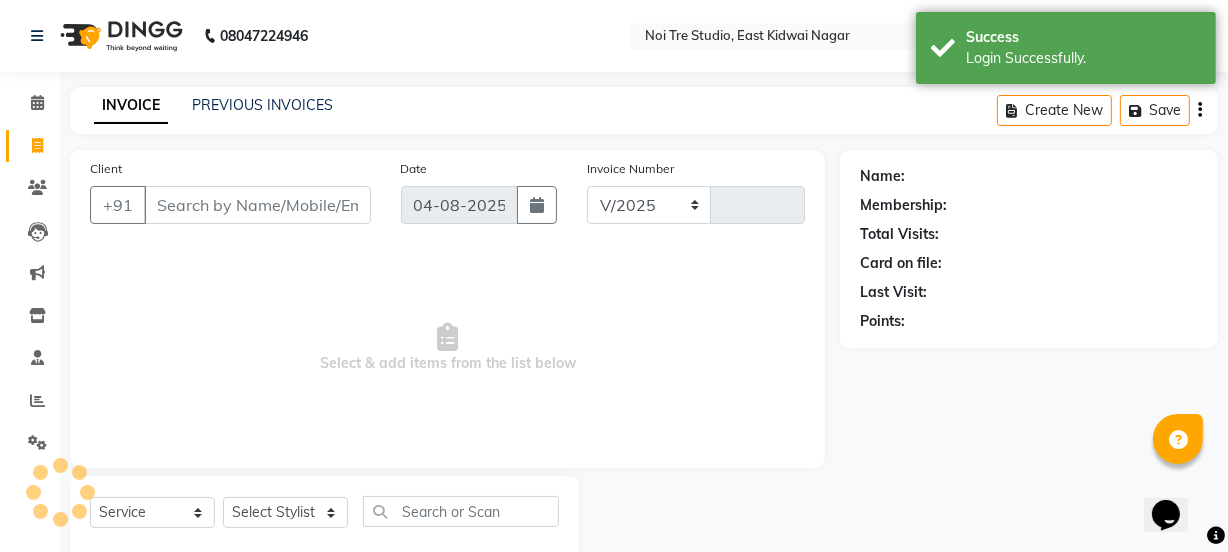 select on "4884" 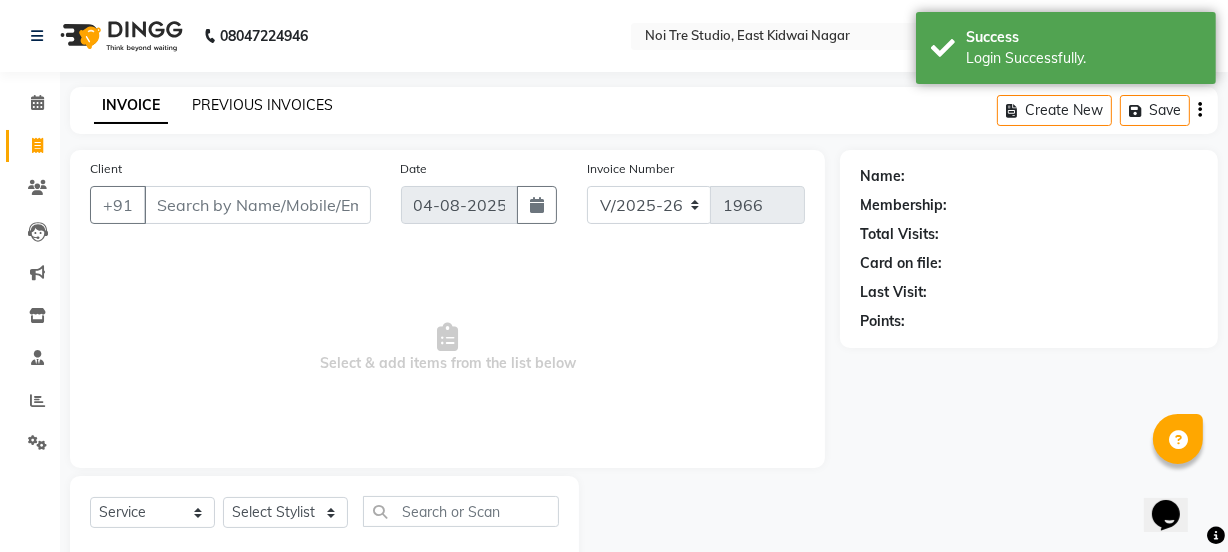 click on "PREVIOUS INVOICES" 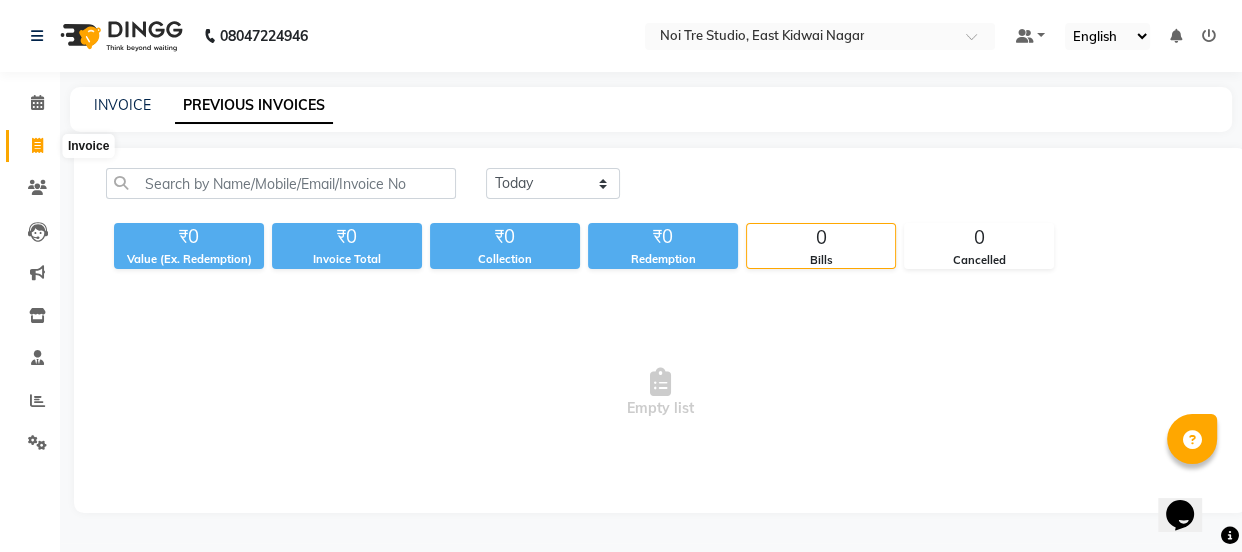 click 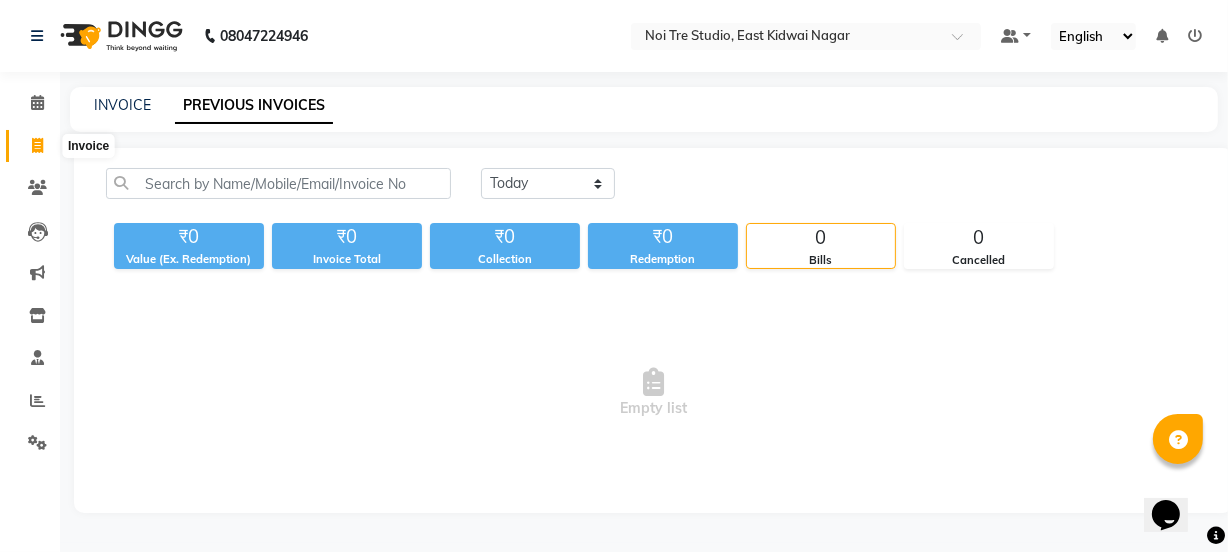 select on "4884" 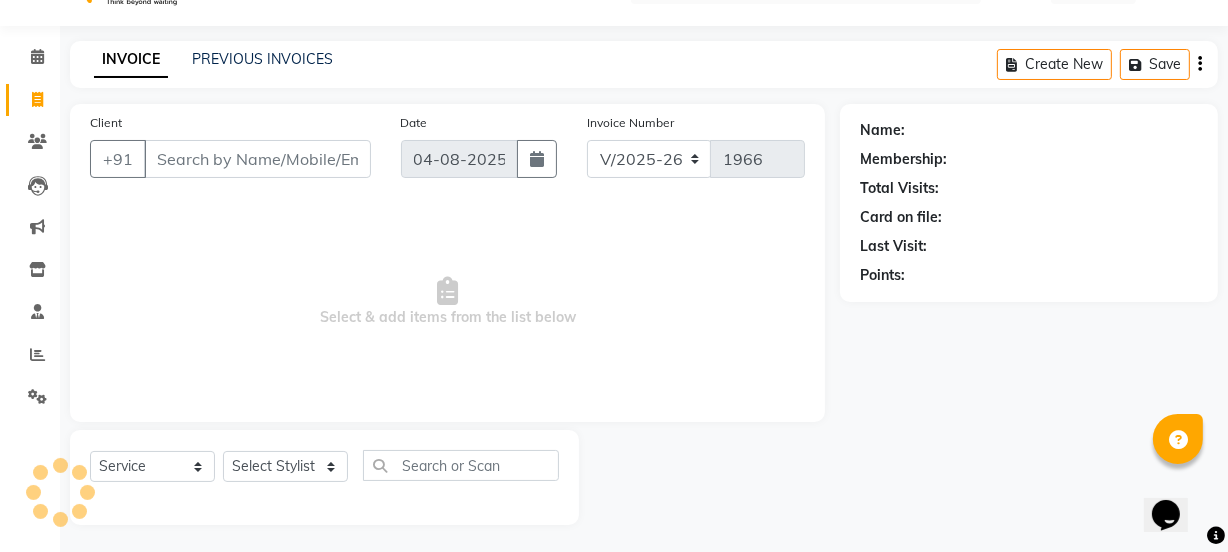 scroll, scrollTop: 50, scrollLeft: 0, axis: vertical 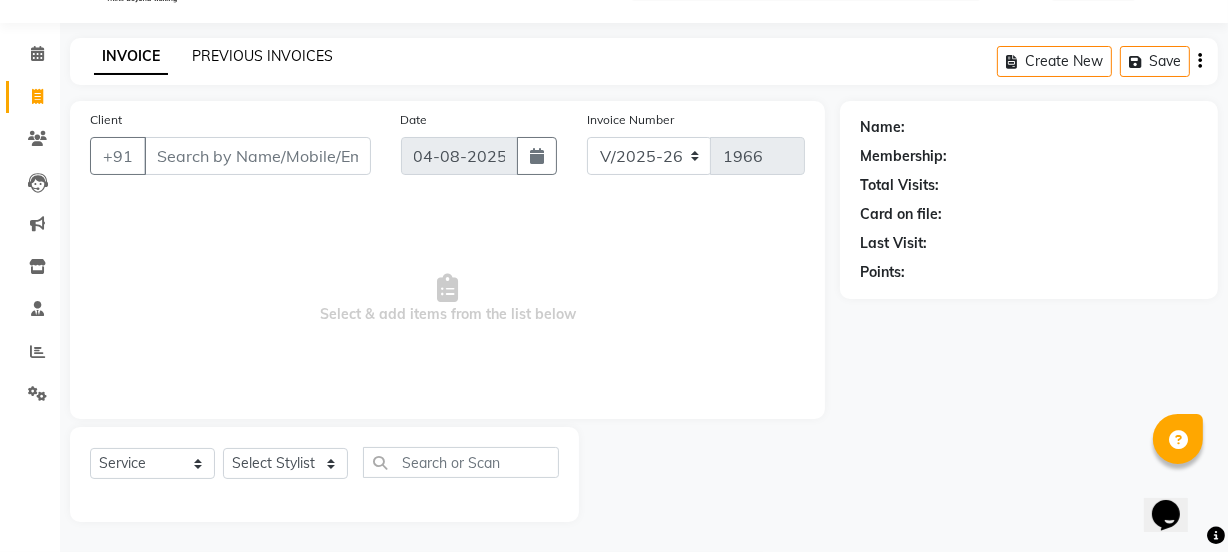 click on "PREVIOUS INVOICES" 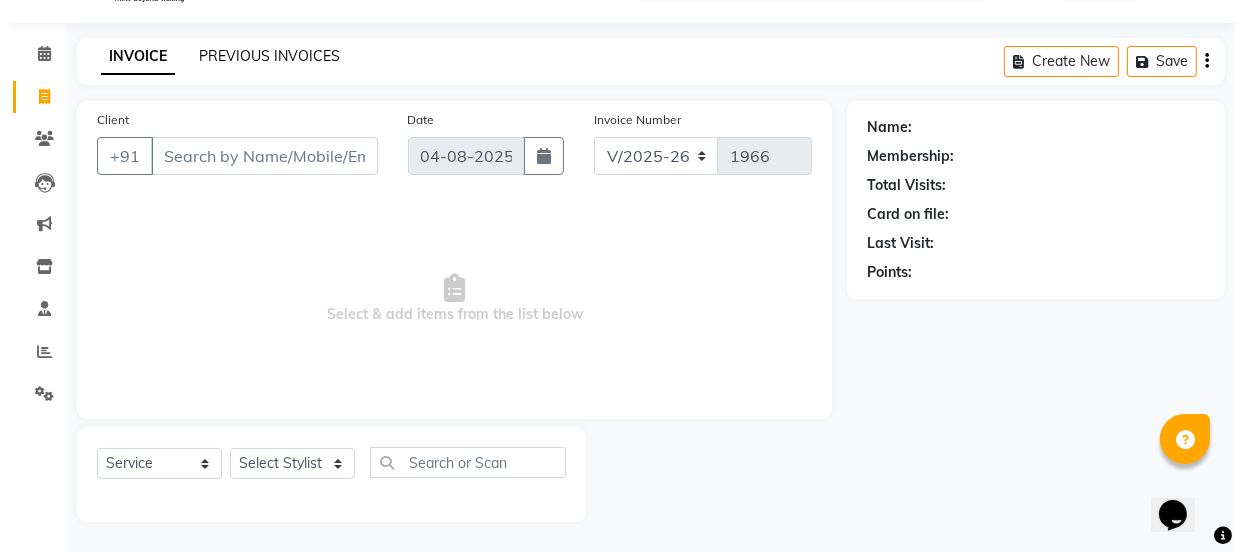 scroll, scrollTop: 0, scrollLeft: 0, axis: both 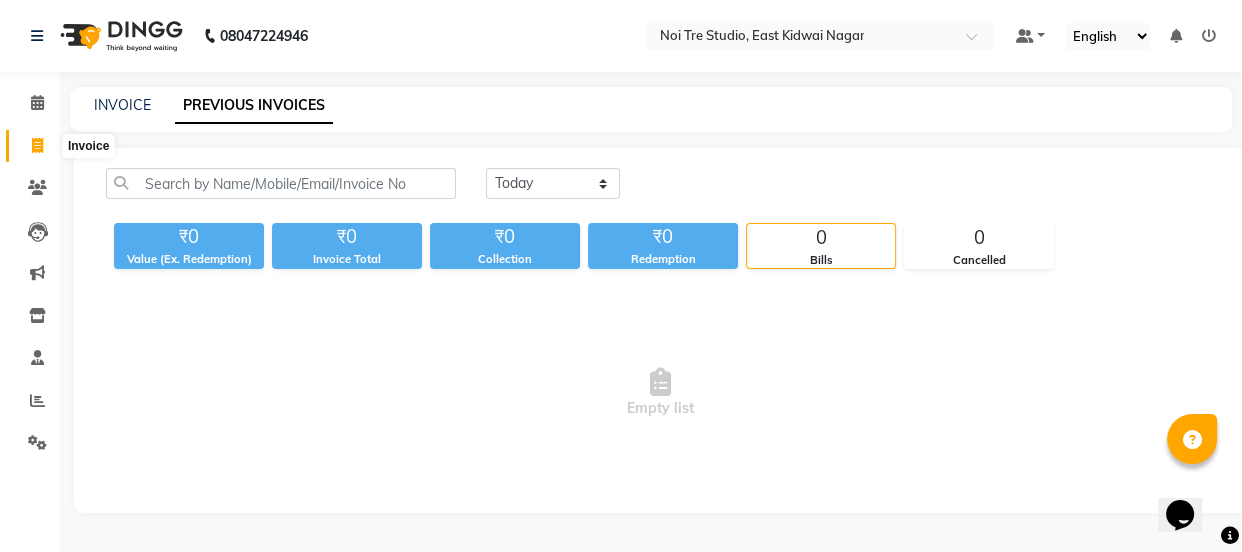 click 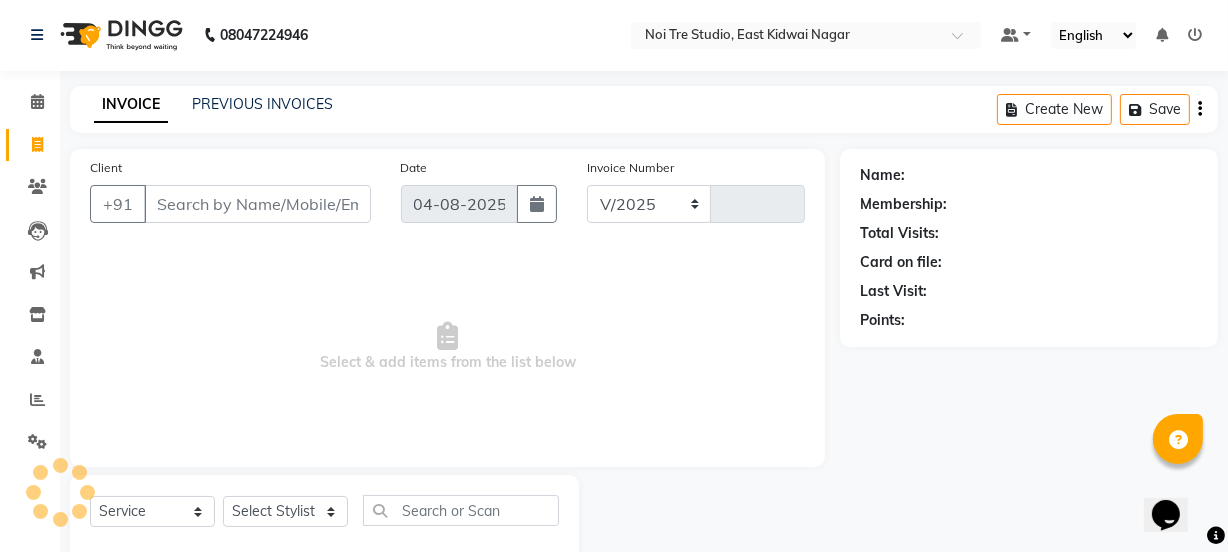select on "4884" 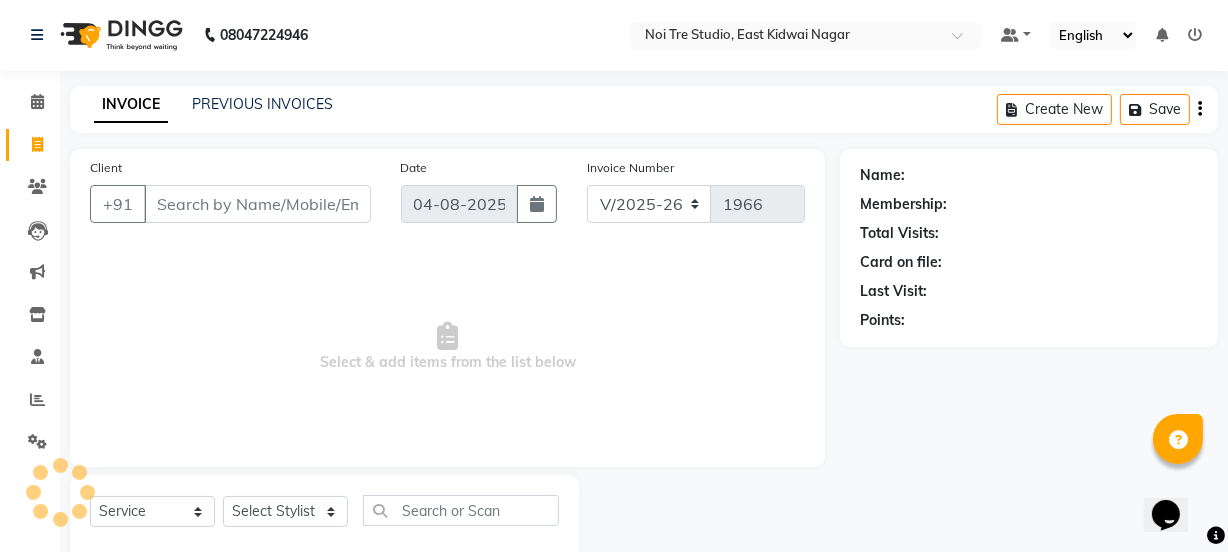 scroll, scrollTop: 50, scrollLeft: 0, axis: vertical 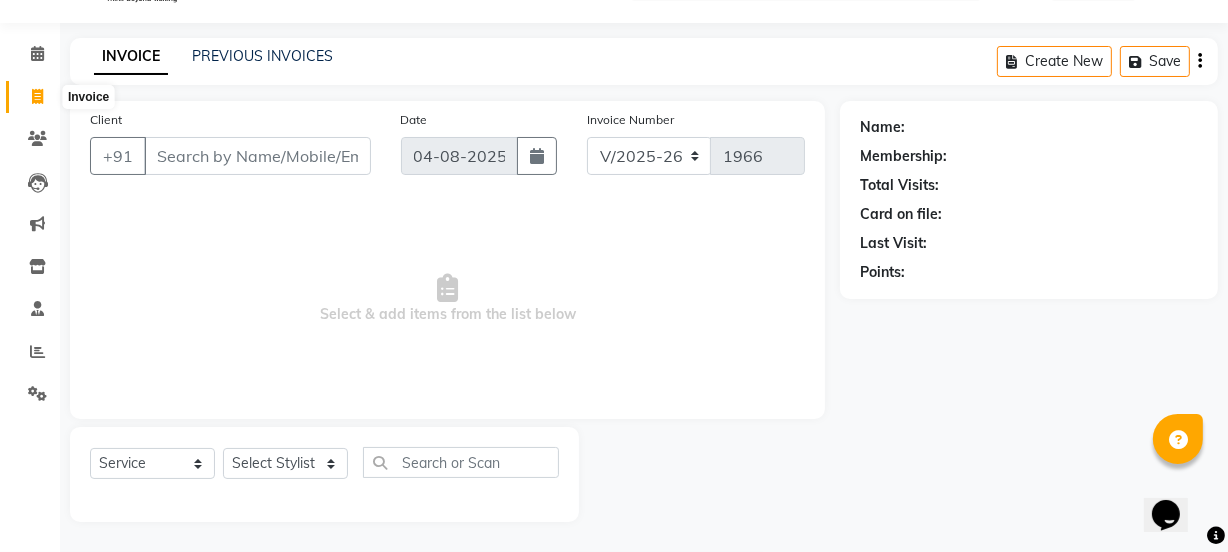 click 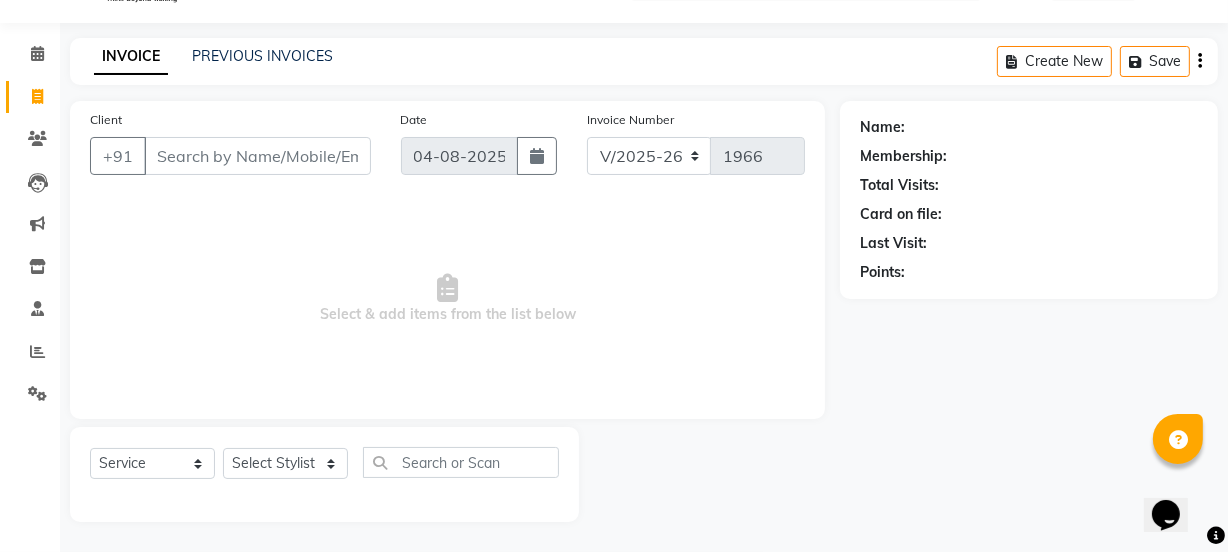 click on "Select & add items from the list below" at bounding box center [447, 299] 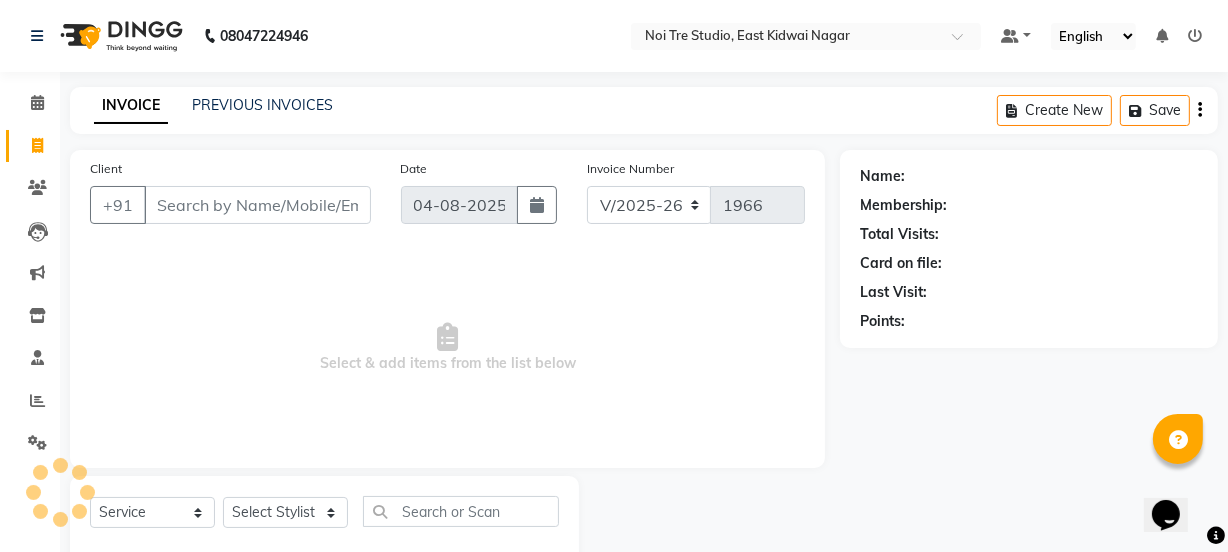 scroll, scrollTop: 0, scrollLeft: 0, axis: both 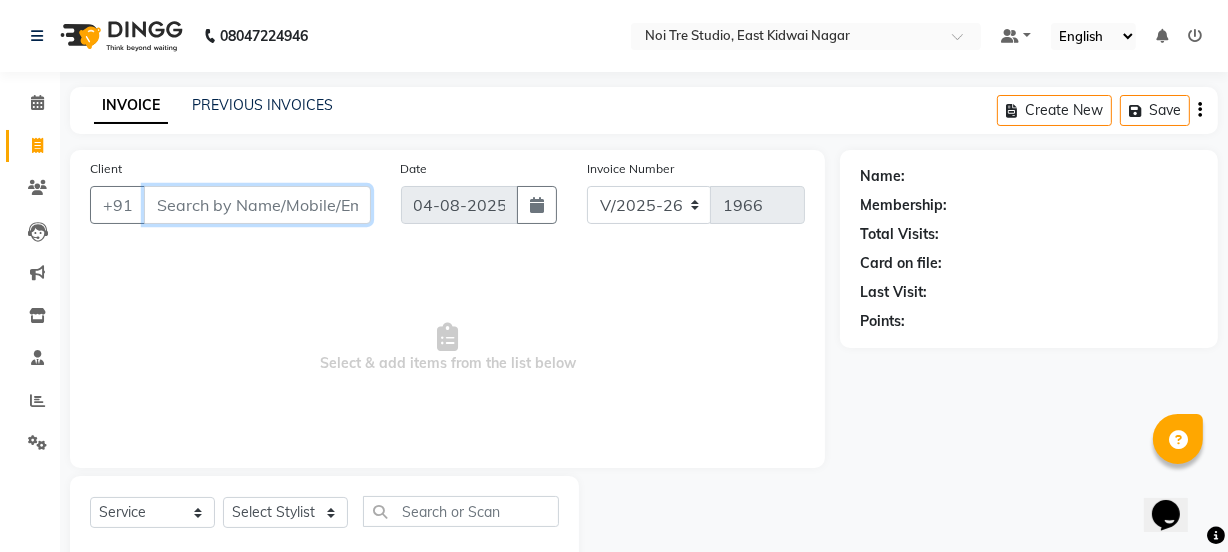 click on "Client" at bounding box center (257, 205) 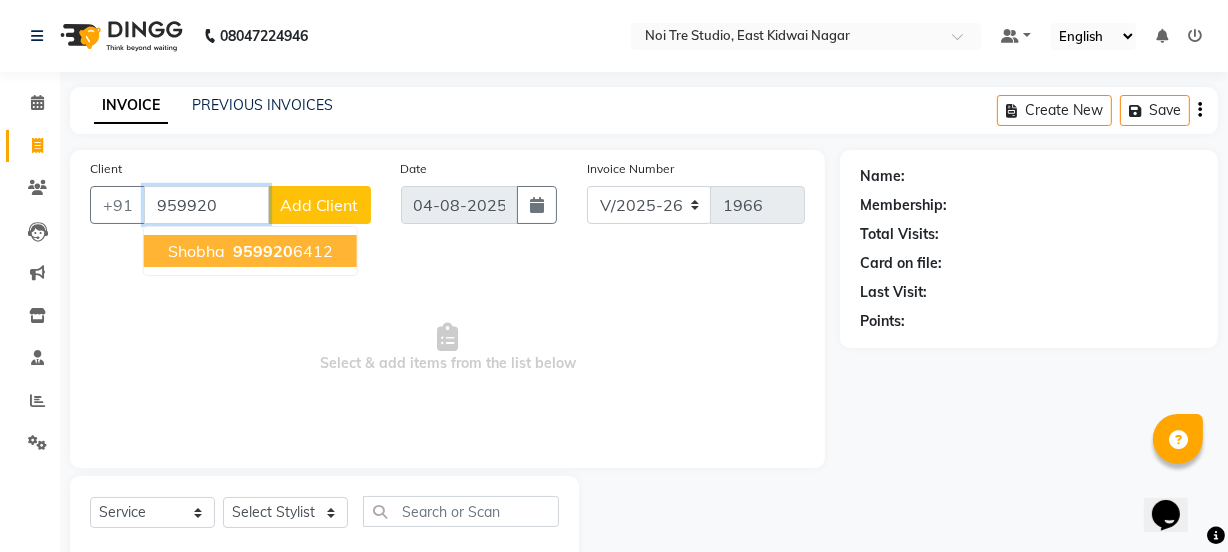 click on "959920" at bounding box center (263, 251) 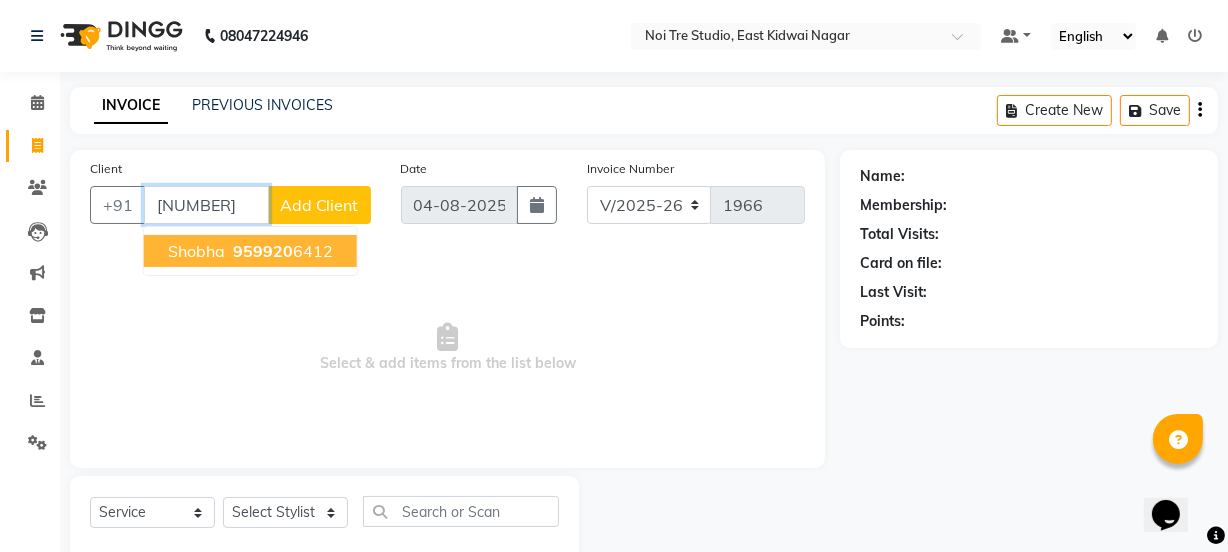type on "[NUMBER]" 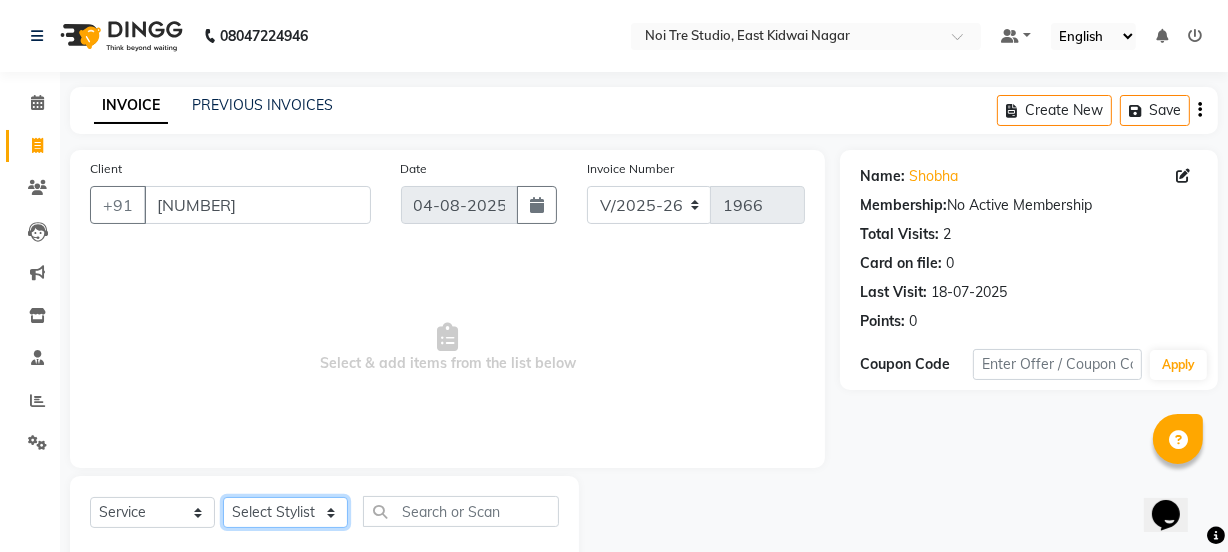 click on "Select Stylist [NAME] [NAME] [NAME] [NAME] [NAME] [NAME] [NAME] [NAME] Manager massey [NAME] [NAME] [NAME] [NAME] [NAME] [NAME] [NAME] [NAME] [NAME] [NAME] [NAME] [NAME] [NAME] [NAME] [NAME]" 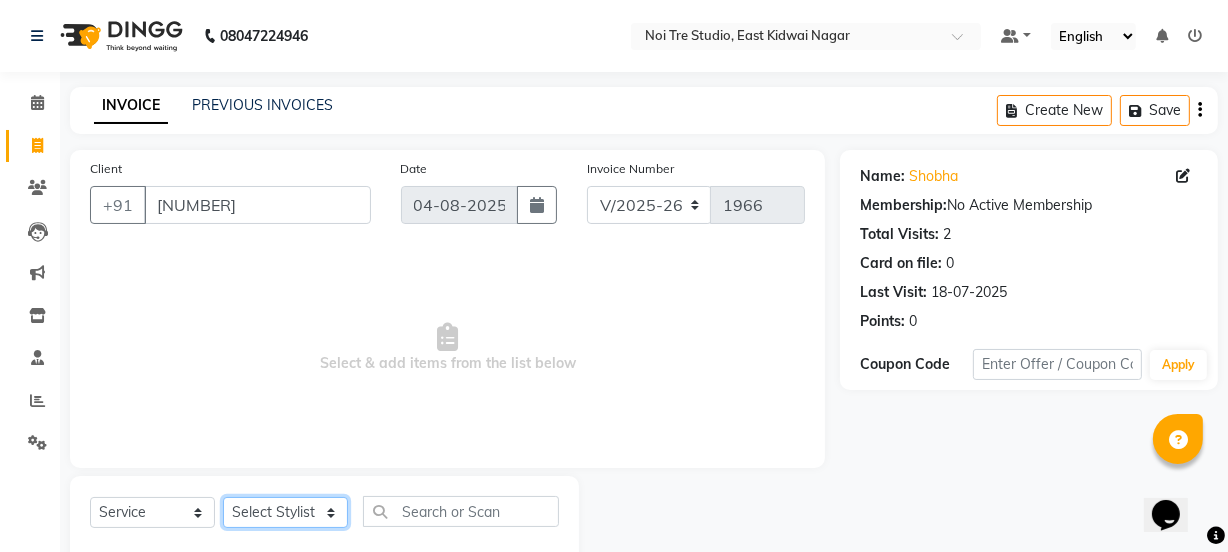 select on "29623" 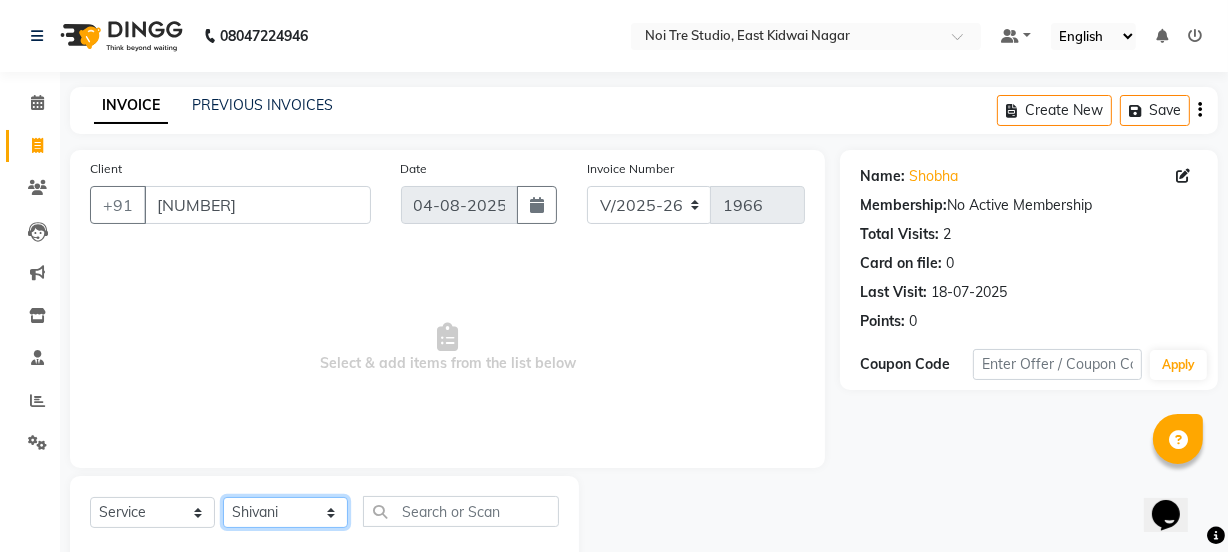 click on "Select Stylist [NAME] [NAME] [NAME] [NAME] [NAME] [NAME] [NAME] [NAME] Manager massey [NAME] [NAME] [NAME] [NAME] [NAME] [NAME] [NAME] [NAME] [NAME] [NAME] [NAME] [NAME] [NAME] [NAME] [NAME]" 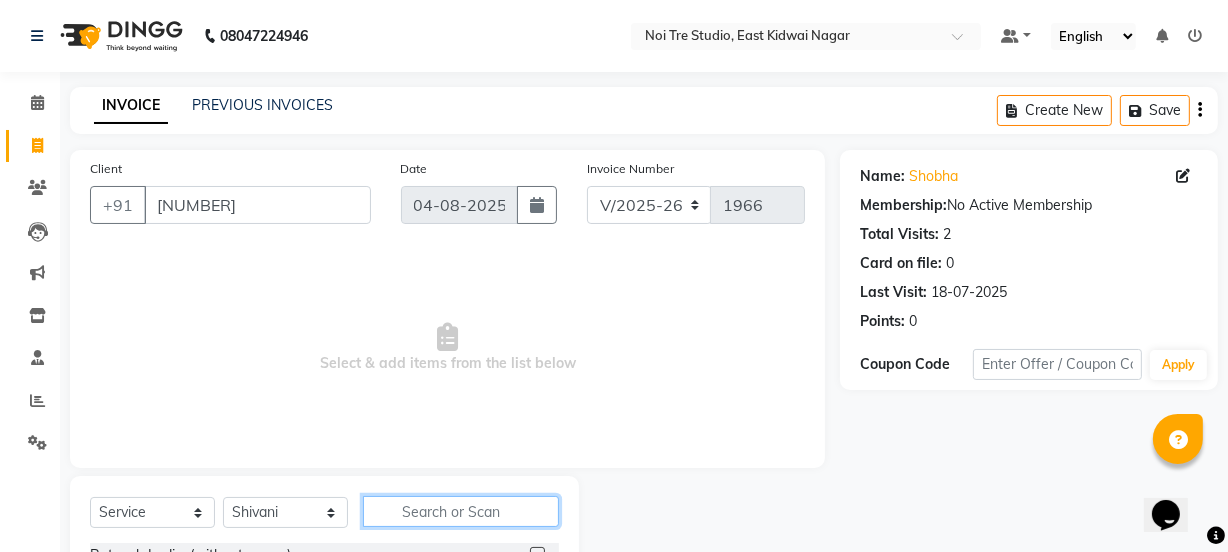 click 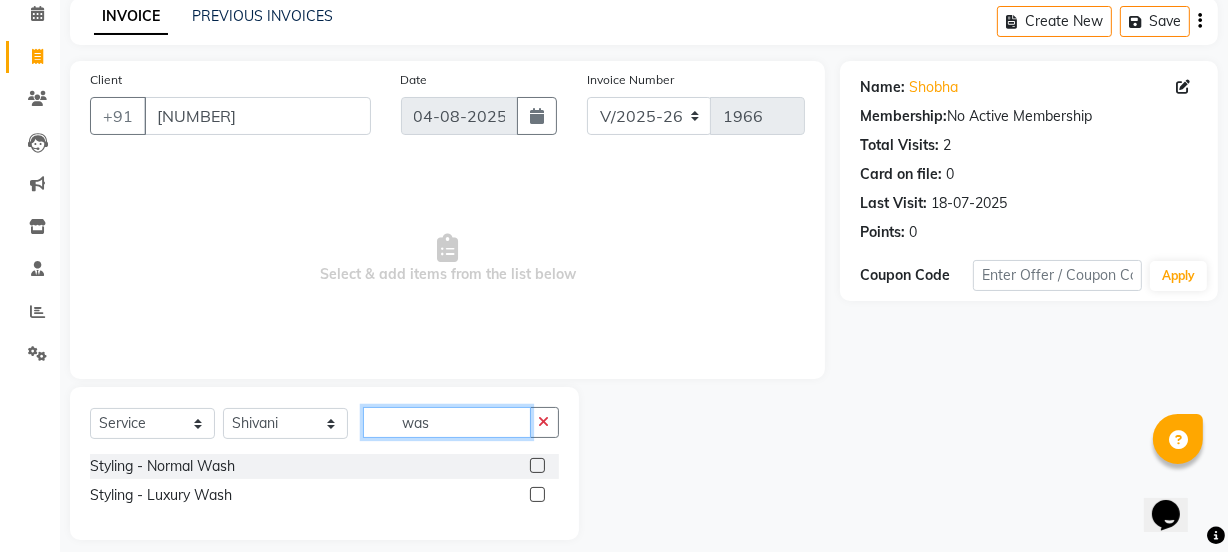 scroll, scrollTop: 107, scrollLeft: 0, axis: vertical 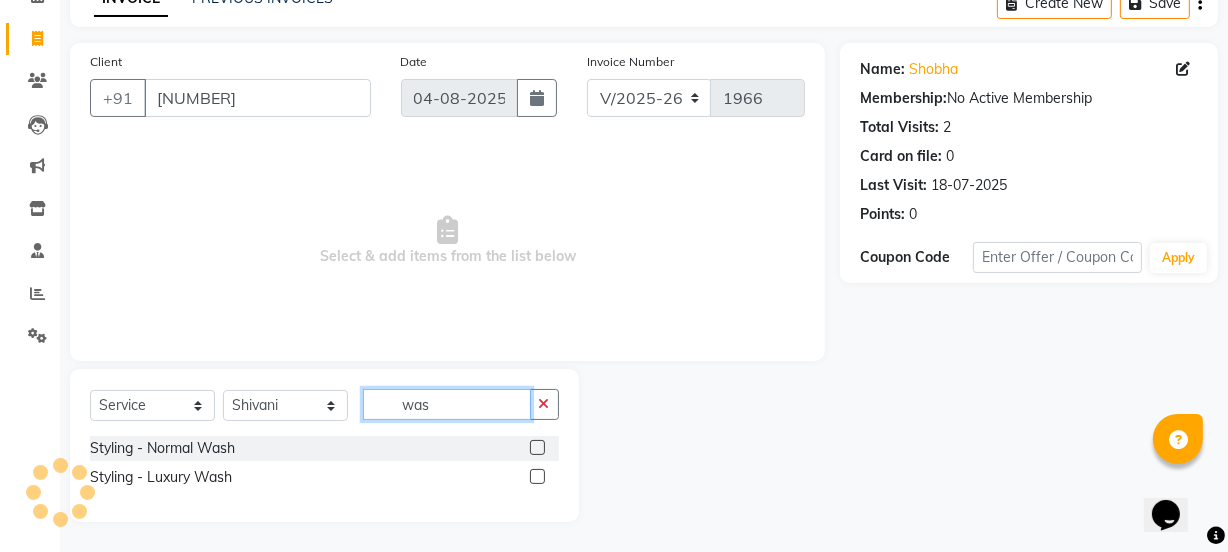 type on "was" 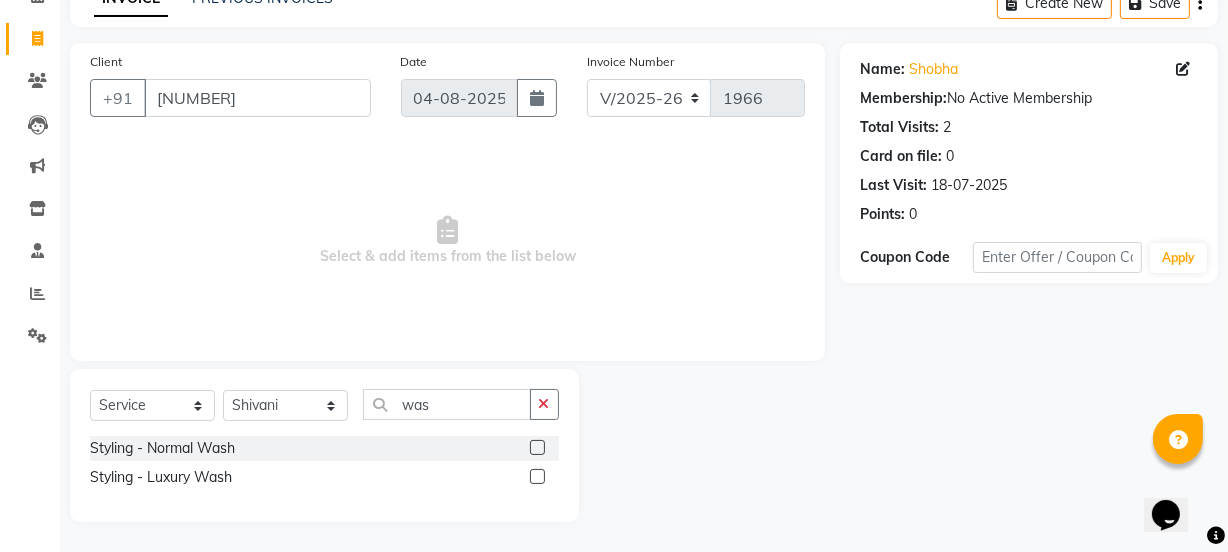 click 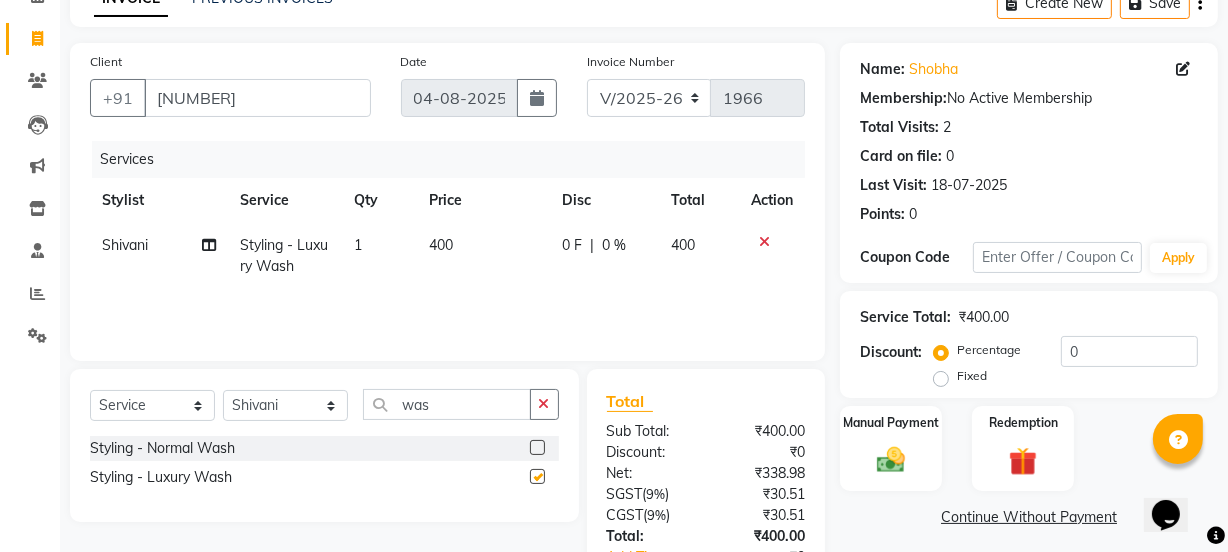 checkbox on "false" 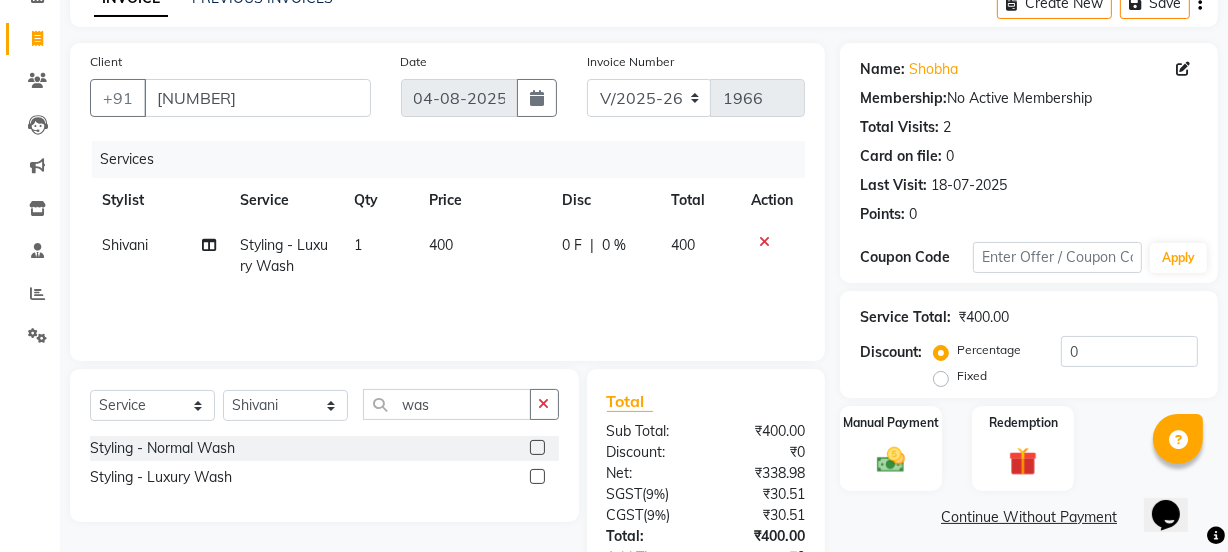click 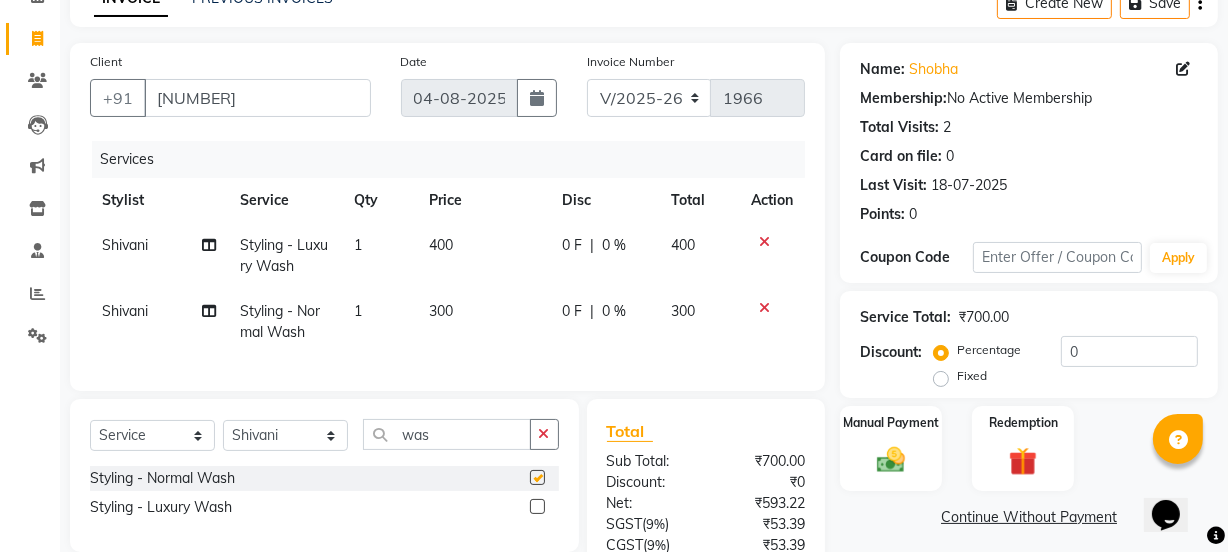 checkbox on "false" 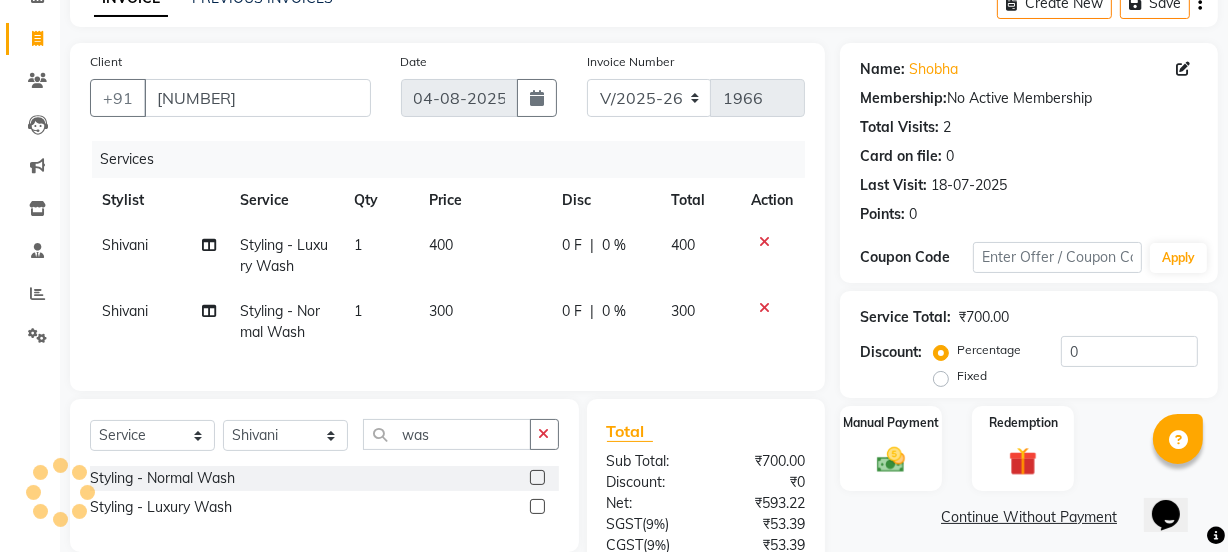 click 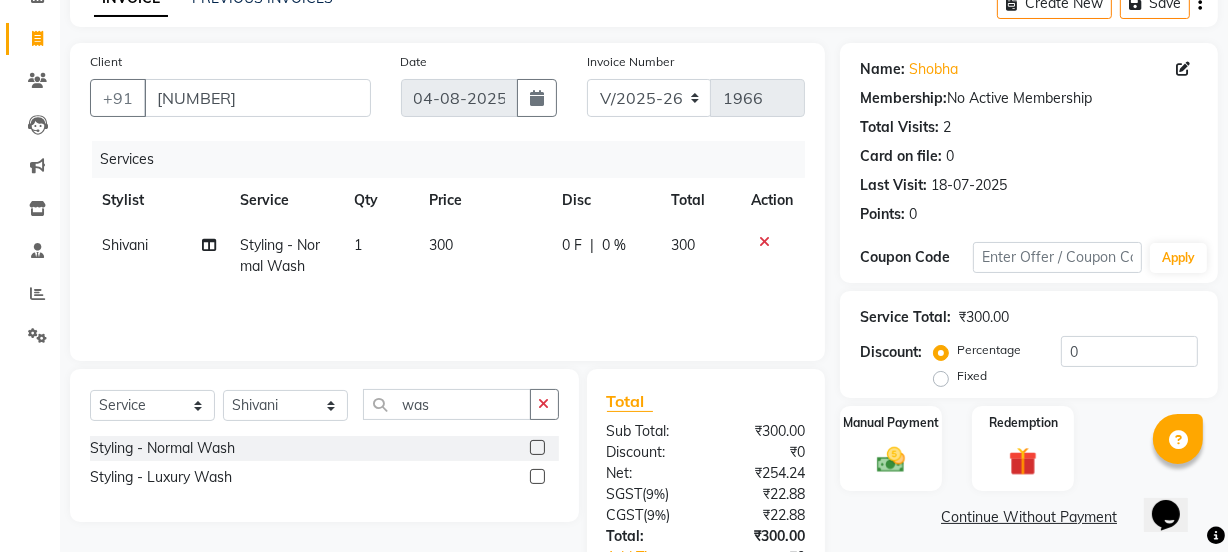 click on "300" 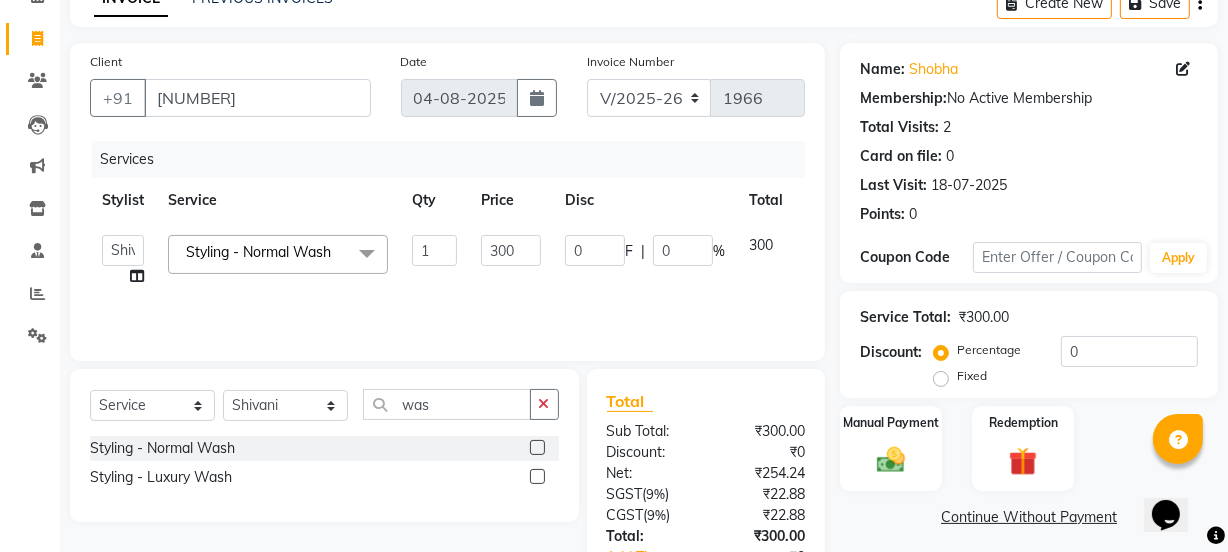 click on "300" 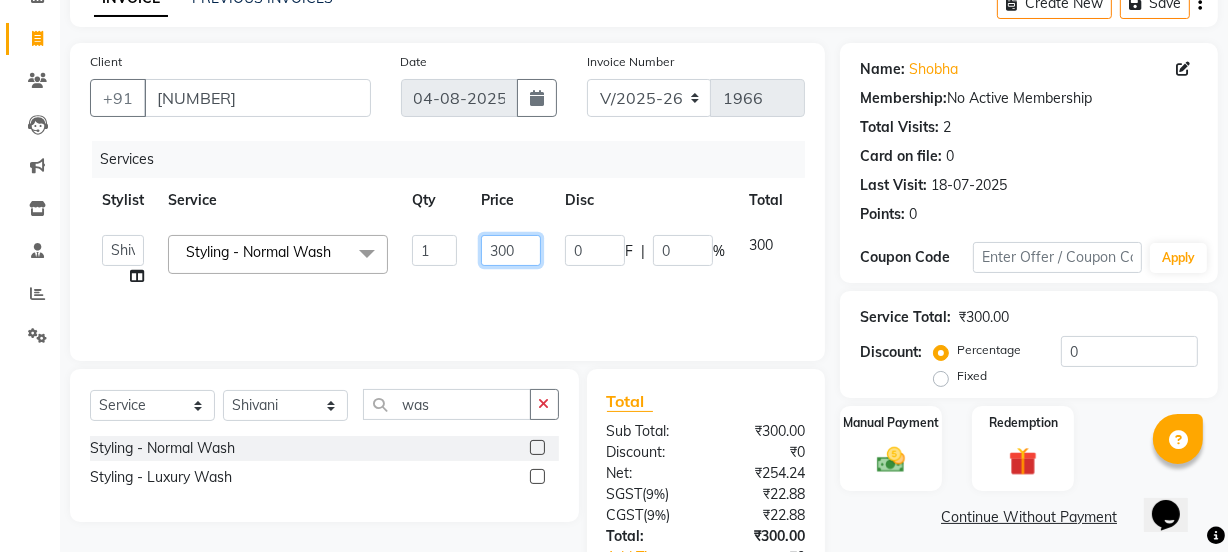 click on "300" 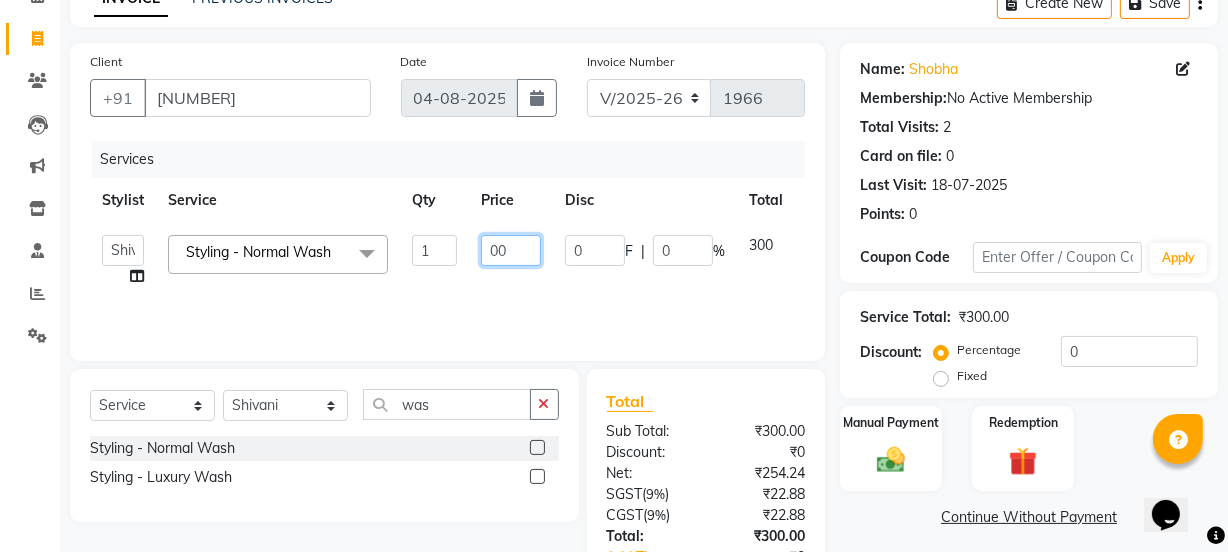 type on "100" 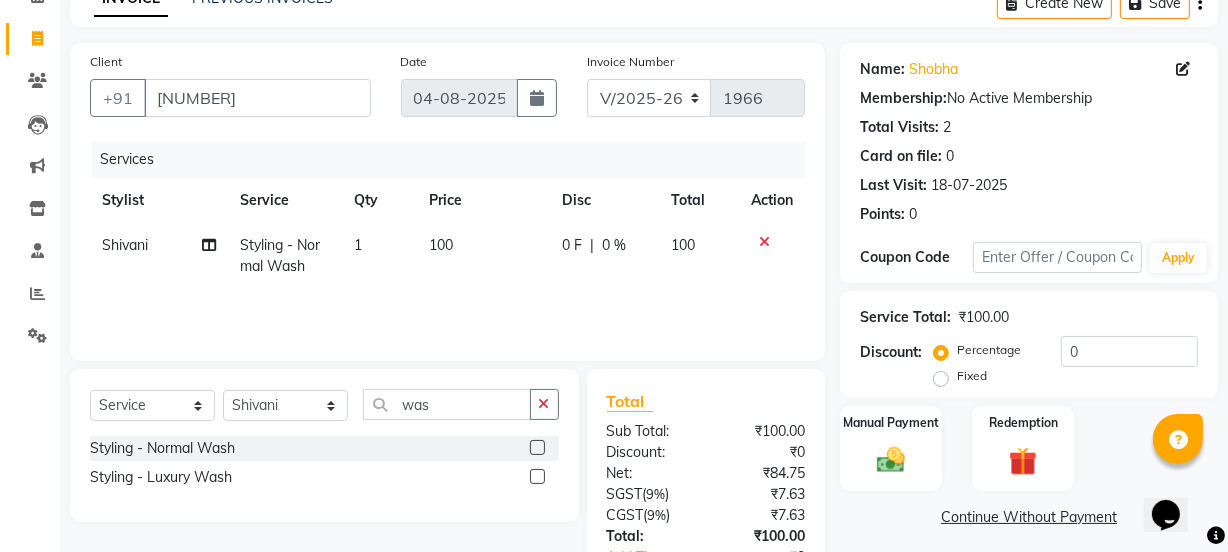 click on "Services Stylist Service Qty Price Disc Total Action [NAME] Styling - Normal Wash 1 100 0 F | 0 % 100" 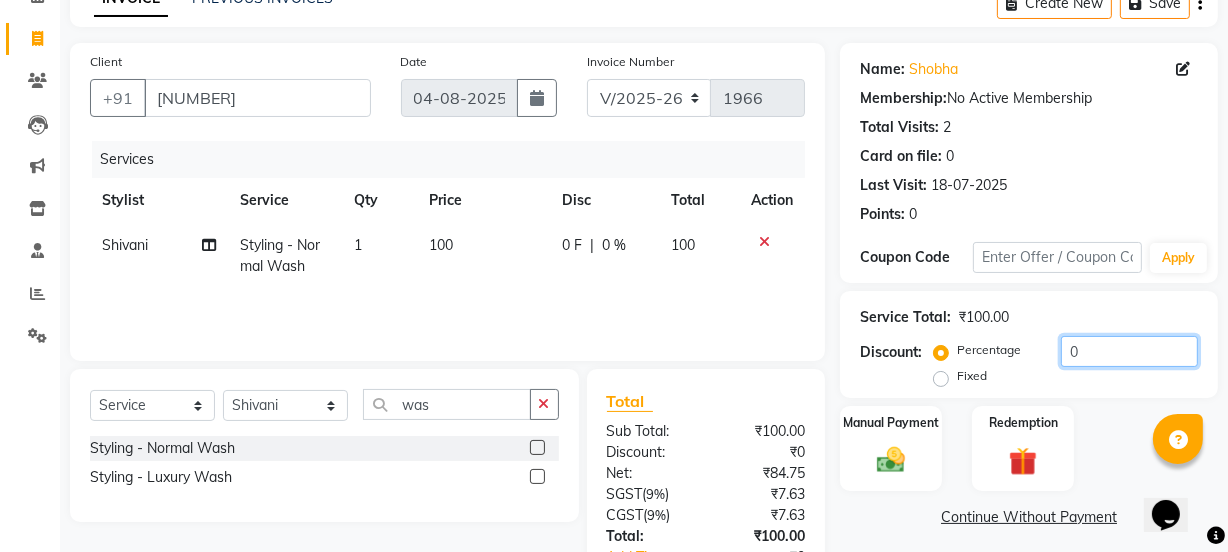drag, startPoint x: 1220, startPoint y: 340, endPoint x: 1237, endPoint y: 357, distance: 24.04163 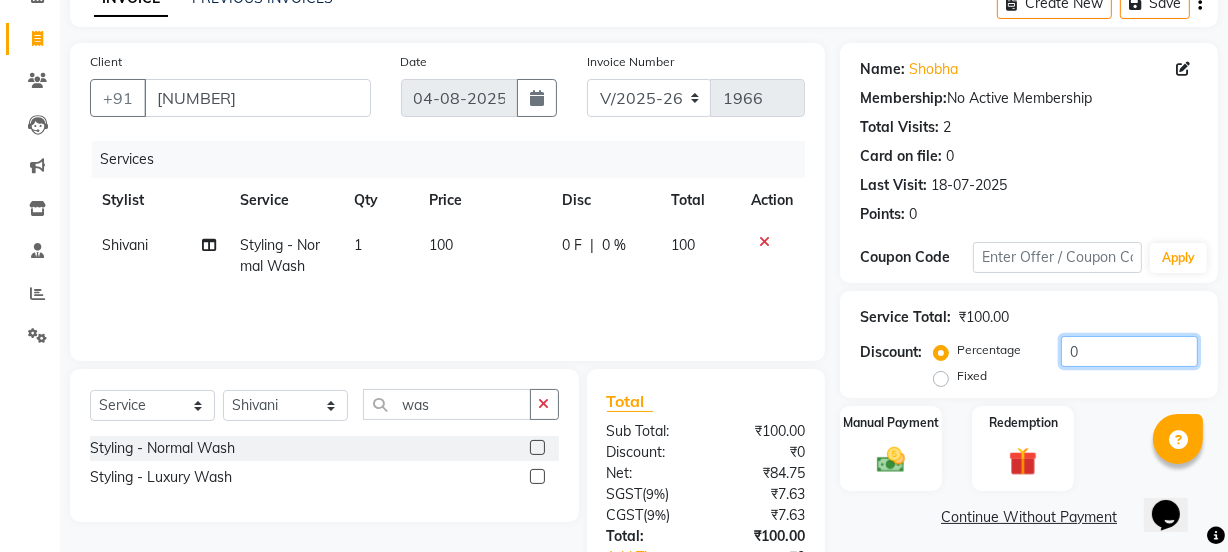 click on "[NUMBER] Select Location × Noi Tre Studio, East Kidwai Nagar Default Panel My Panel English ENGLISH Español العربية मराठी हिंदी ગુજરાતી தமிழ் 中文 Notifications nothing to show ☀ Noi Tre Studio, East kidwai nagar Calendar Invoice Clients Leads Marketing Inventory Staff Reports Settings Completed InProgress Upcoming Dropped Tentative Check-In Confirm Bookings Segments Page Builder INVOICE PREVIOUS INVOICES Create New Save Client +91 [PHONE] Date [DATE] Invoice Number V/2025 V/2025-26 1966 Services Stylist Service Qty Price Disc Total Action [NAME] Styling - Normal Wash 1 100 0 F | 0 % 100 Select Service Product Membership Package Voucher Prepaid Gift Card Select Stylist [NAME] [NAME] [NAME] [NAME] [NAME] [NAME] [NAME] [NAME] Manager massey [NAME] [NAME] [NAME] [NAME] [NAME] [NAME] [NAME] [NAME] [NAME] [NAME] [NAME] [NAME] [NAME] [NAME] [NAME] was Styling - Normal Wash Styling - Luxury Wash Total Sub Total: ₹100.00 Discount: (" at bounding box center [614, 169] 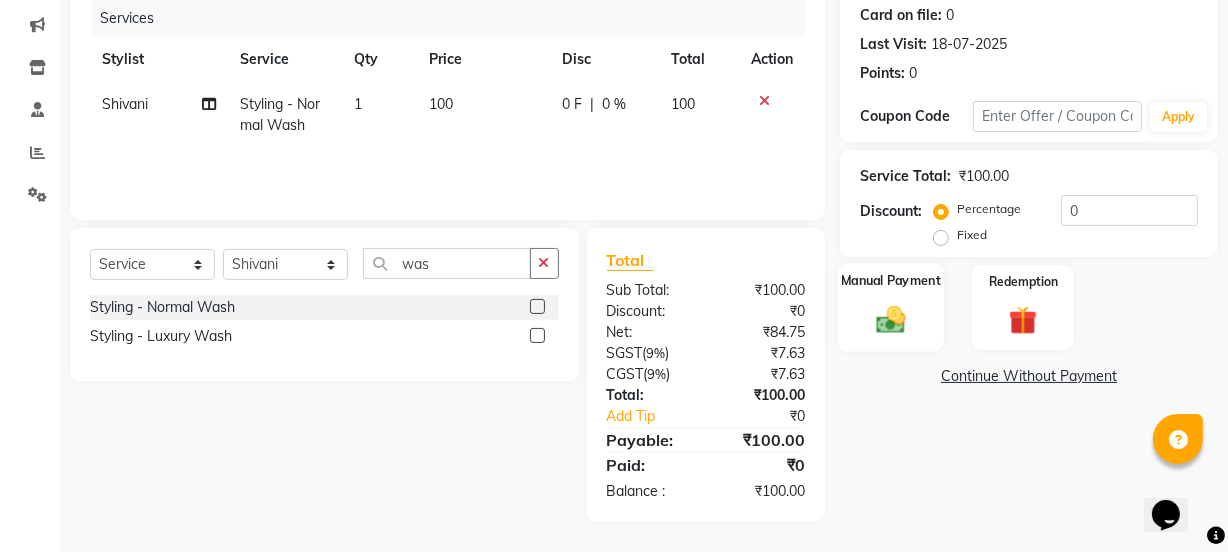 click 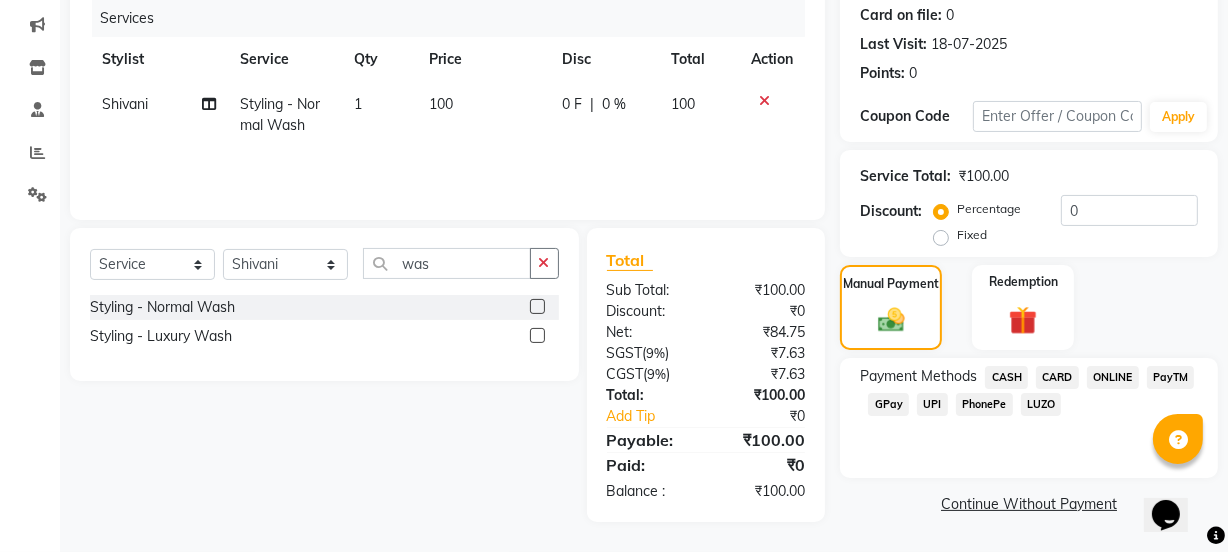 click on "CASH" 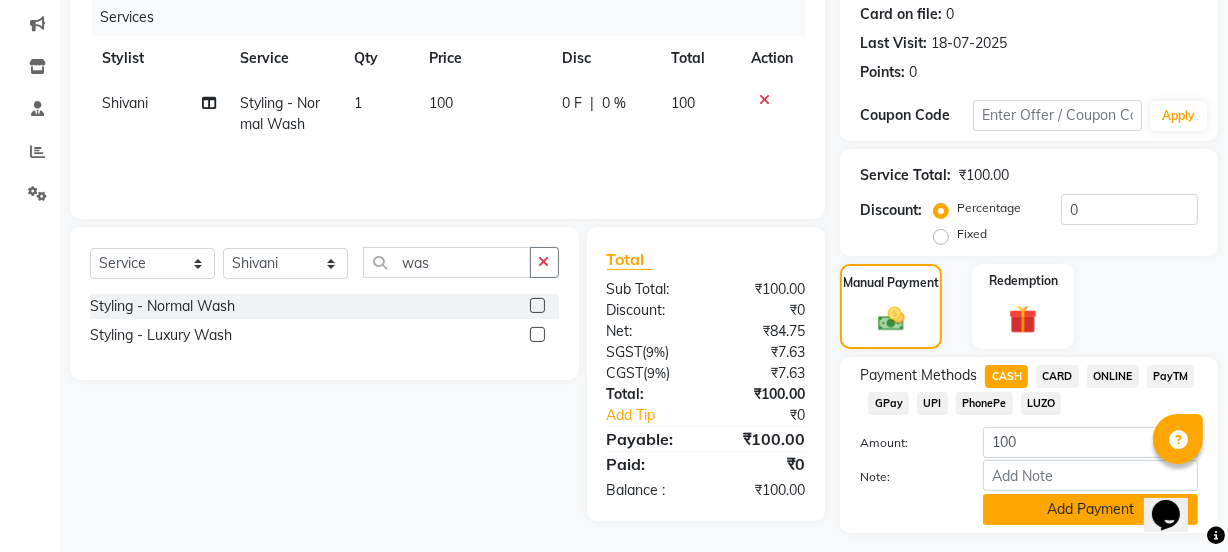 click on "Add Payment" 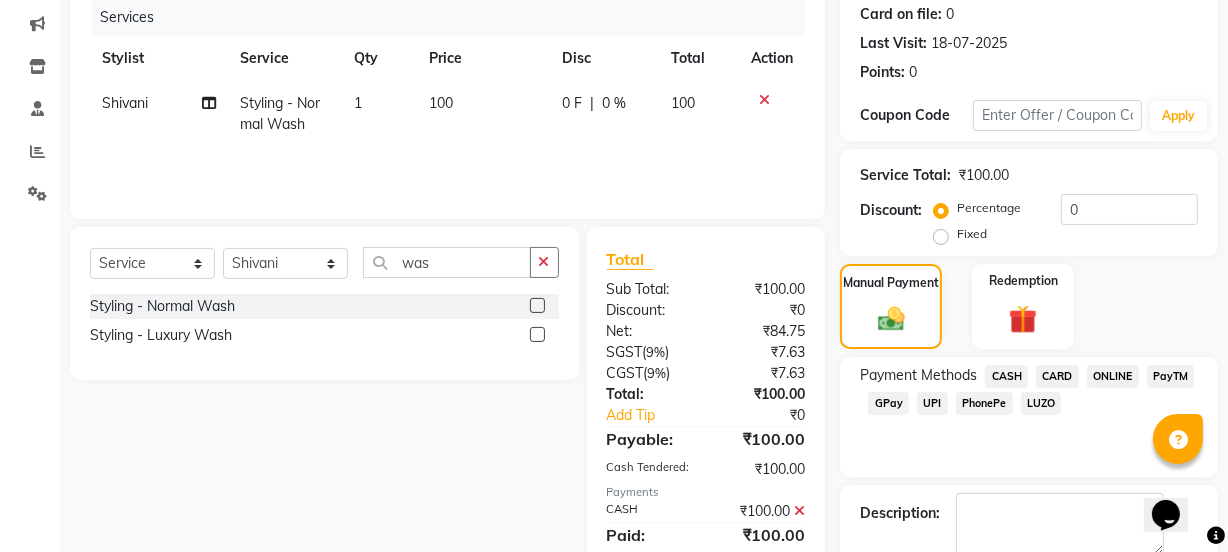 scroll, scrollTop: 357, scrollLeft: 0, axis: vertical 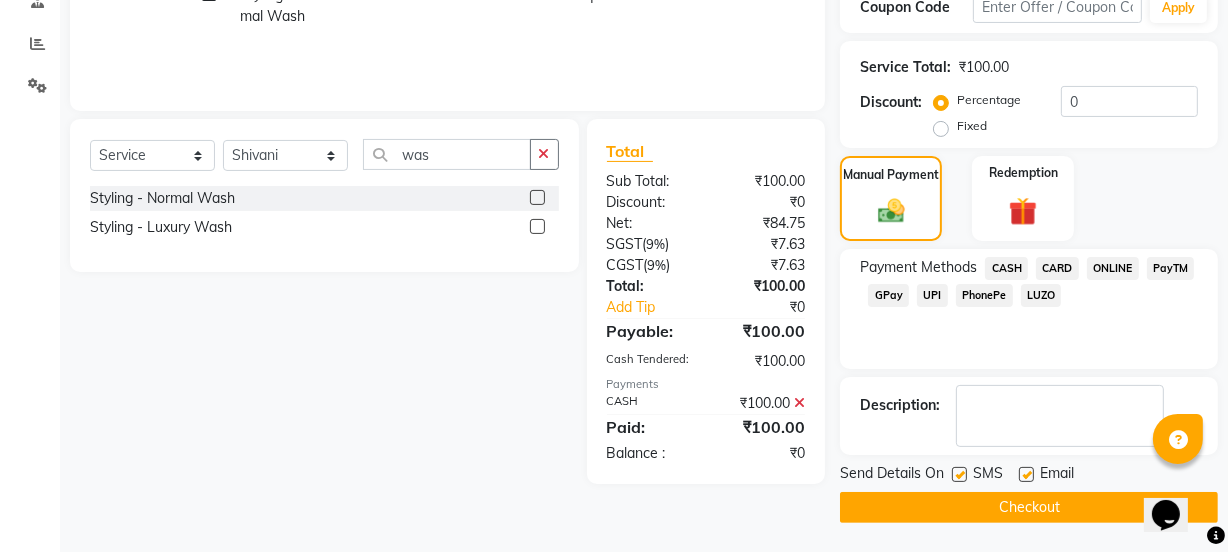 click on "Checkout" 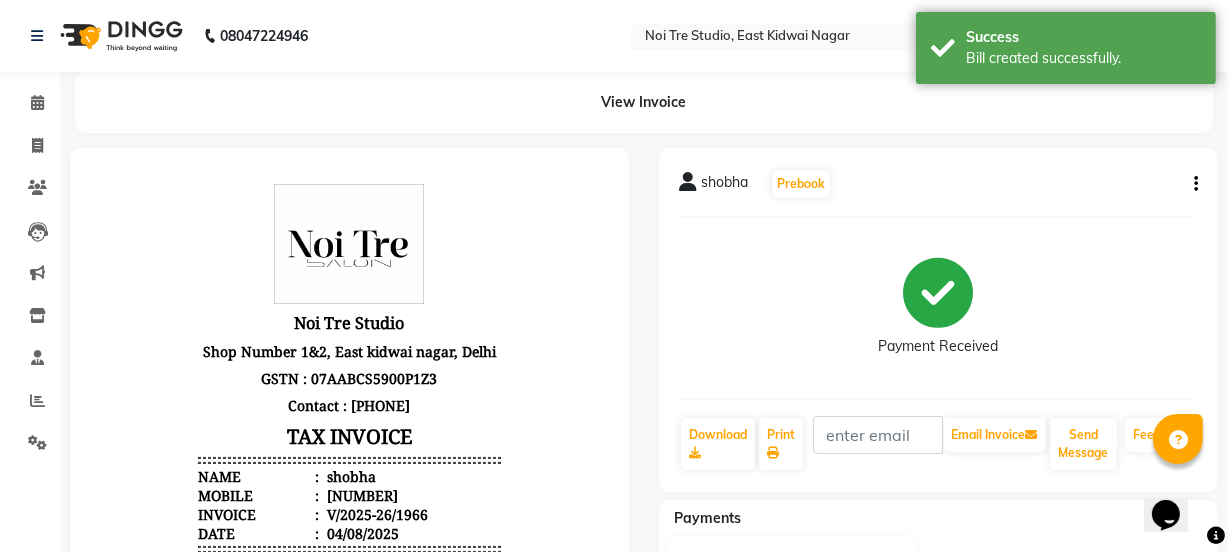 scroll, scrollTop: 0, scrollLeft: 0, axis: both 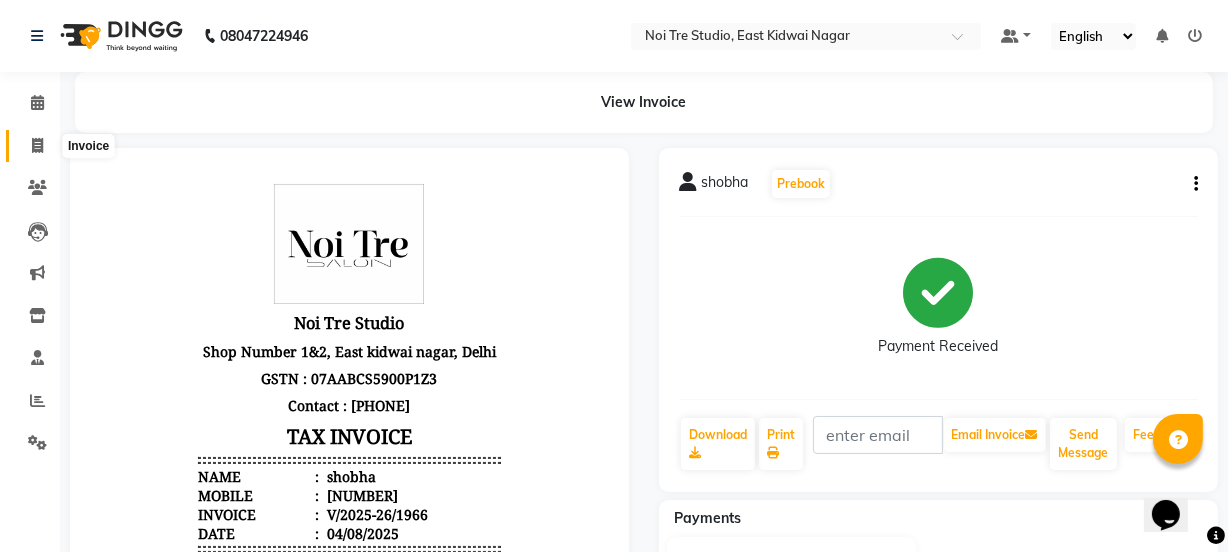 click 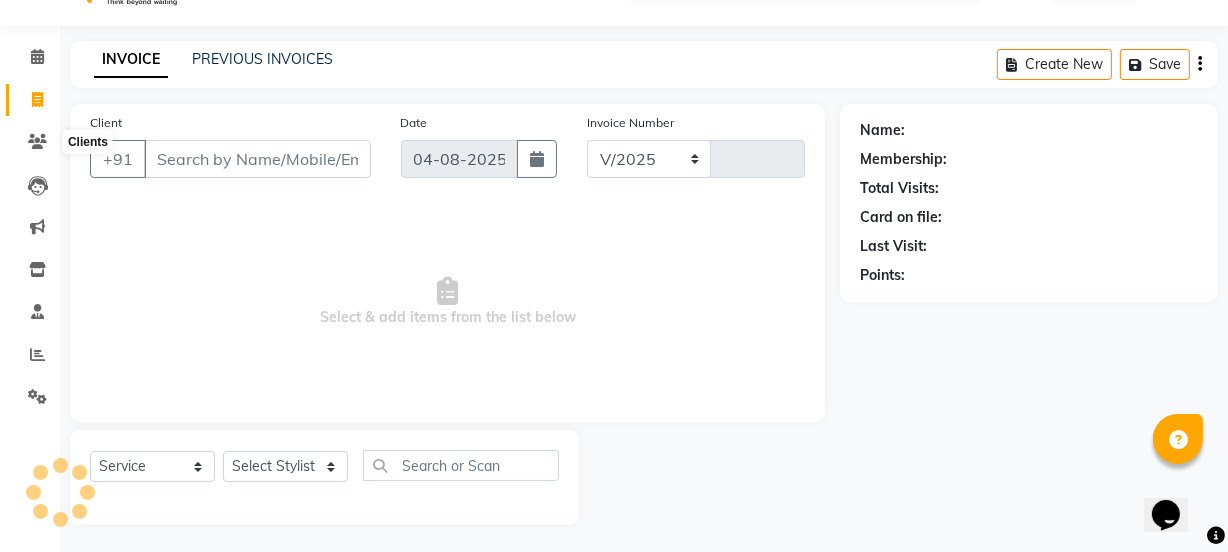 select on "4884" 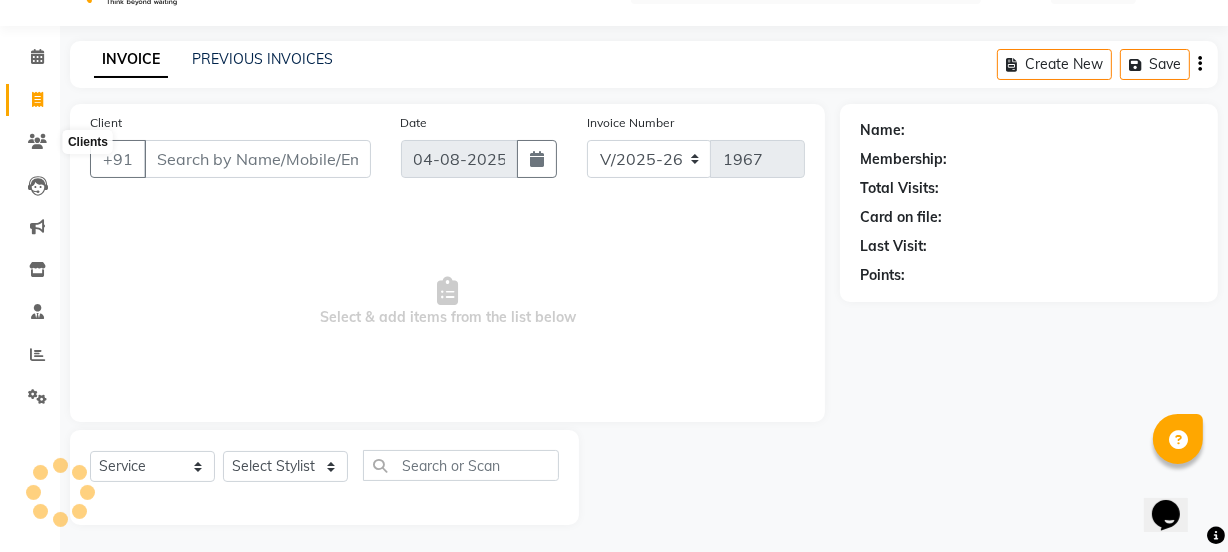 scroll, scrollTop: 50, scrollLeft: 0, axis: vertical 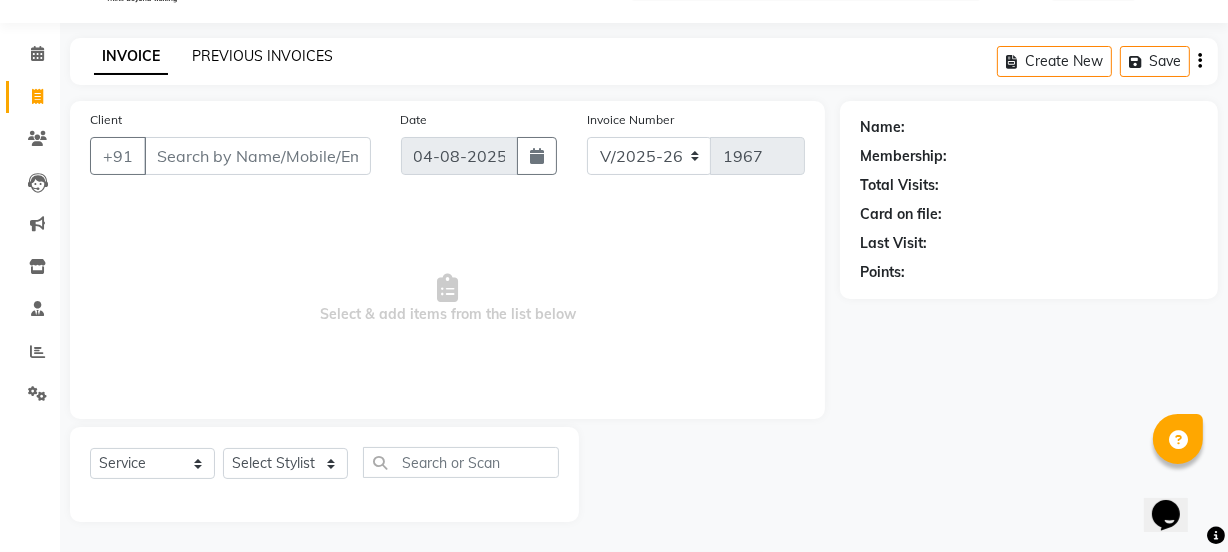 click on "PREVIOUS INVOICES" 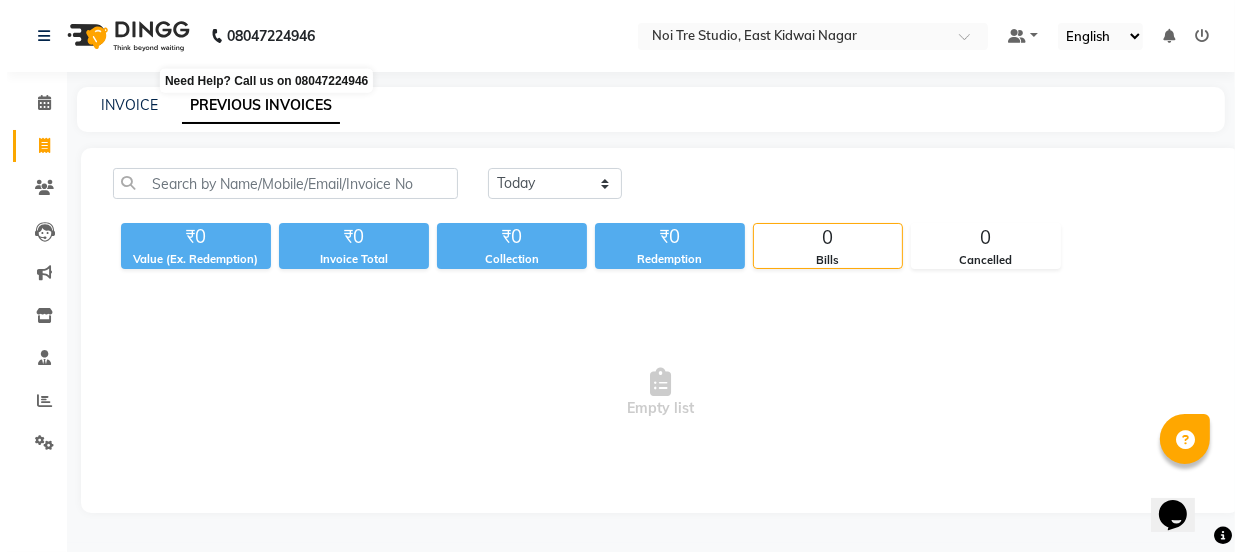 scroll, scrollTop: 0, scrollLeft: 0, axis: both 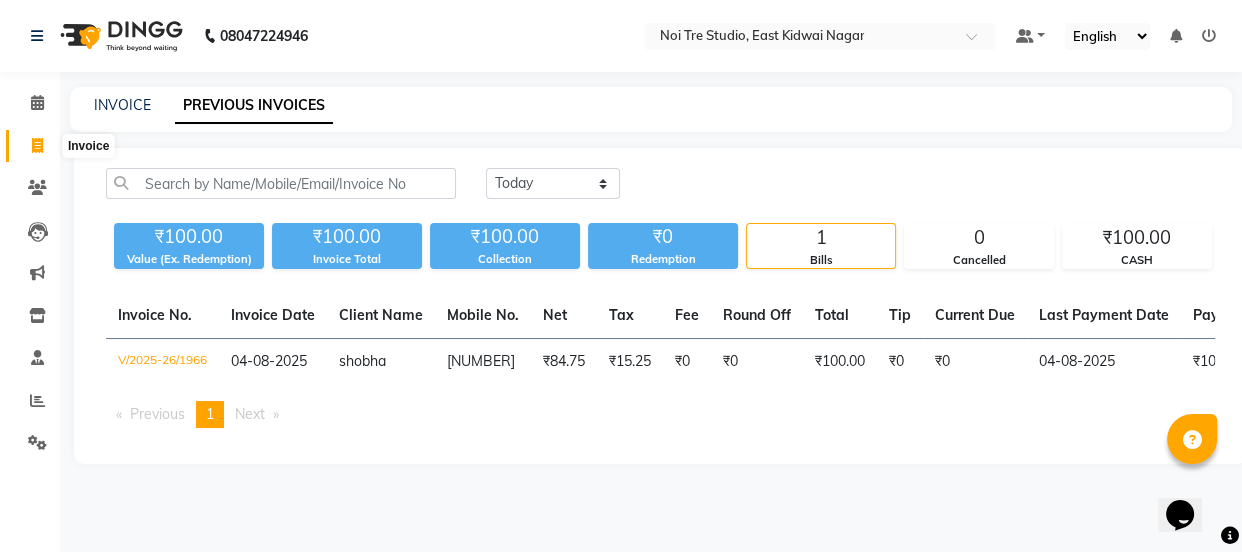 click 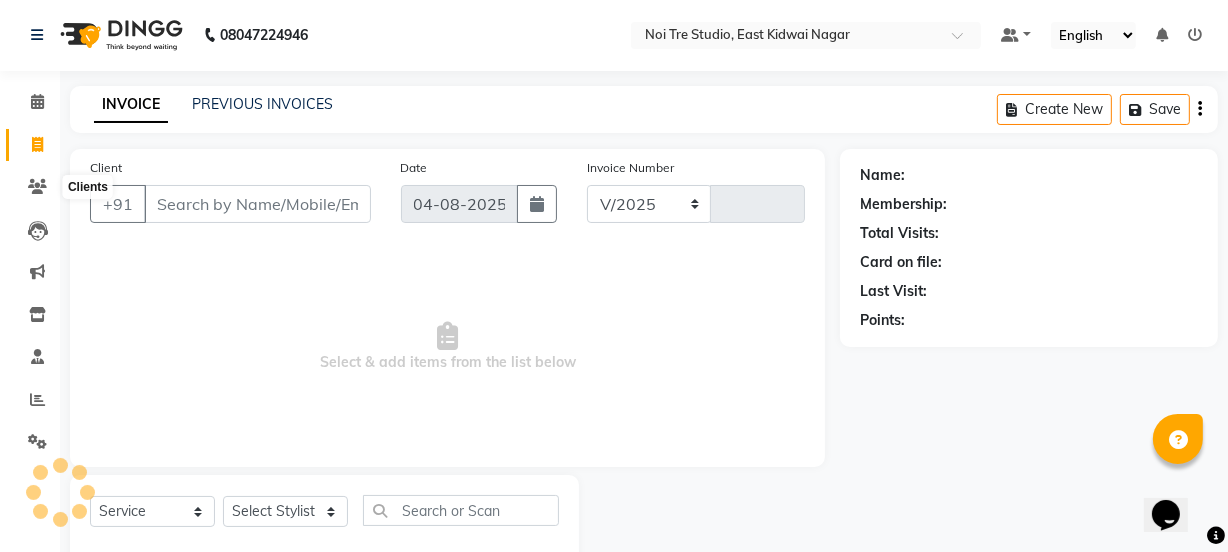 select on "4884" 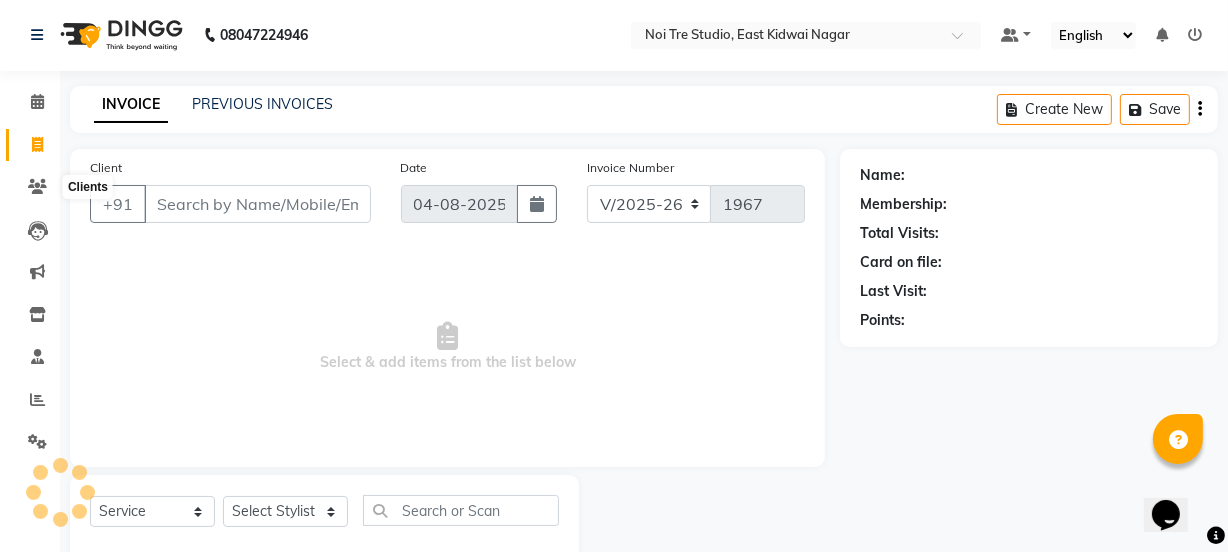 scroll, scrollTop: 50, scrollLeft: 0, axis: vertical 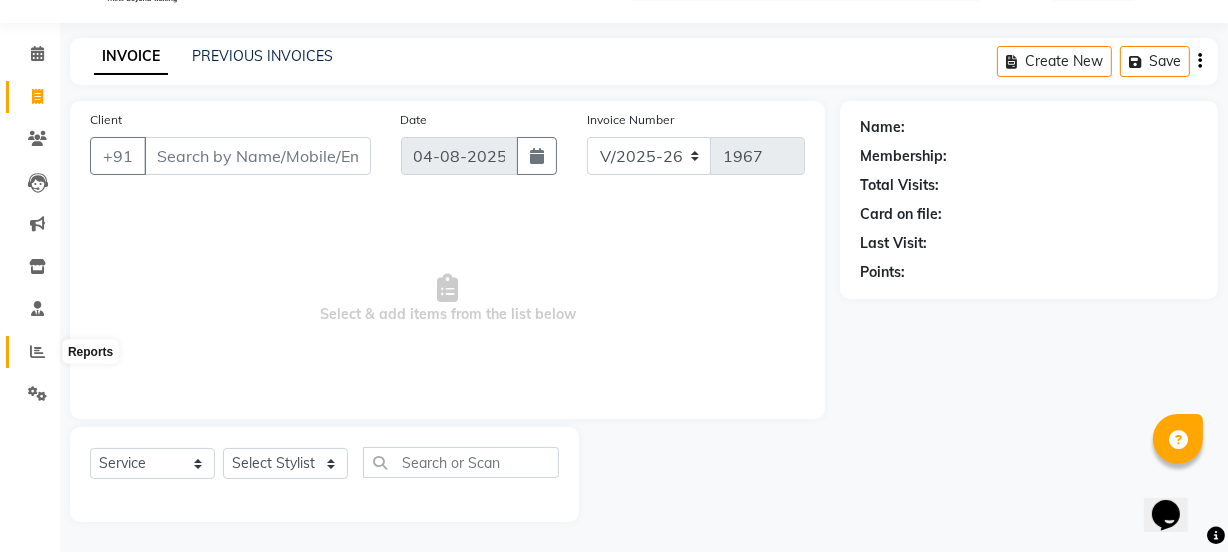 click 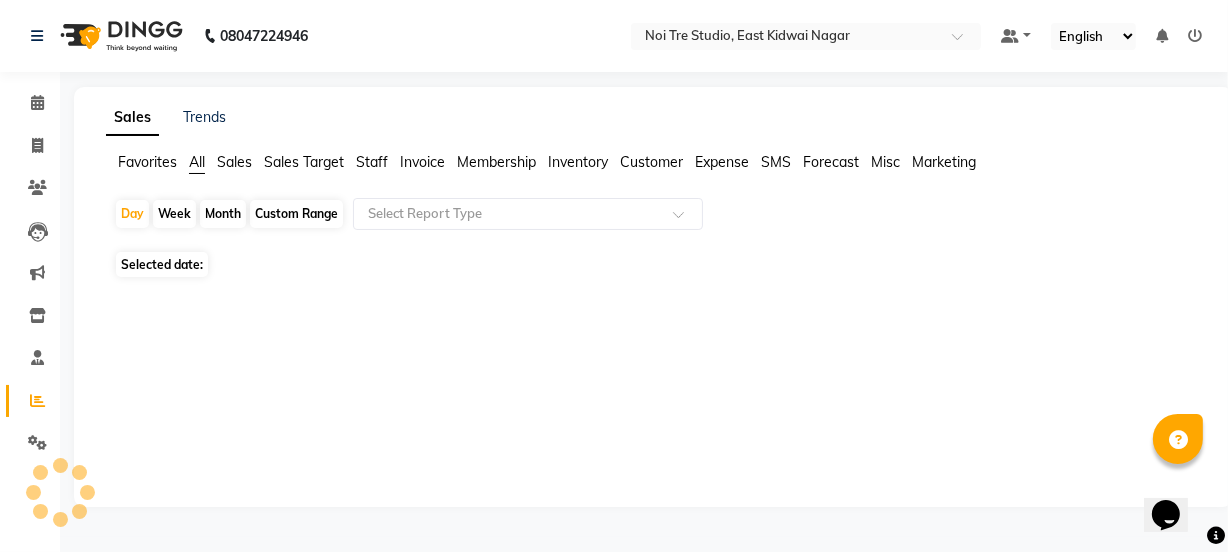 scroll, scrollTop: 0, scrollLeft: 0, axis: both 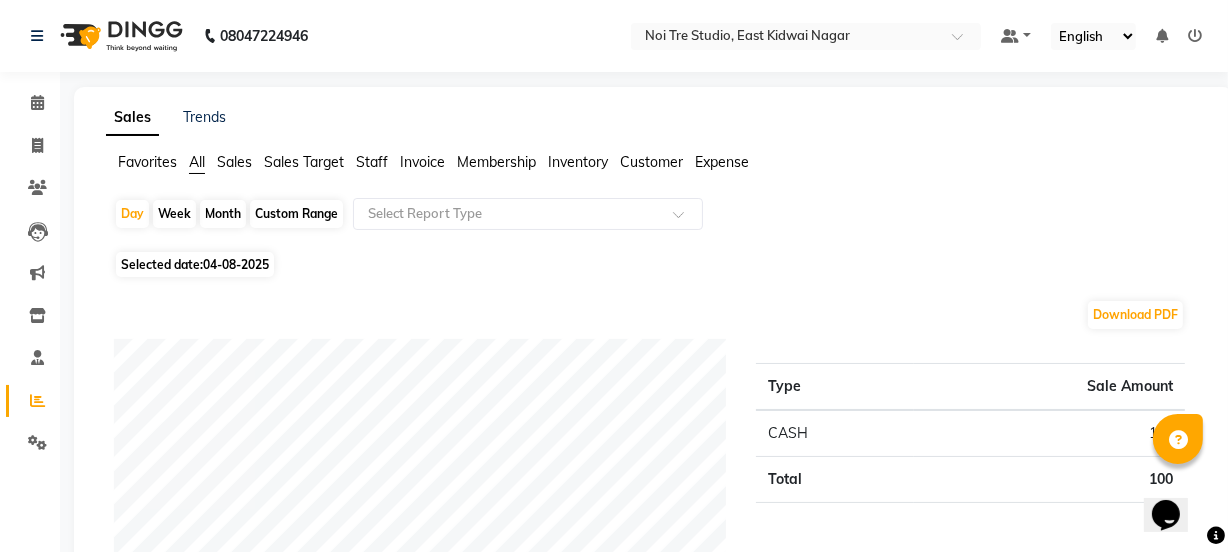 click on "Staff" 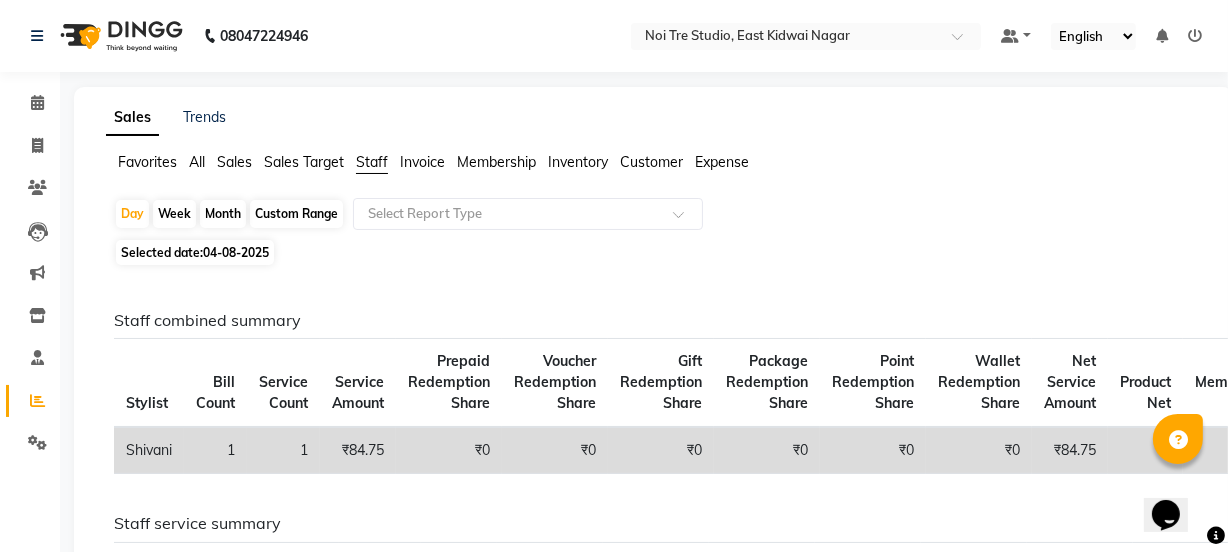 click on "Month" 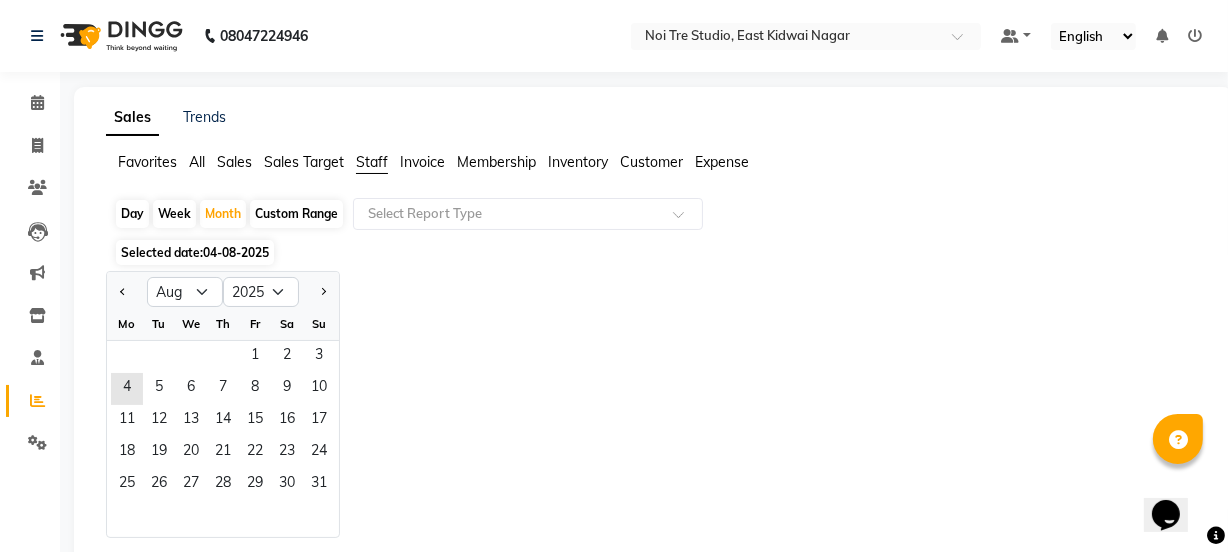 click on "Week" 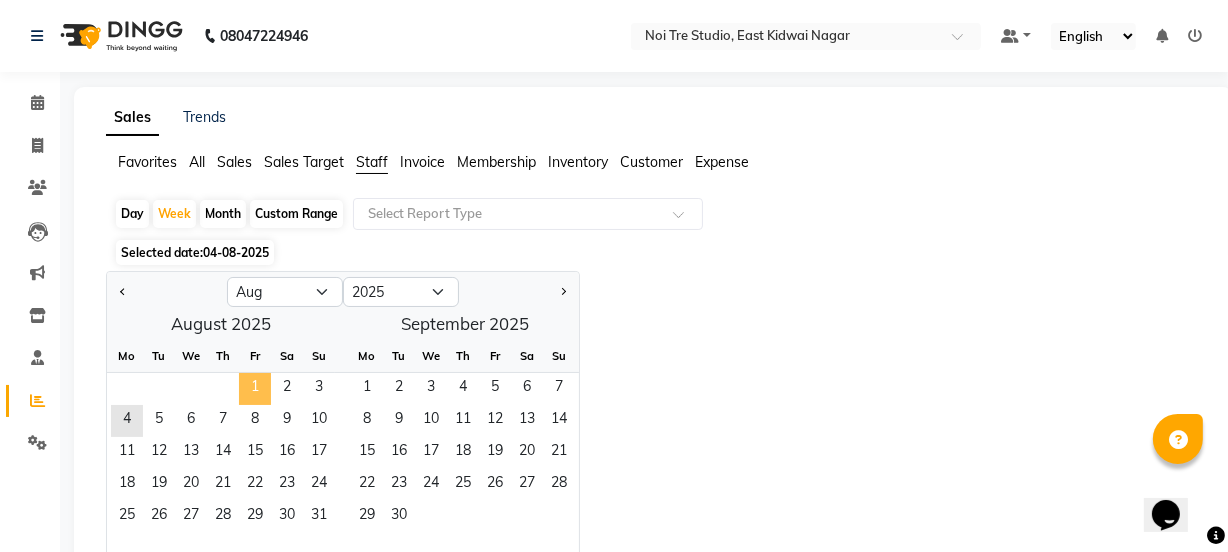 click on "1" 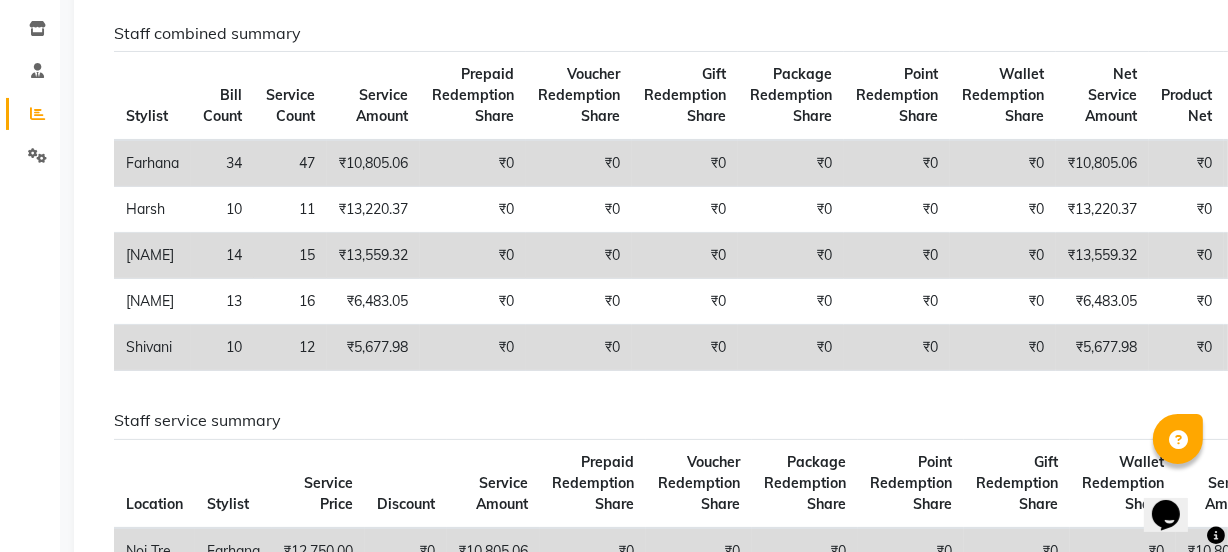 scroll, scrollTop: 296, scrollLeft: 0, axis: vertical 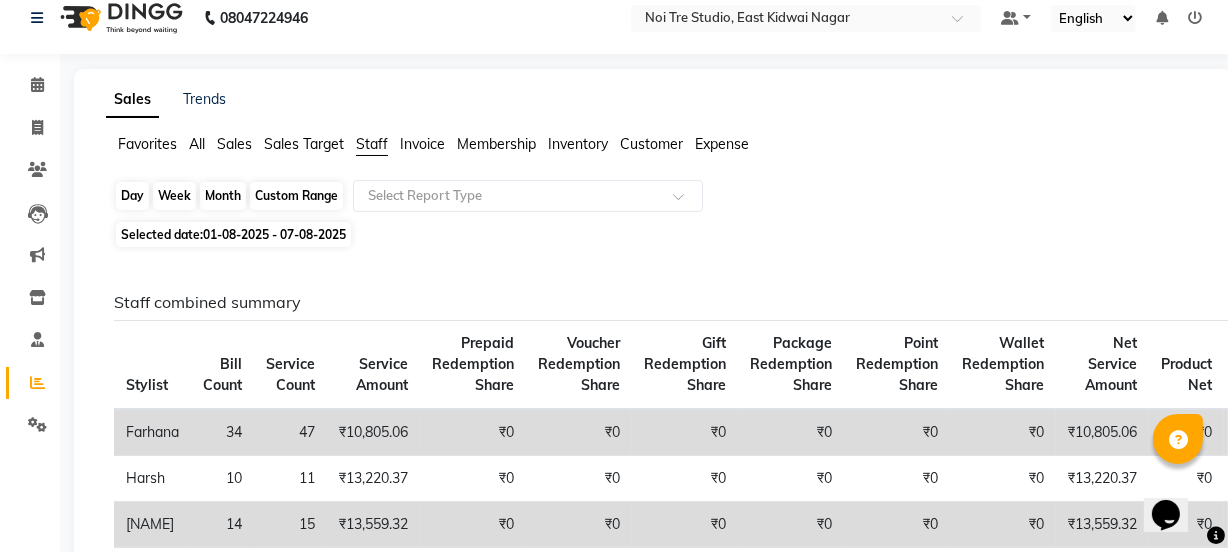 click on "Week" 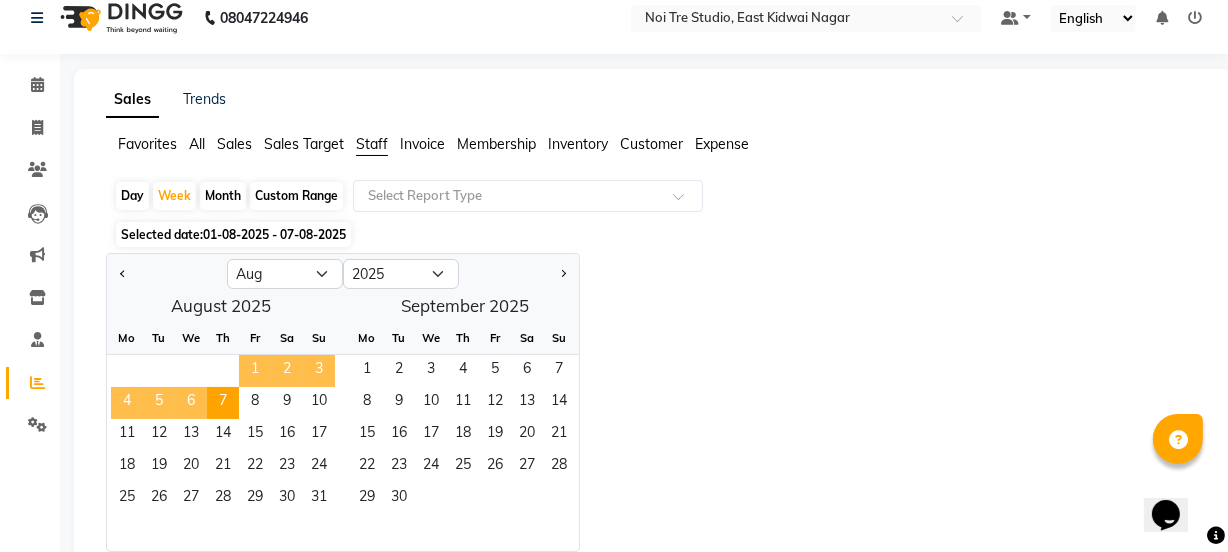 click on "1" 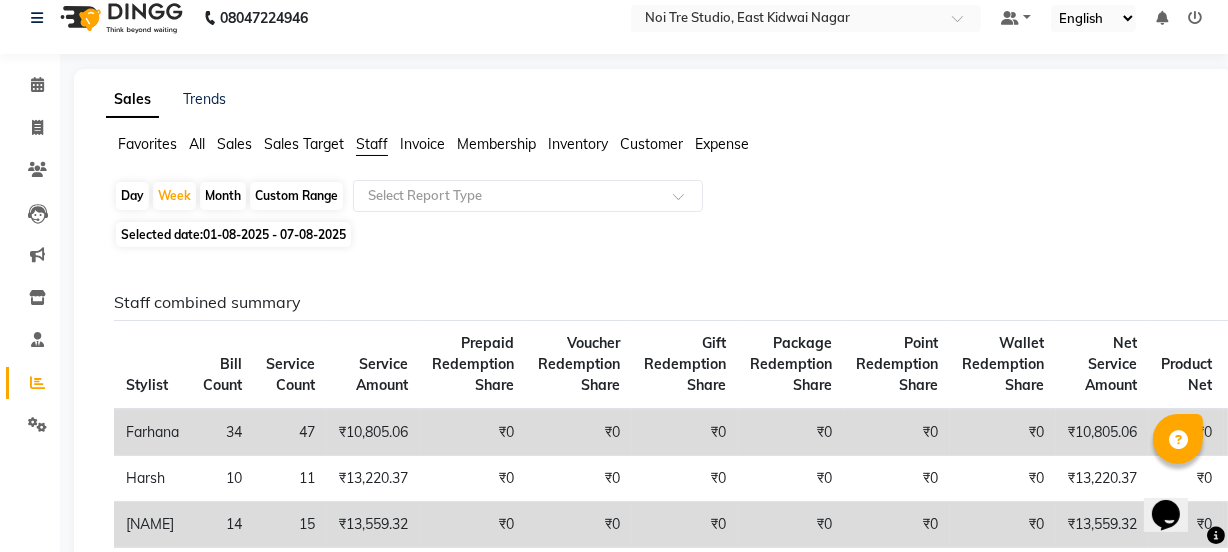 click on "Day" 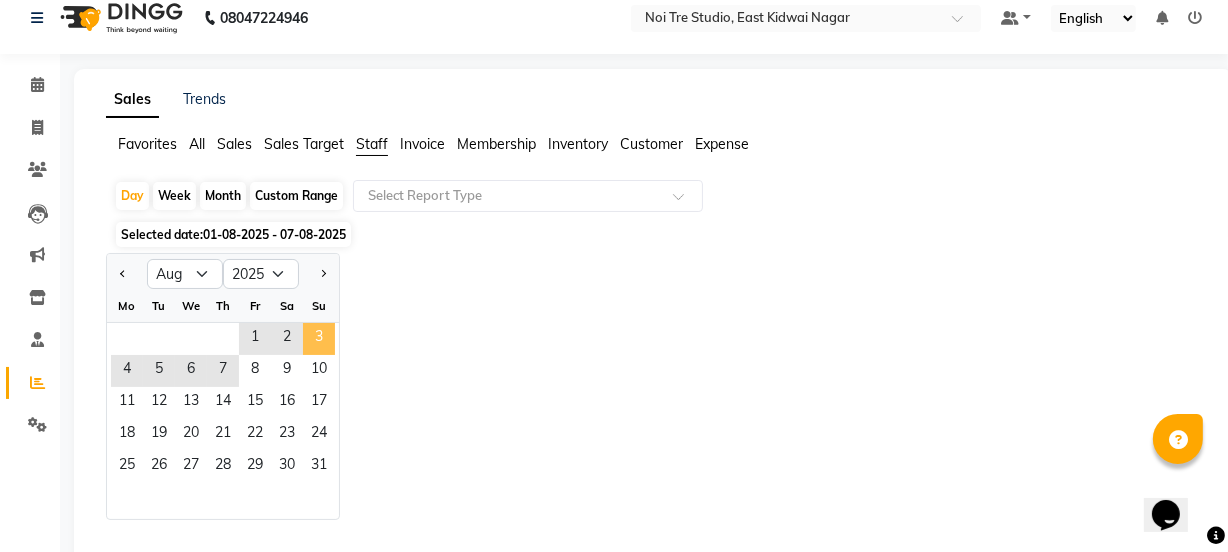 click on "3" 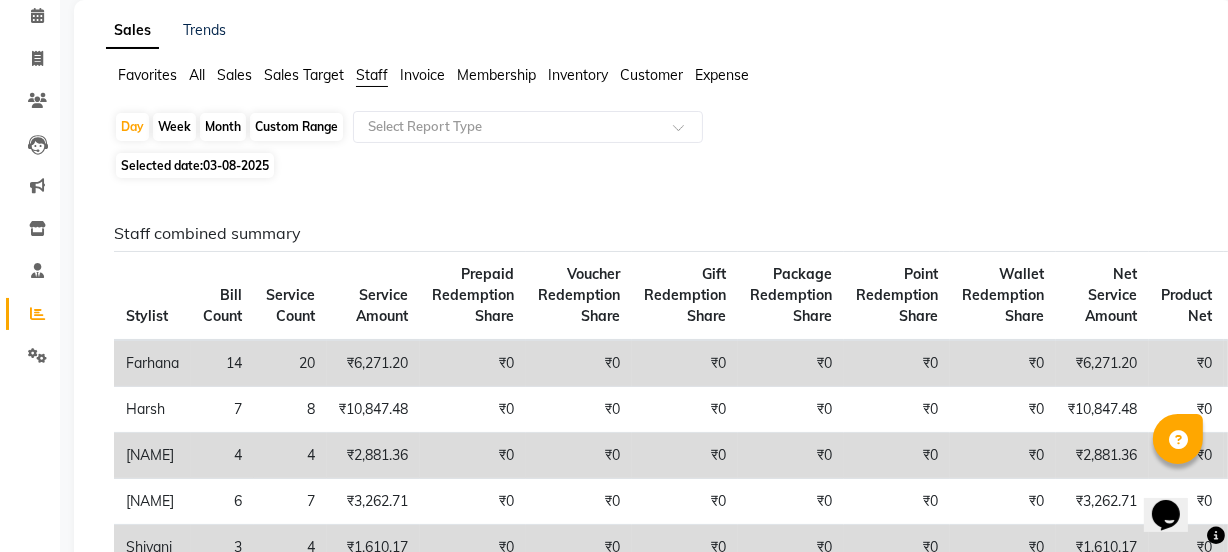 scroll, scrollTop: 95, scrollLeft: 0, axis: vertical 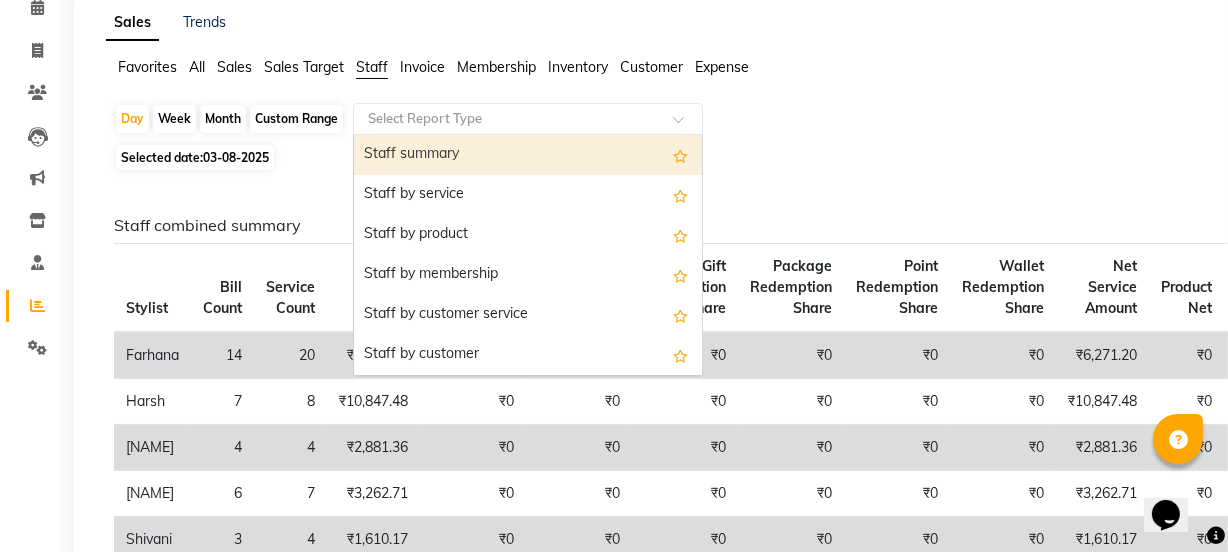 click 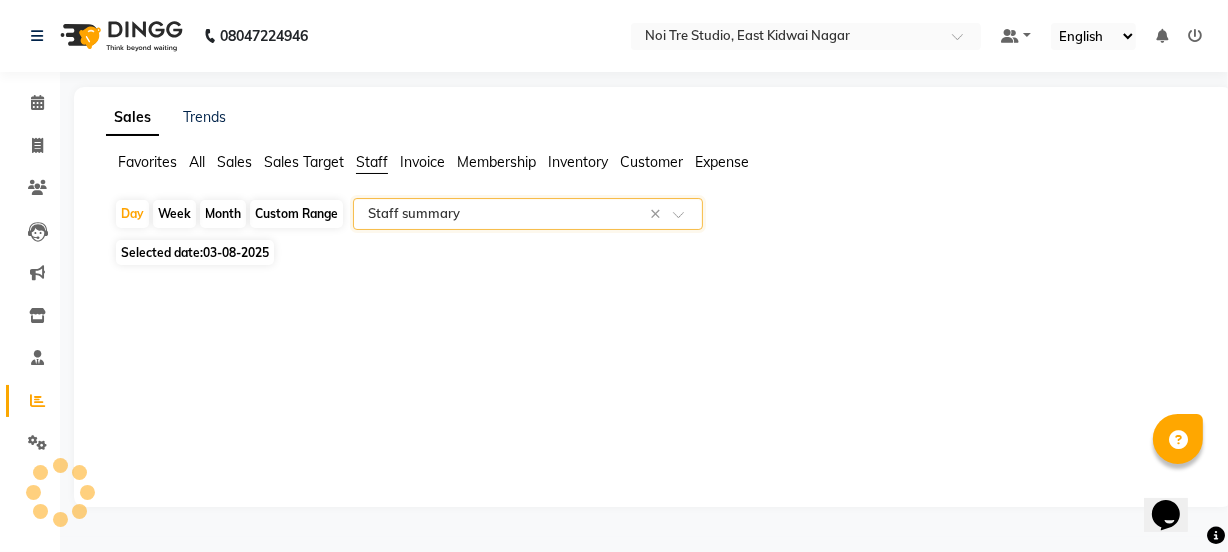 scroll, scrollTop: 0, scrollLeft: 0, axis: both 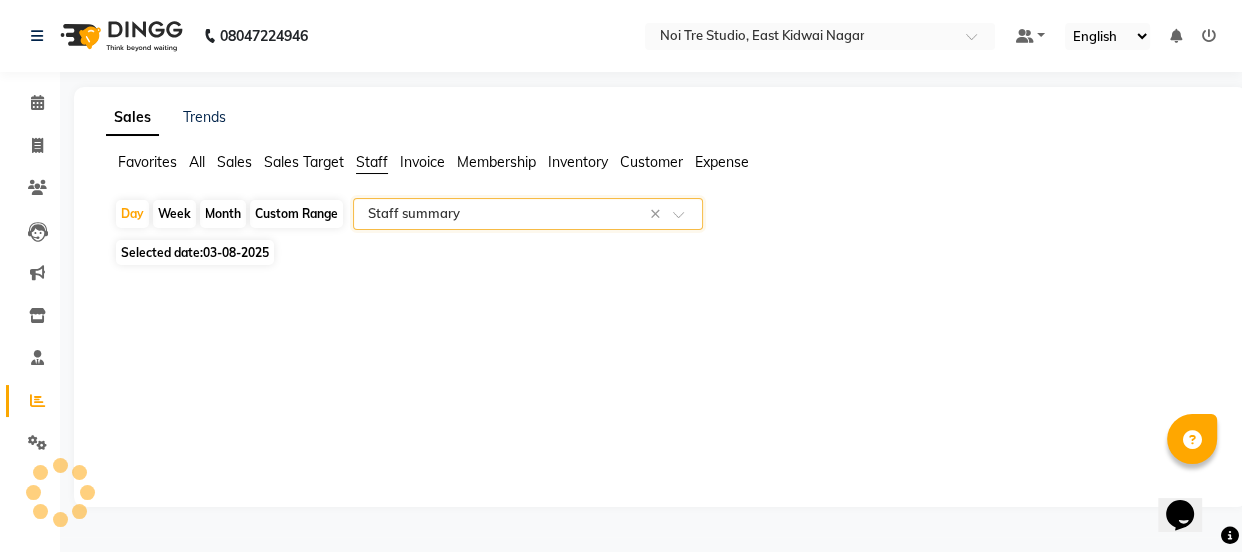 select on "full_report" 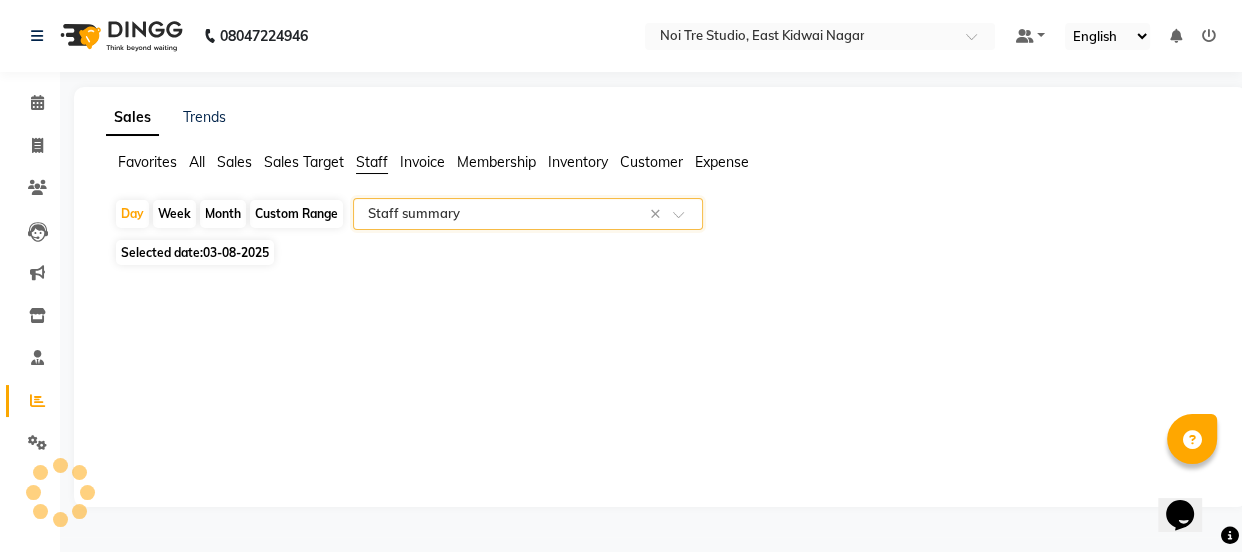 select on "csv" 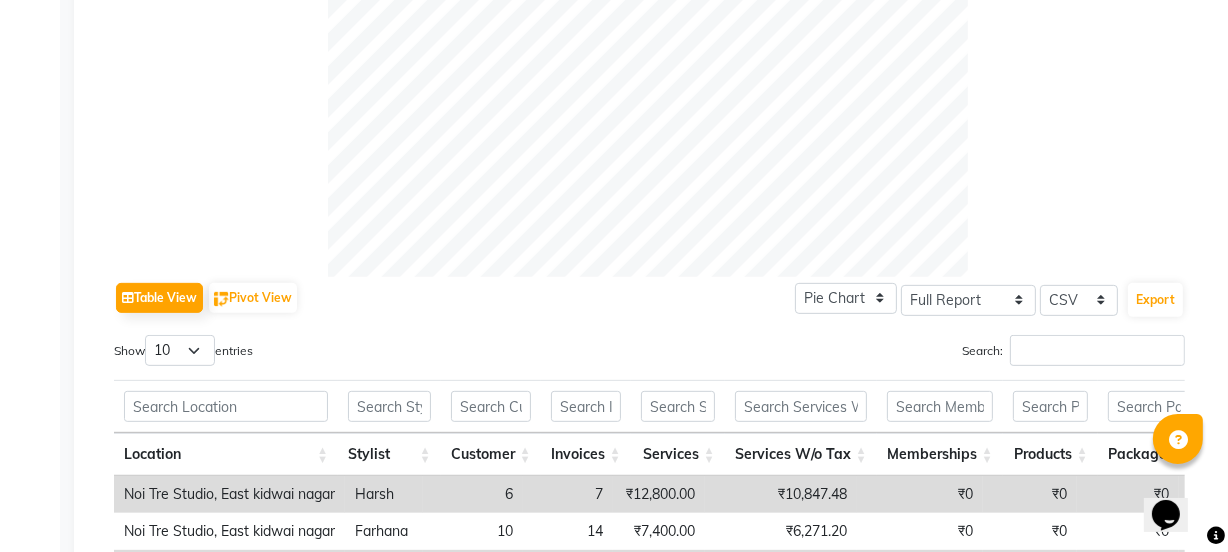 scroll, scrollTop: 680, scrollLeft: 0, axis: vertical 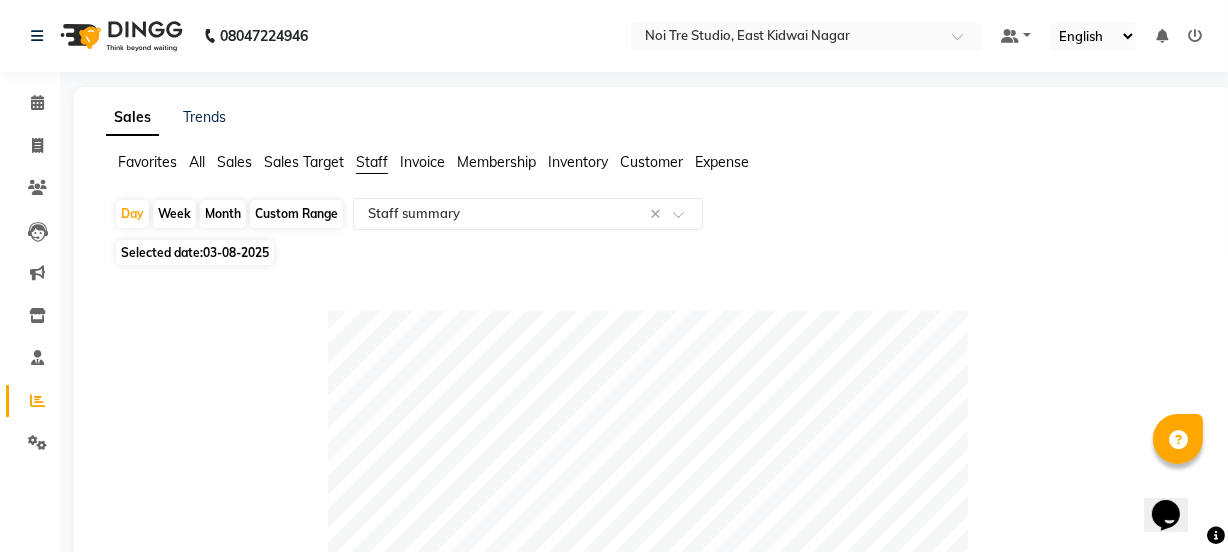 click on "Custom Range" 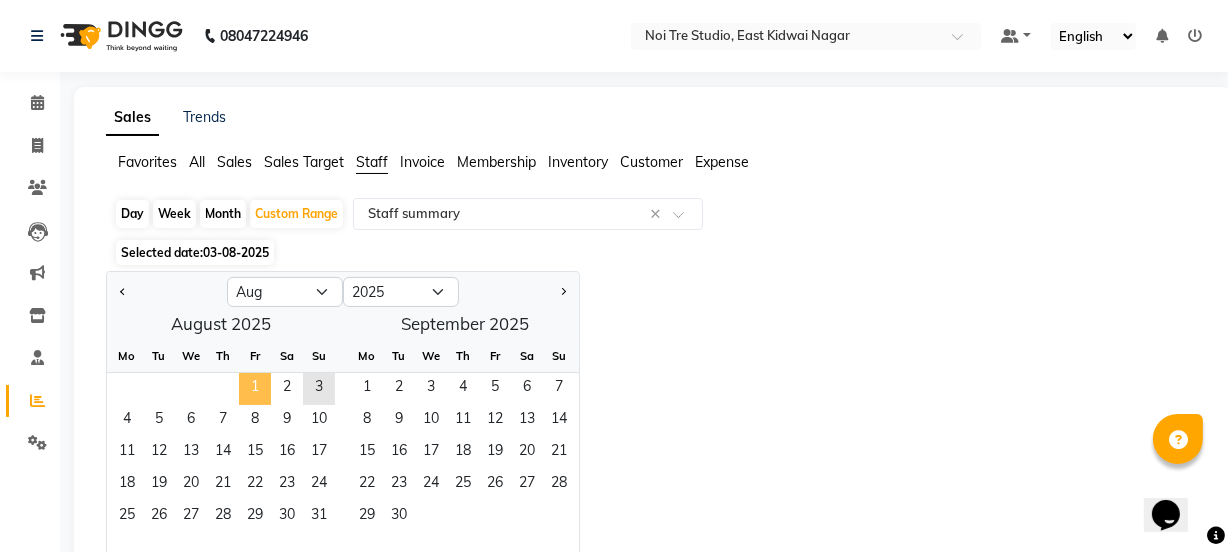 click on "1" 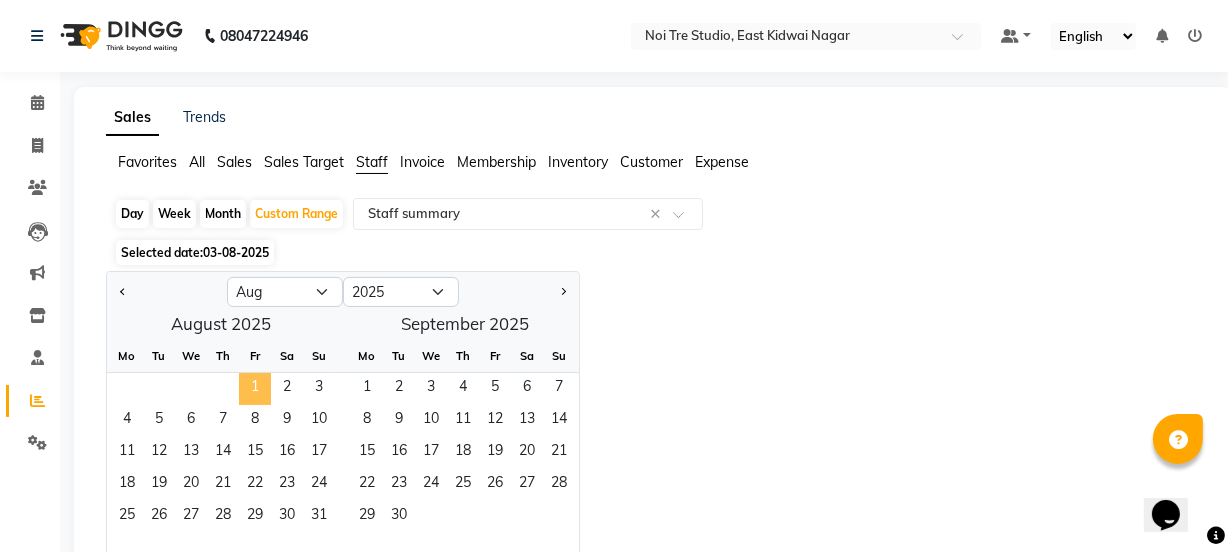 click on "1" 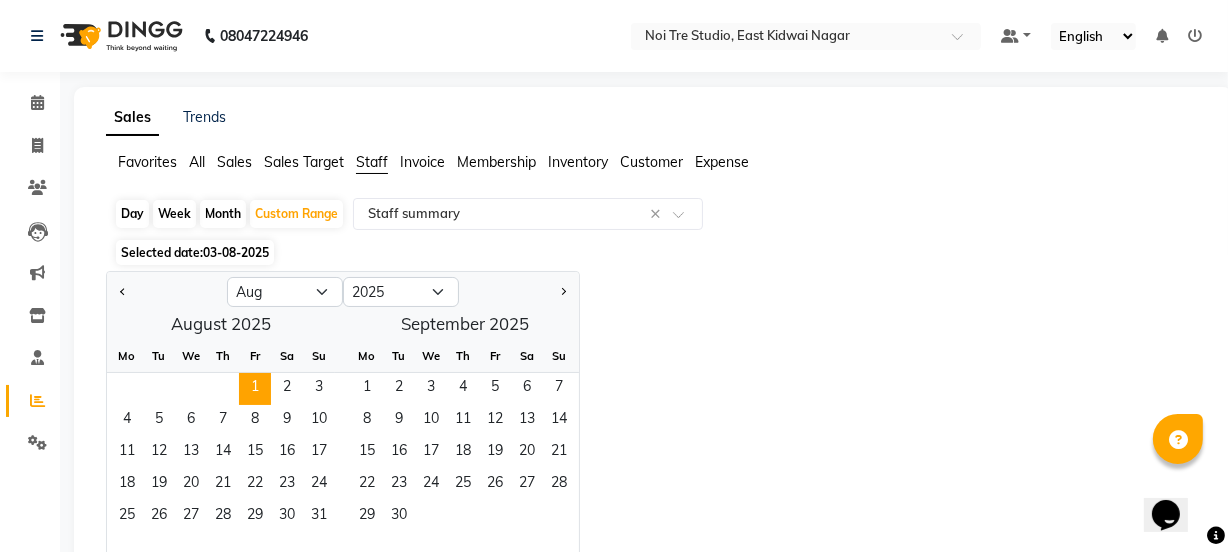click on "Month" 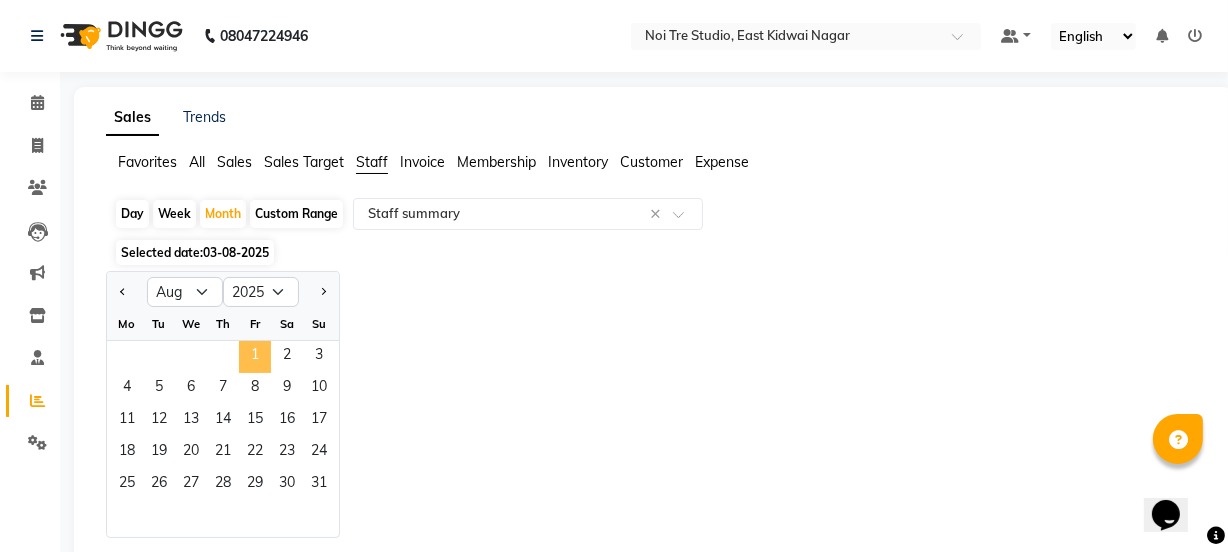 click on "1" 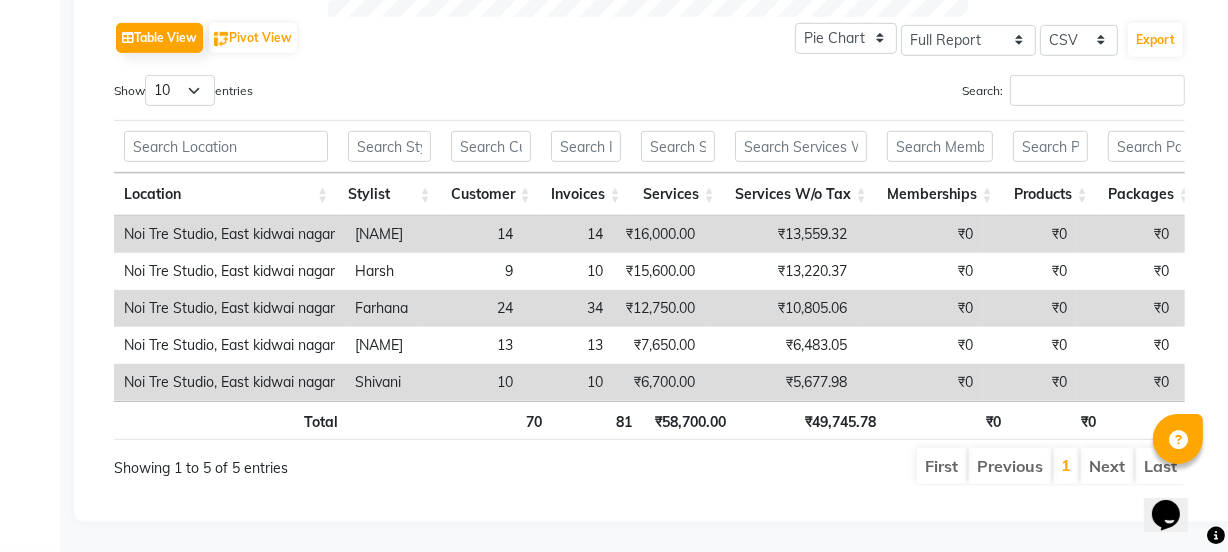 scroll, scrollTop: 960, scrollLeft: 0, axis: vertical 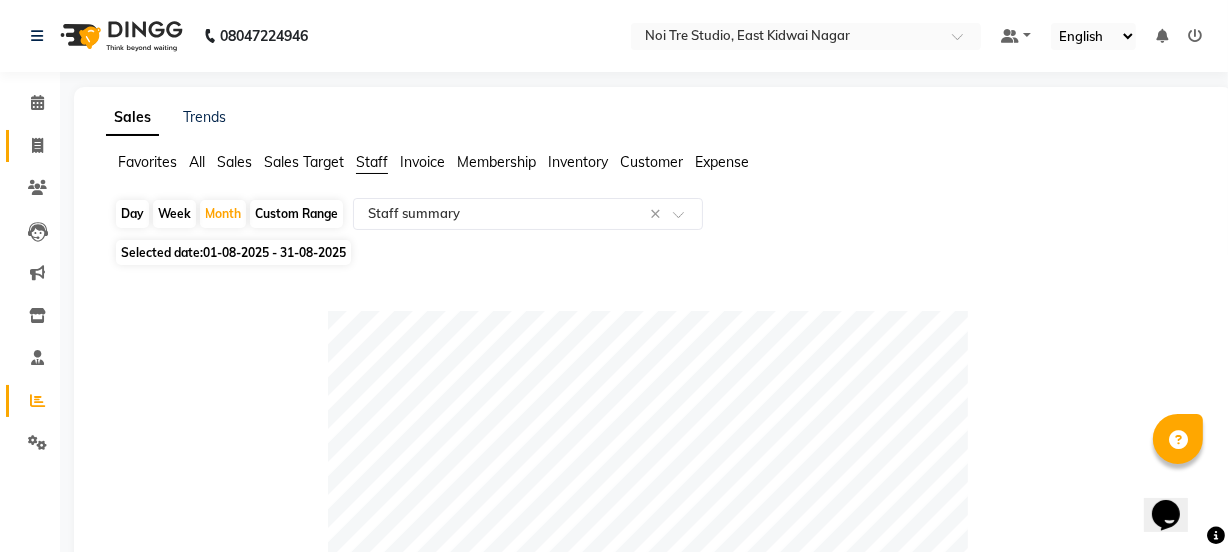 click 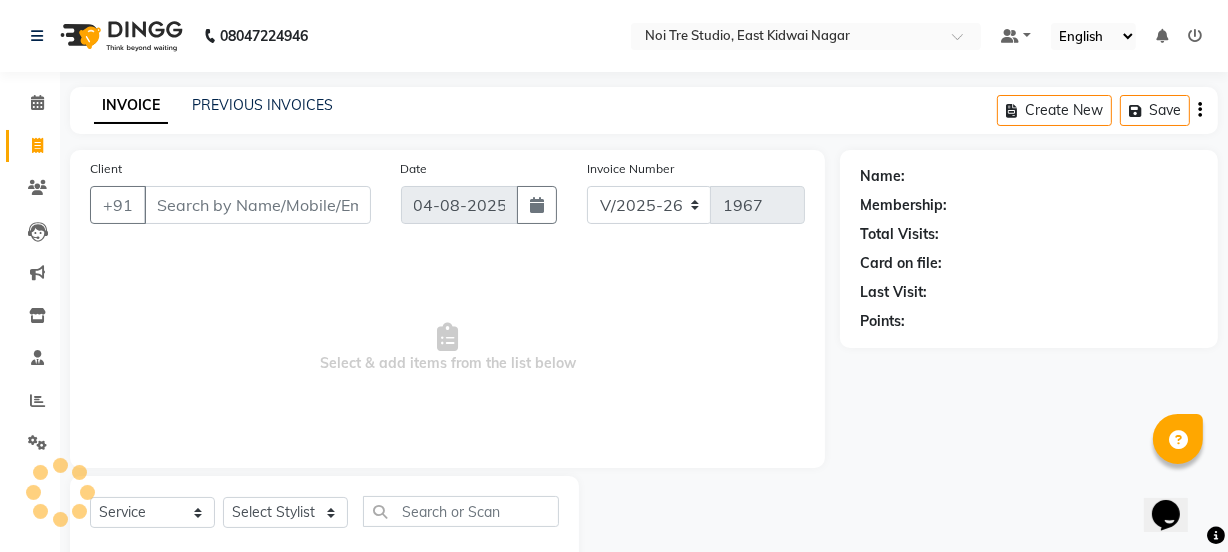 scroll, scrollTop: 50, scrollLeft: 0, axis: vertical 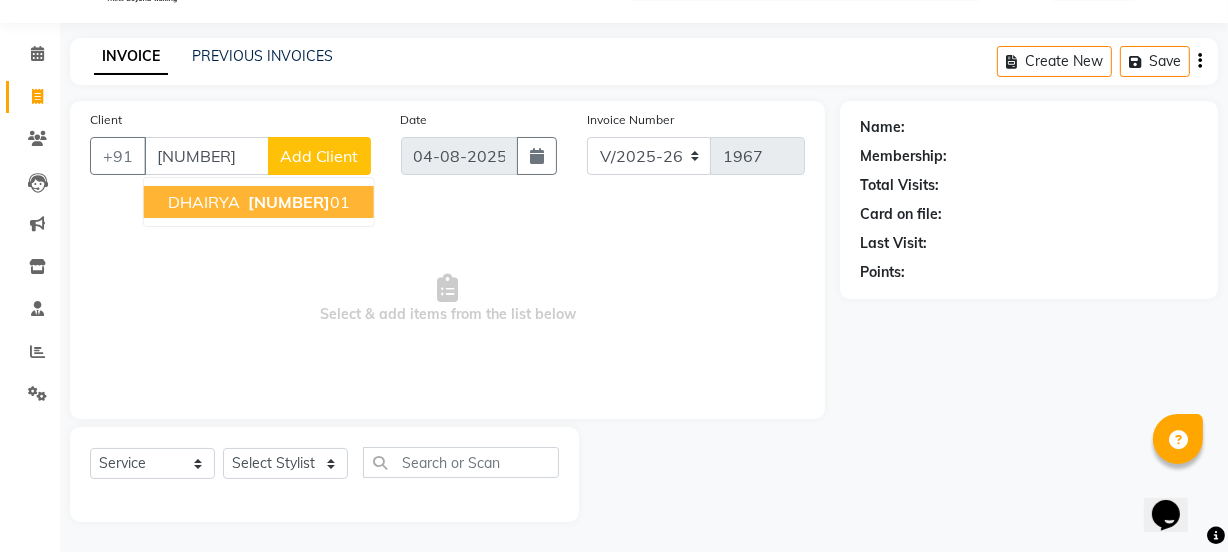 click on "[NUMBER] 01" at bounding box center [297, 202] 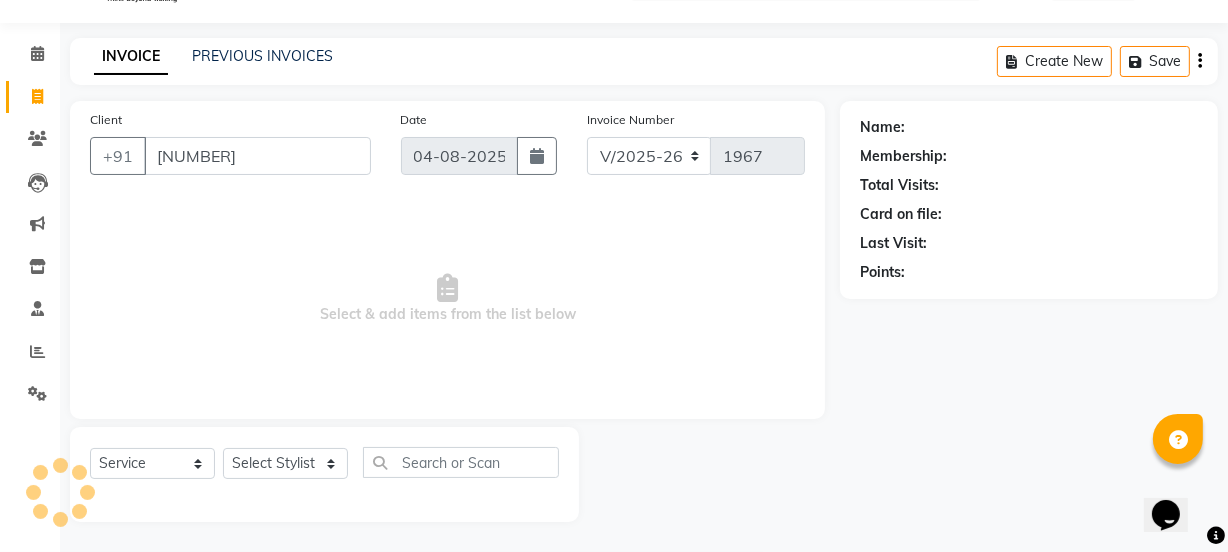type on "[NUMBER]" 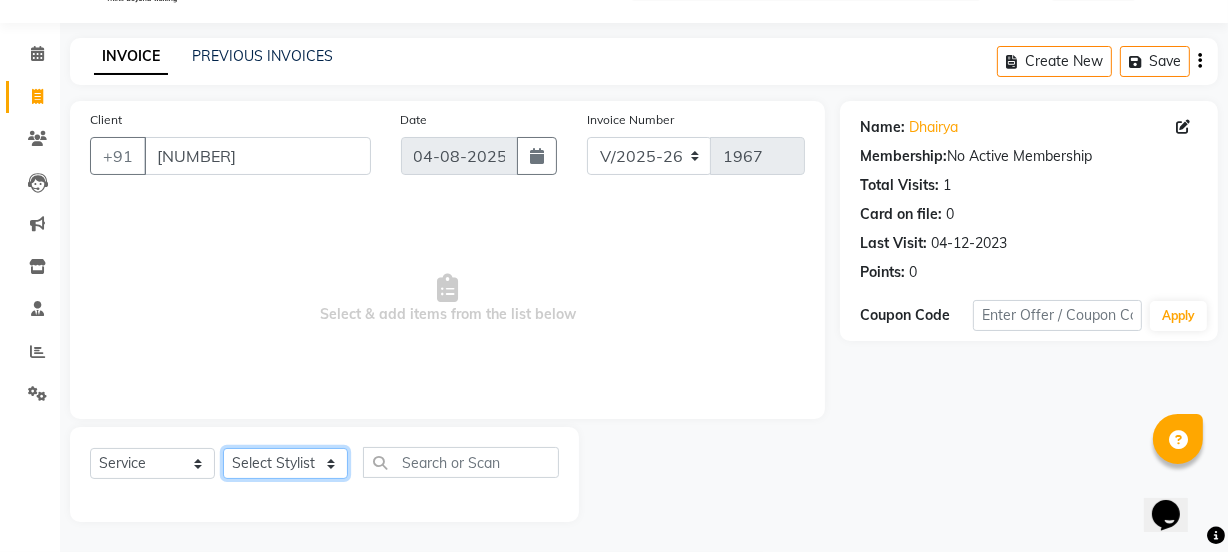 click on "Select Stylist [NAME] [NAME] [NAME] [NAME] [NAME] [NAME] [NAME] [NAME] Manager massey [NAME] [NAME] [NAME] [NAME] [NAME] [NAME] [NAME] [NAME] [NAME] [NAME] [NAME] [NAME] [NAME] [NAME] [NAME]" 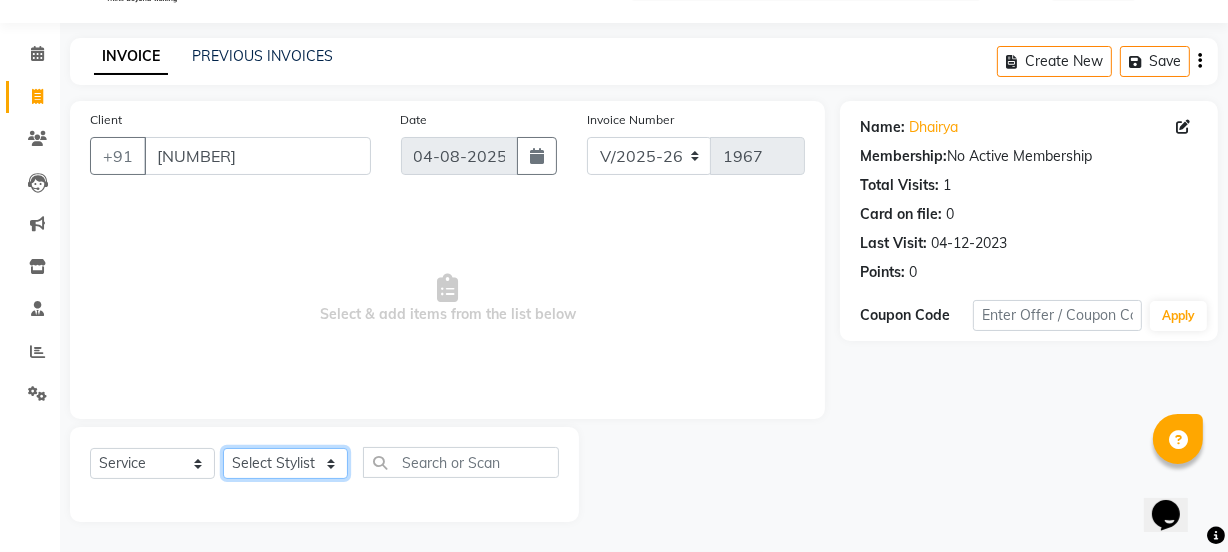 select on "30888" 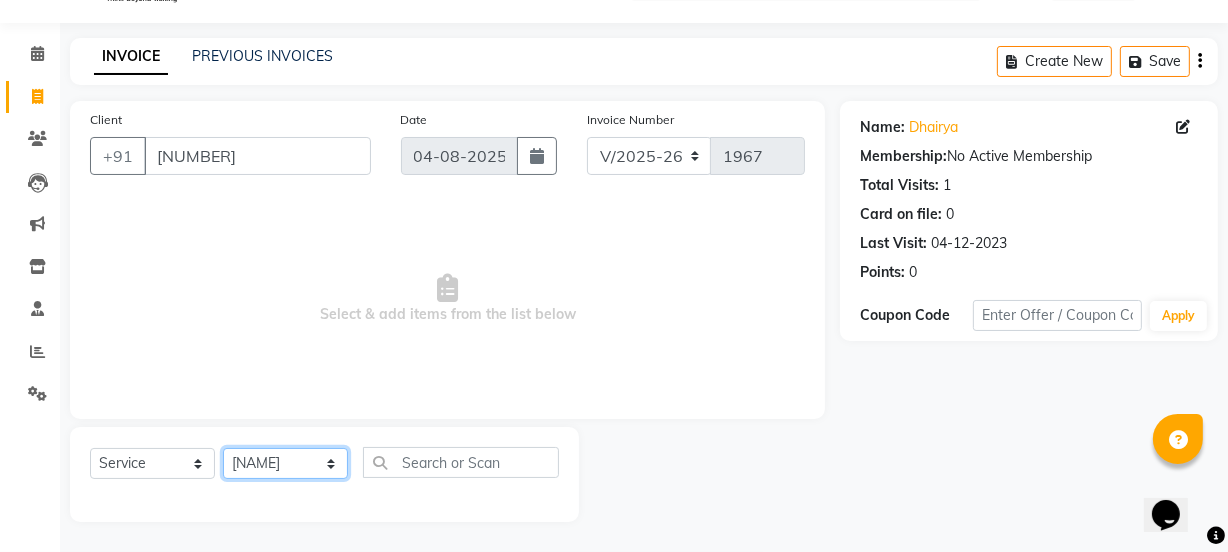 click on "Select Stylist [NAME] [NAME] [NAME] [NAME] [NAME] [NAME] [NAME] [NAME] Manager massey [NAME] [NAME] [NAME] [NAME] [NAME] [NAME] [NAME] [NAME] [NAME] [NAME] [NAME] [NAME] [NAME] [NAME] [NAME]" 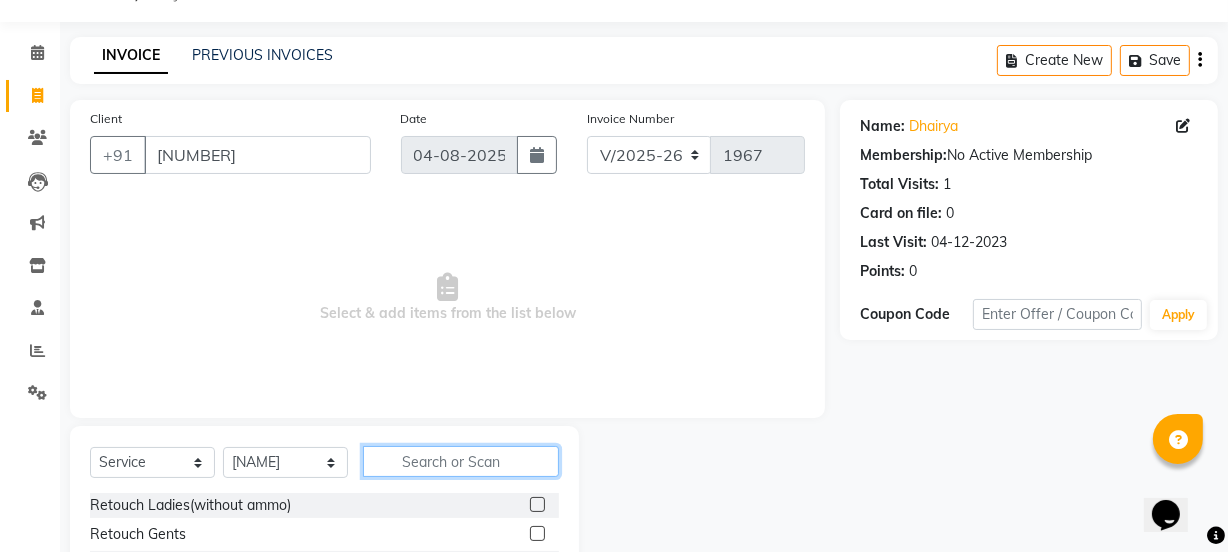 click 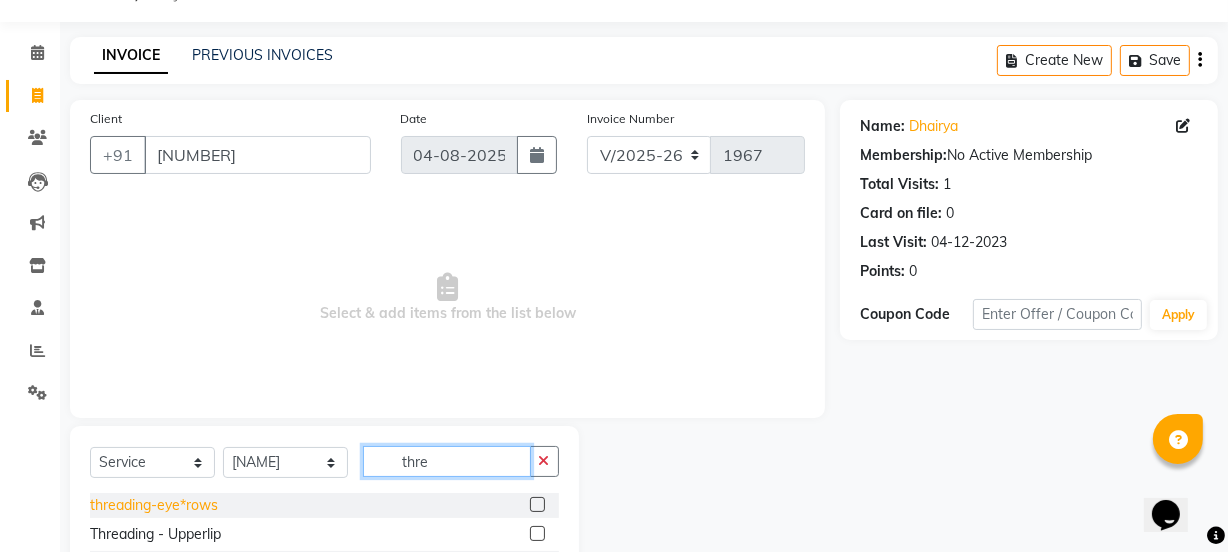 type on "thre" 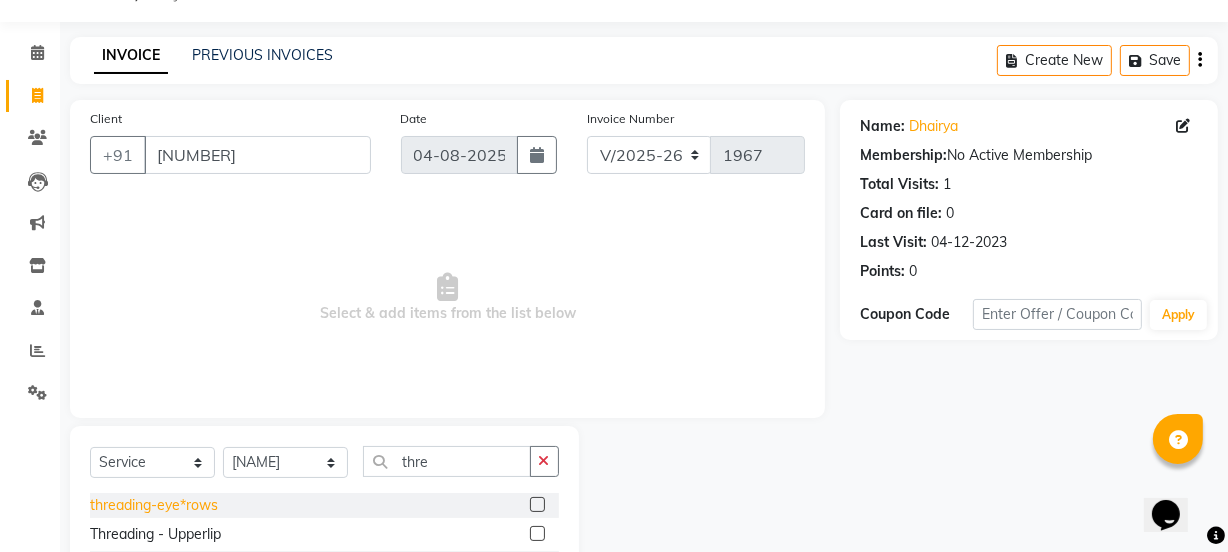 click on "threading-eye*rows" 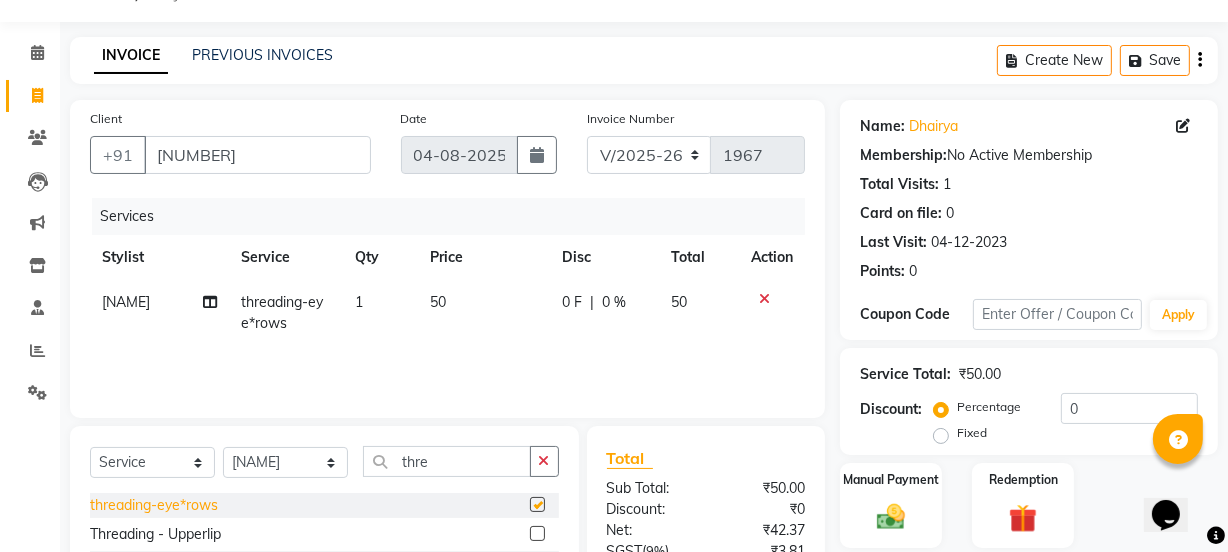 checkbox on "false" 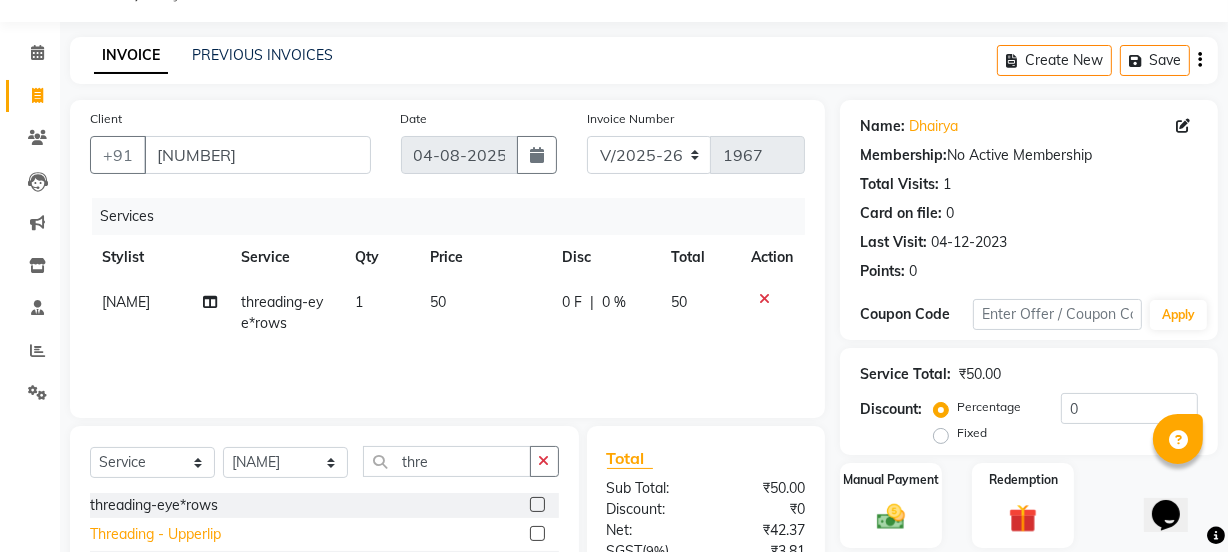 click on "Threading - Upperlip" 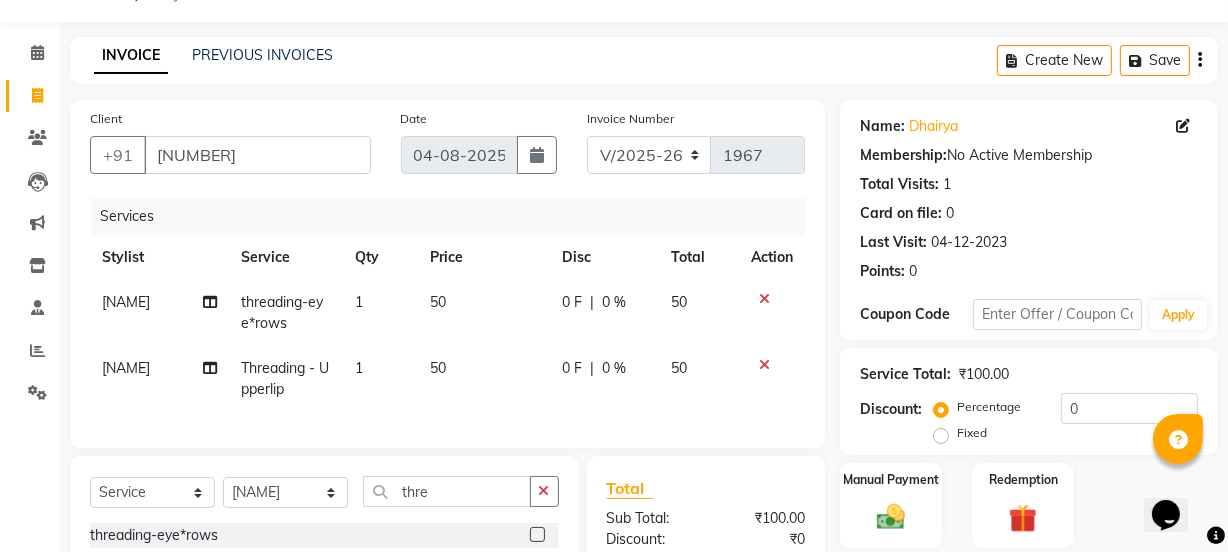 checkbox on "false" 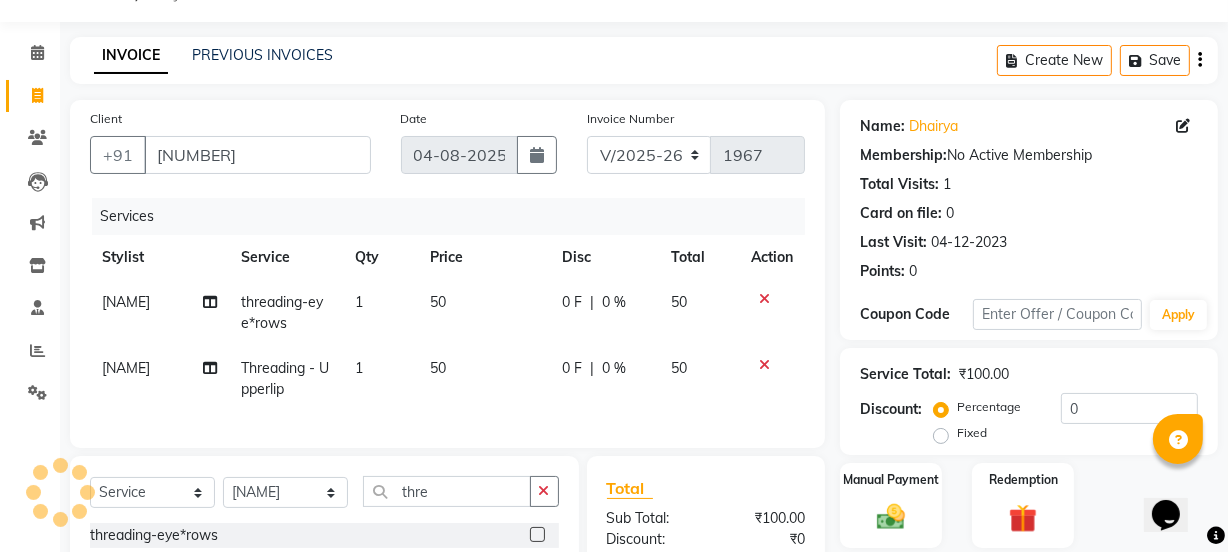 click on "50" 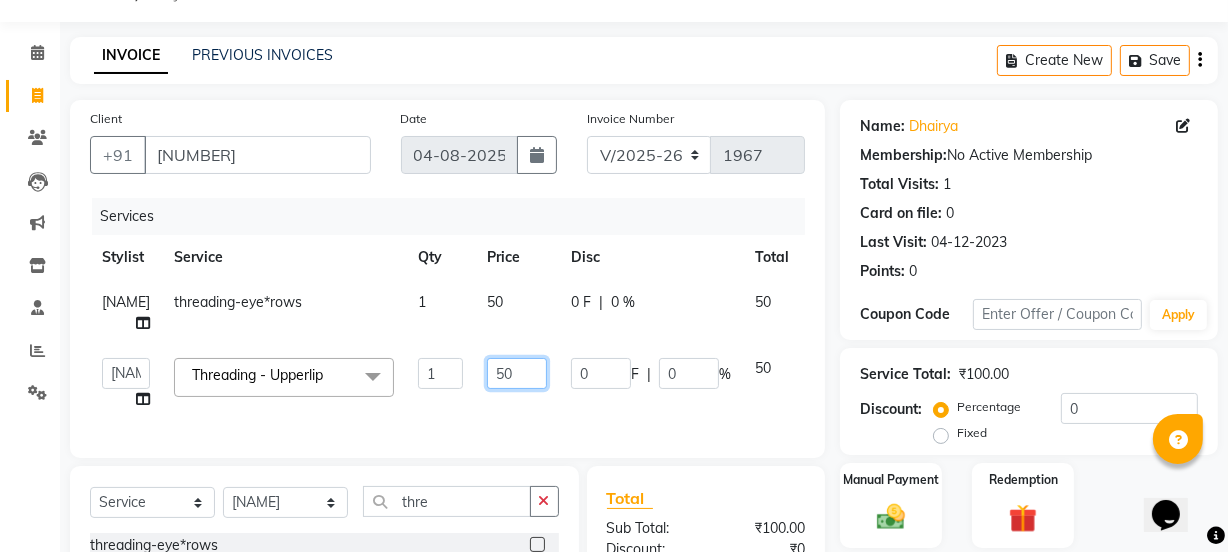 click on "50" 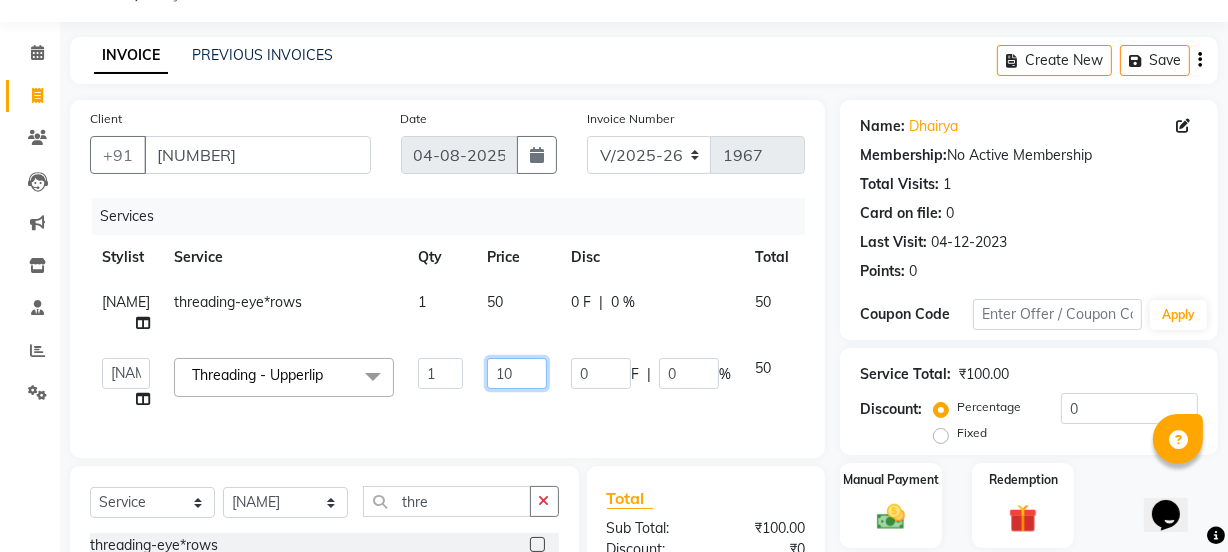 type on "100" 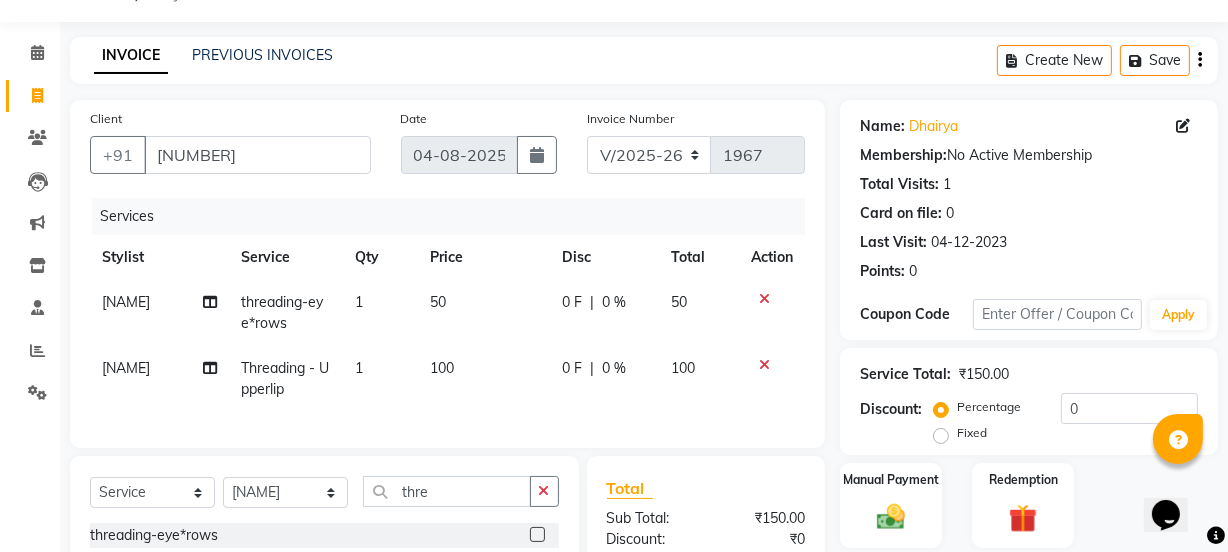 click on "Services Stylist Service Qty Price Disc Total Action [NAME] threading-eye*rows 1 50 0 F | 0 % 50 [NAME] Threading - Upperlip 1 100 0 F | 0 % 100" 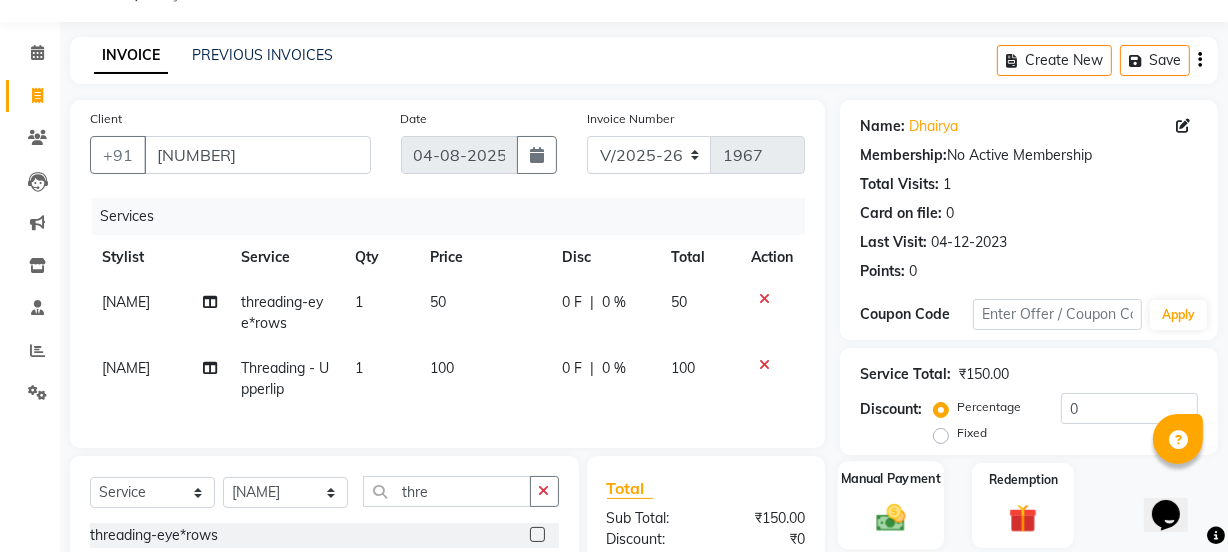 click 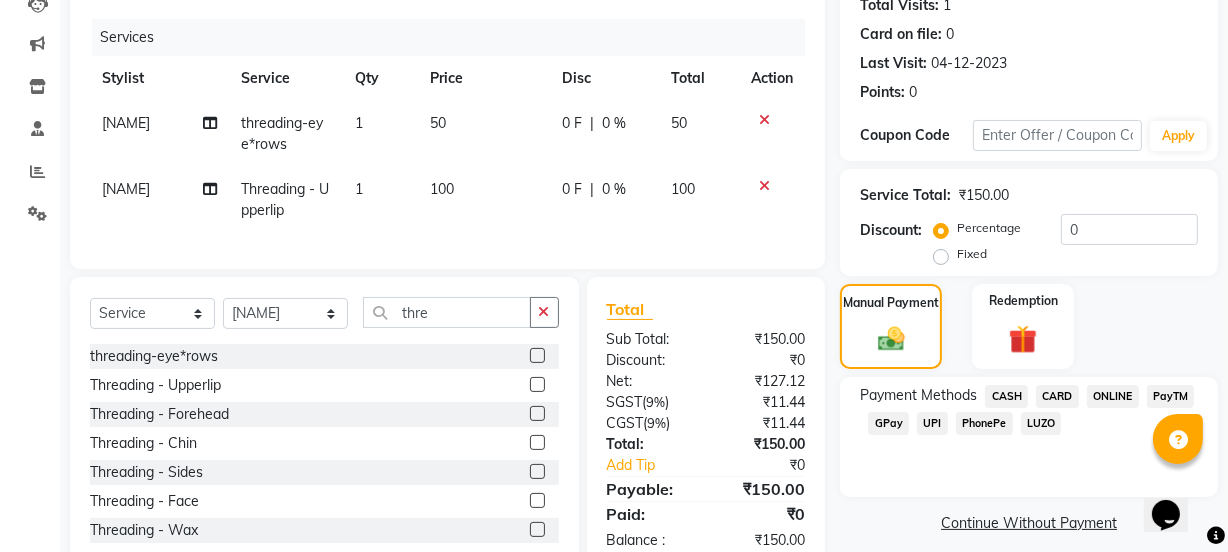 scroll, scrollTop: 293, scrollLeft: 0, axis: vertical 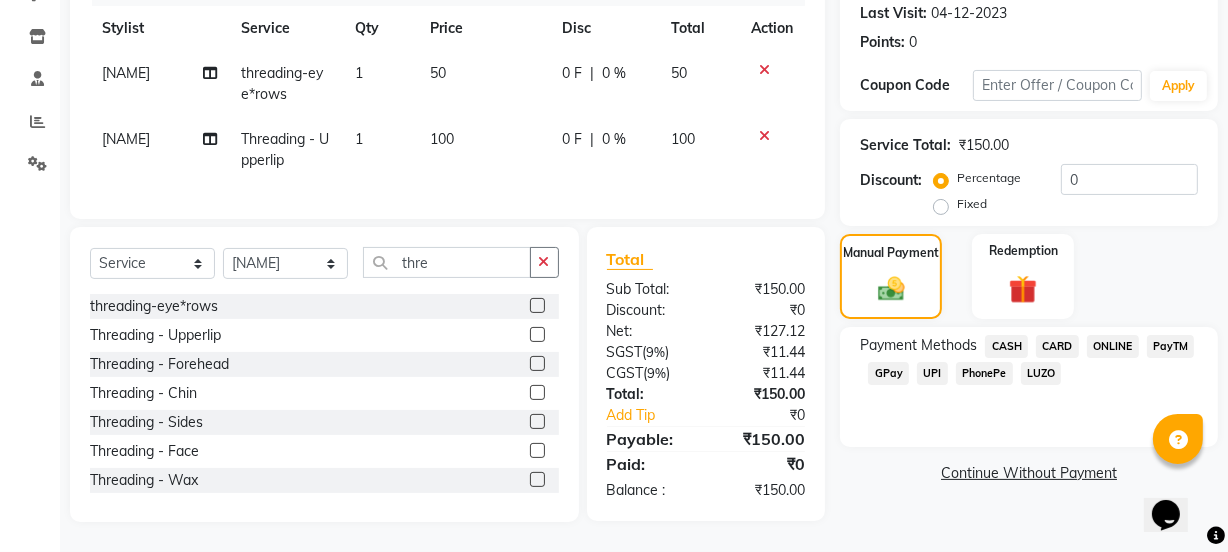 click on "UPI" 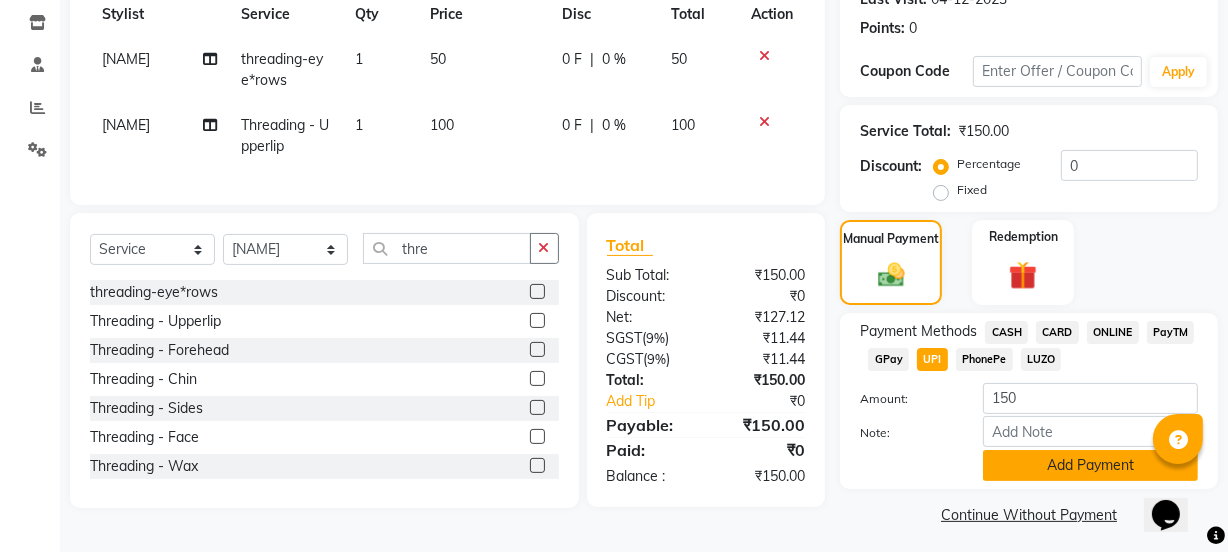 click on "Add Payment" 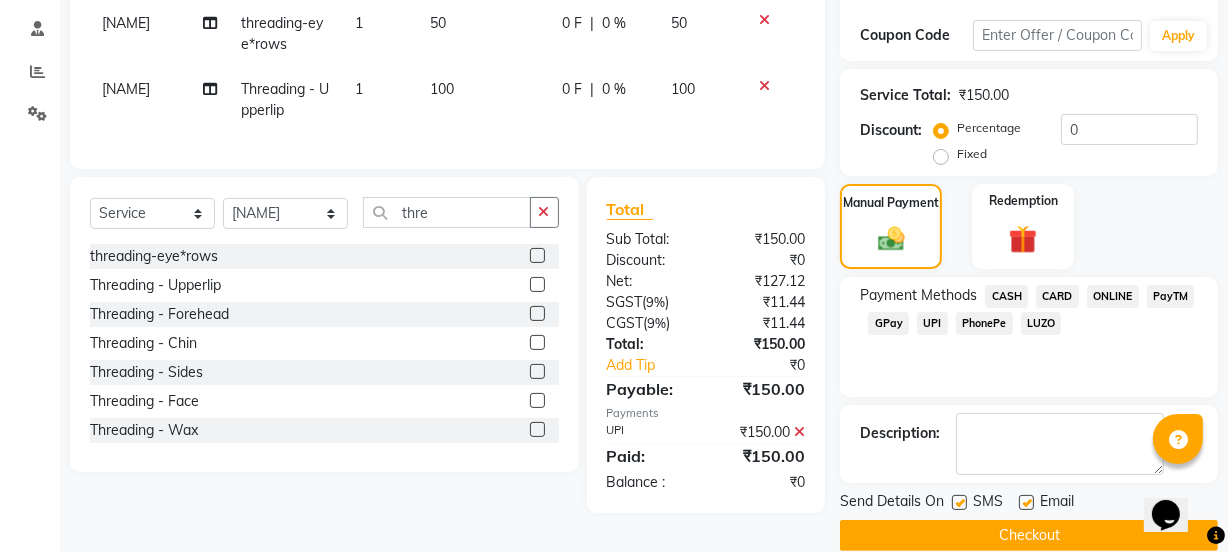 scroll, scrollTop: 357, scrollLeft: 0, axis: vertical 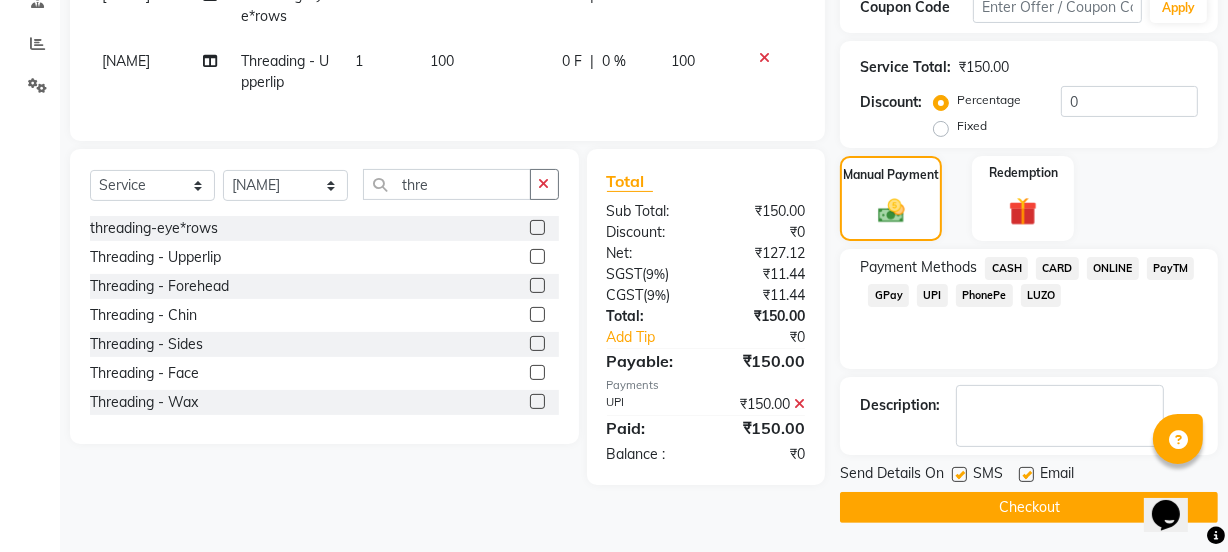 click on "Checkout" 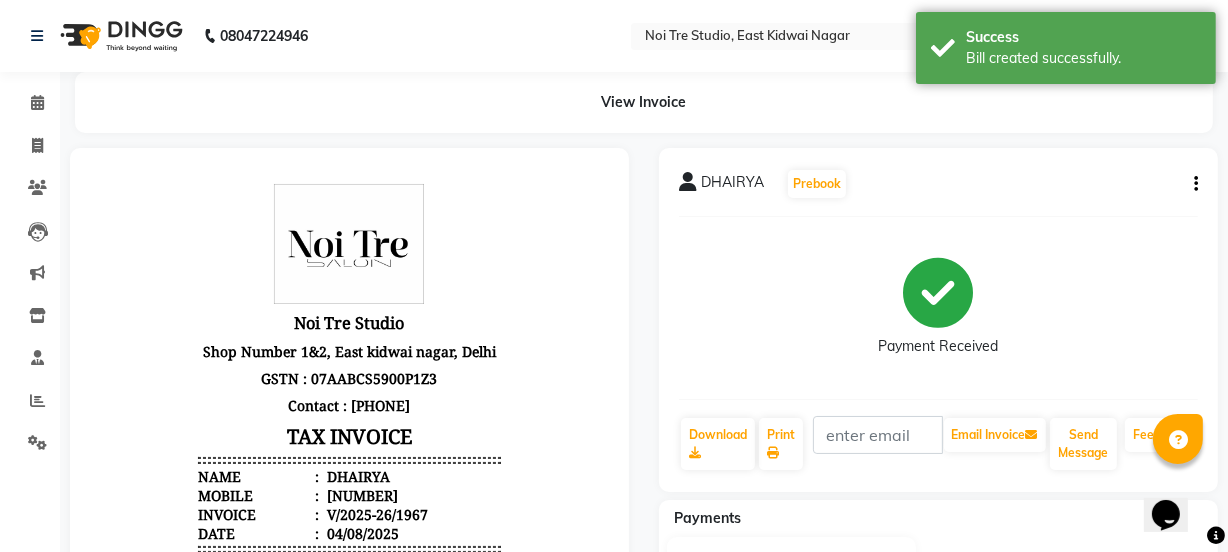 scroll, scrollTop: 0, scrollLeft: 0, axis: both 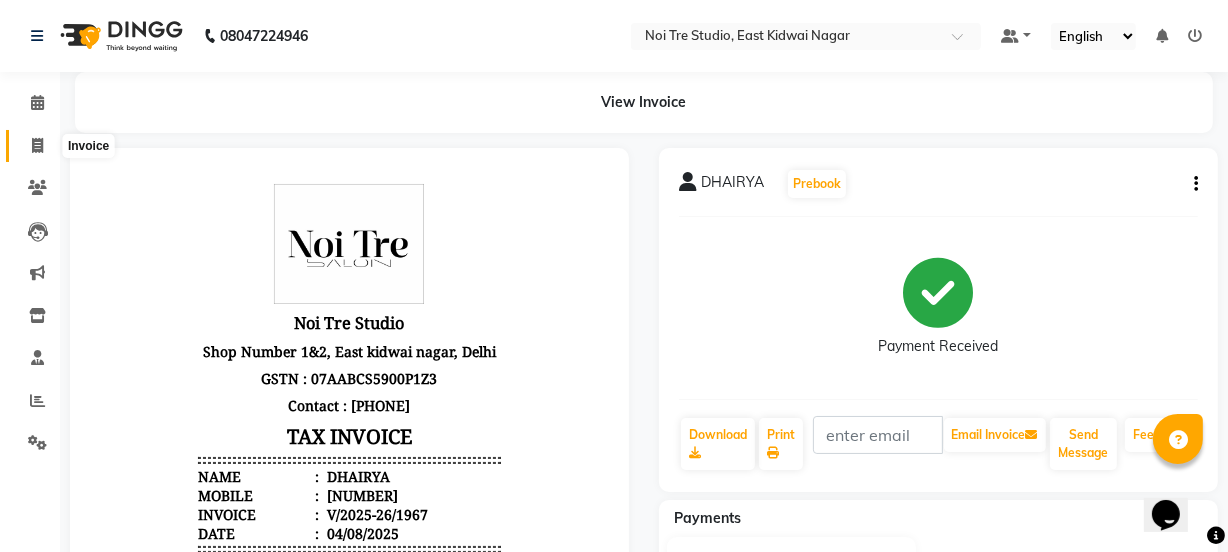 click 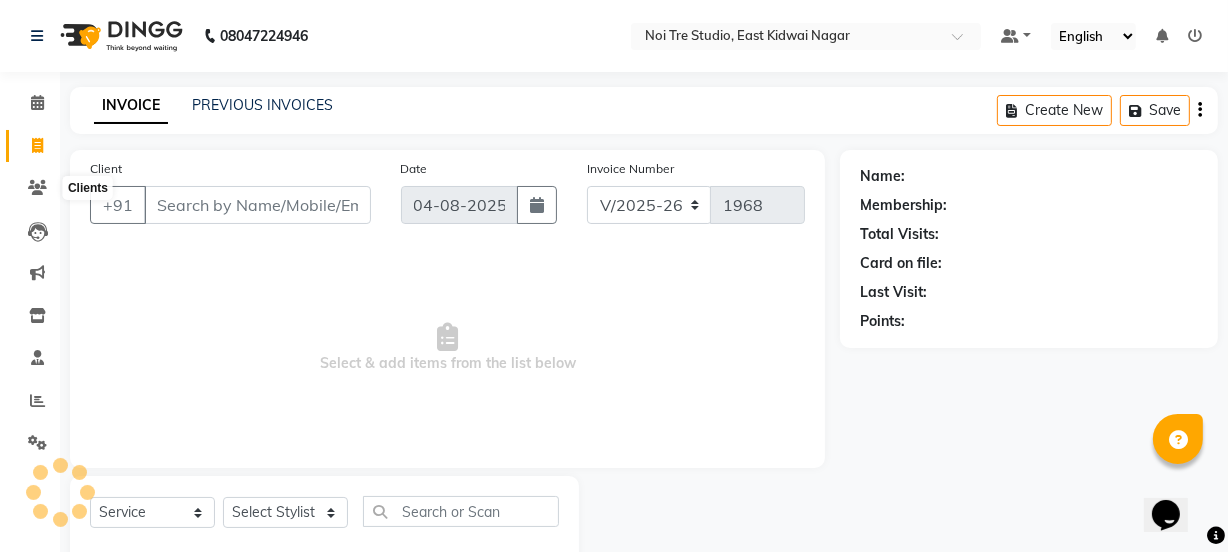 scroll, scrollTop: 50, scrollLeft: 0, axis: vertical 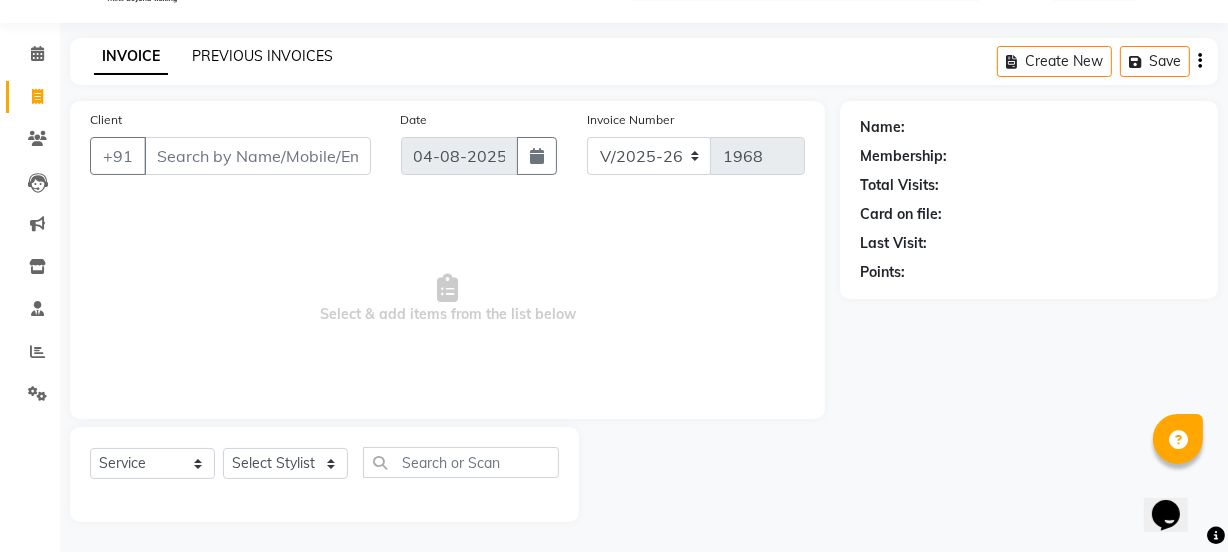 click on "PREVIOUS INVOICES" 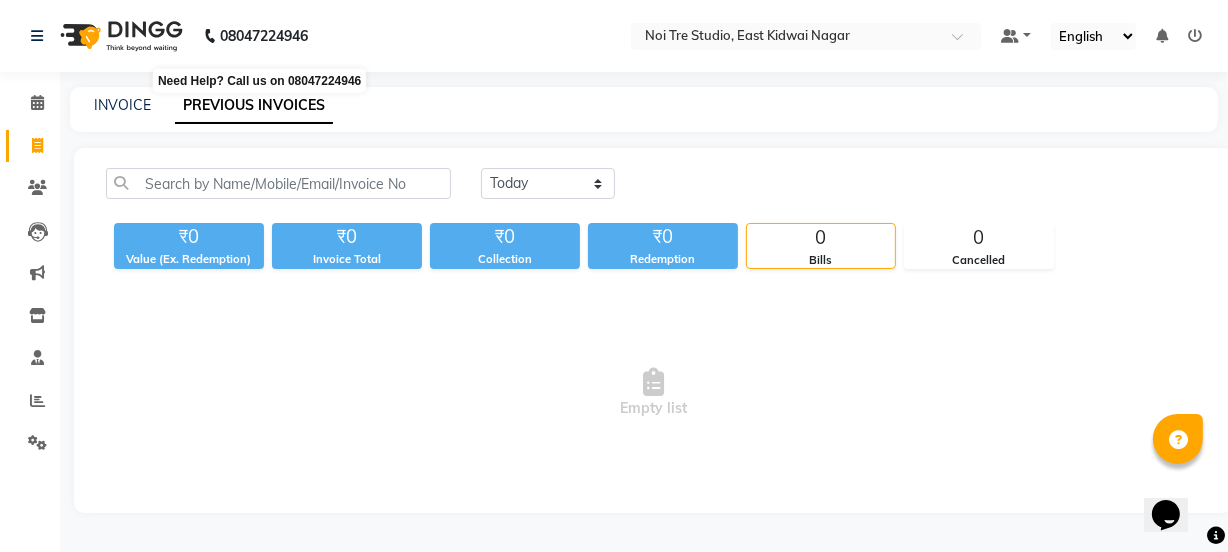 scroll, scrollTop: 0, scrollLeft: 0, axis: both 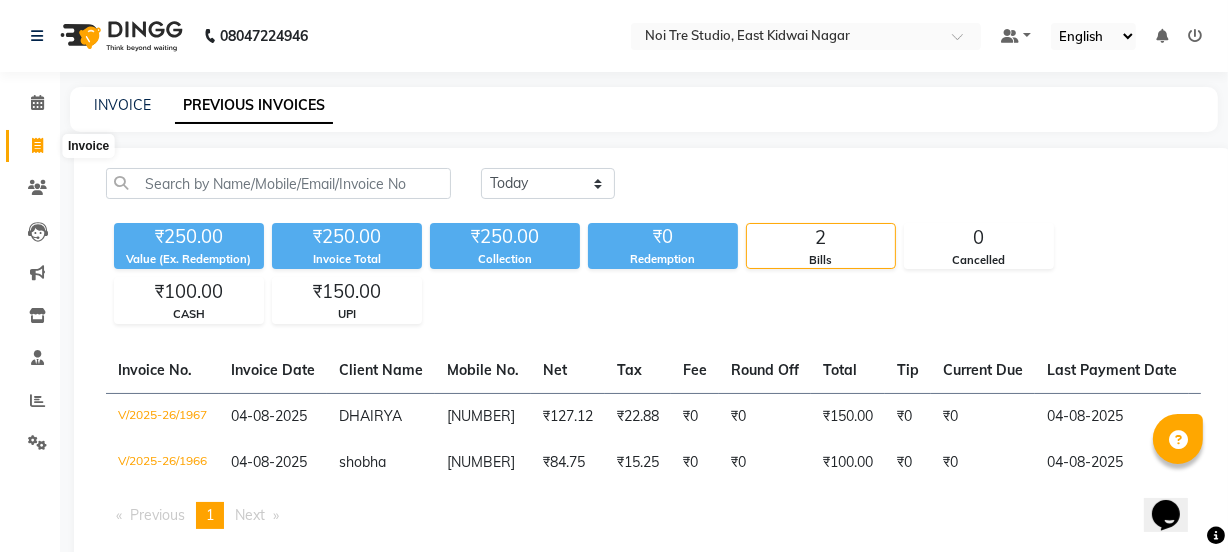 click 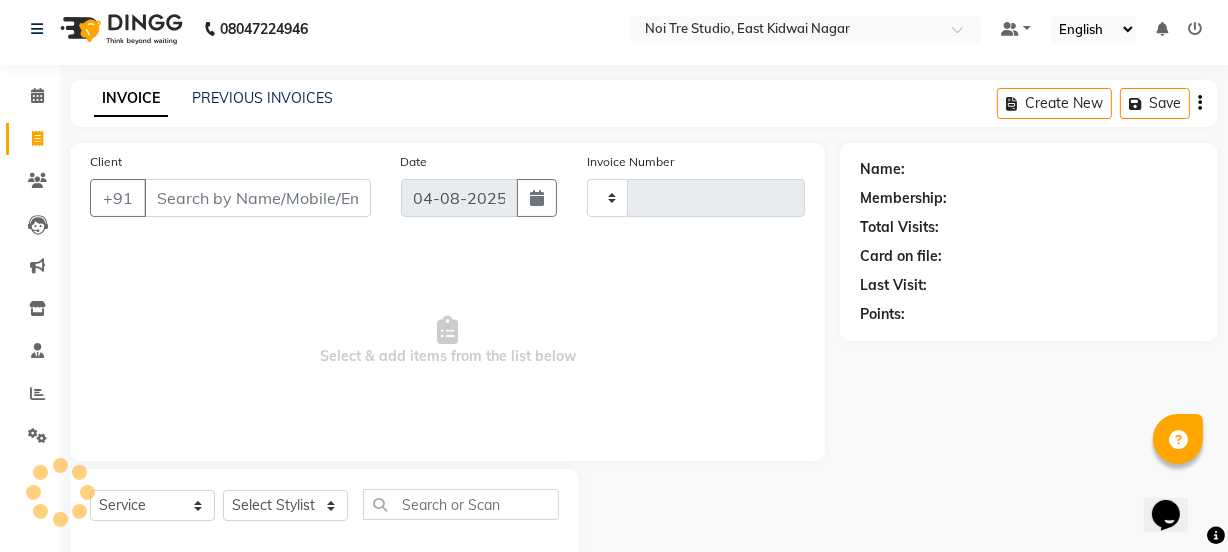type on "1968" 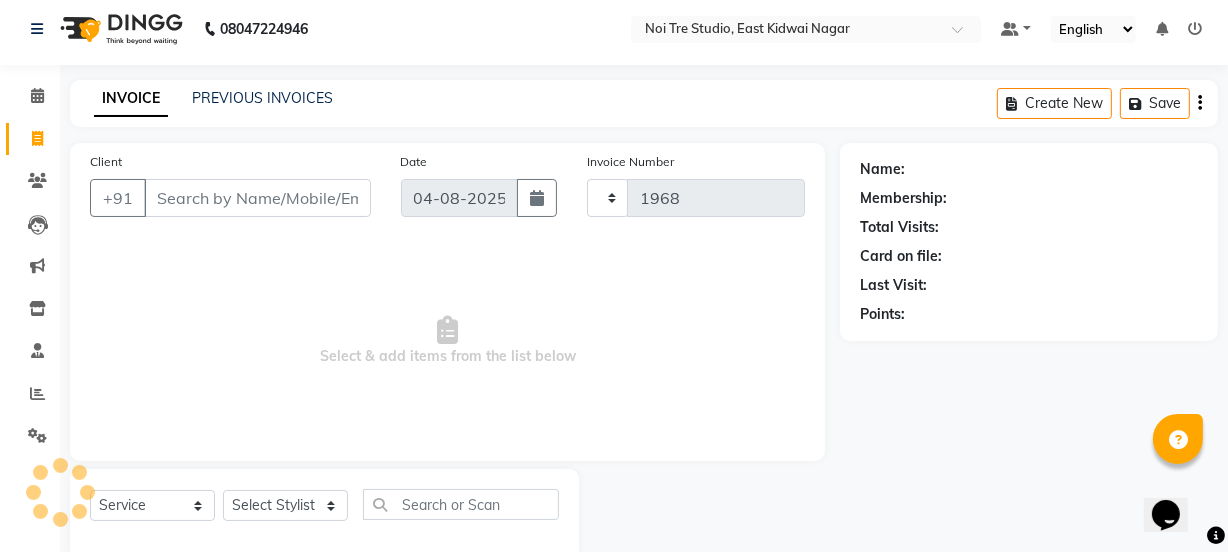 select on "4884" 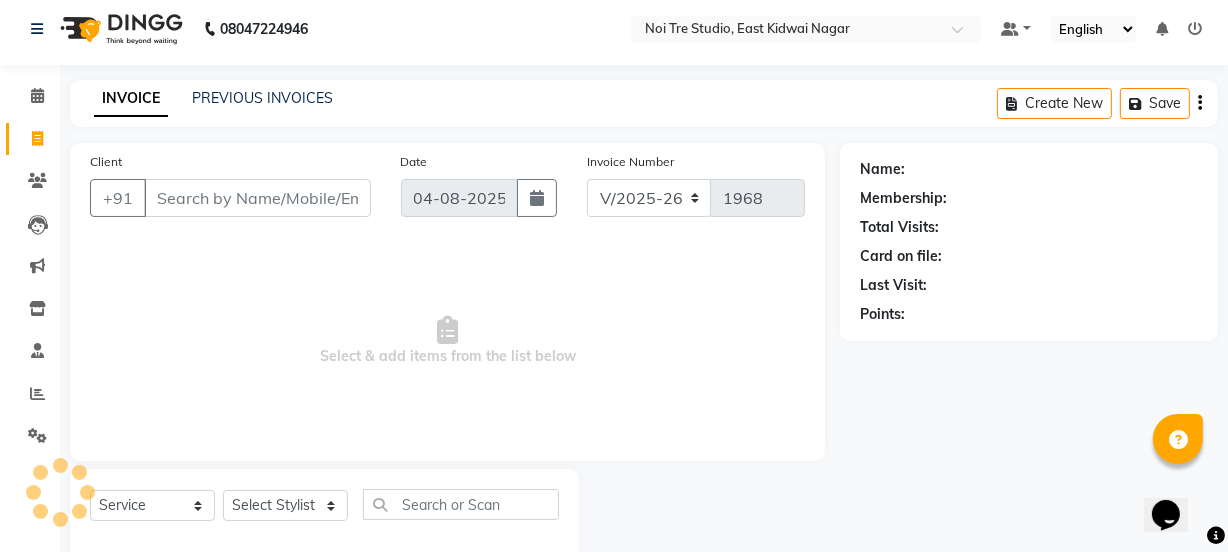 scroll, scrollTop: 50, scrollLeft: 0, axis: vertical 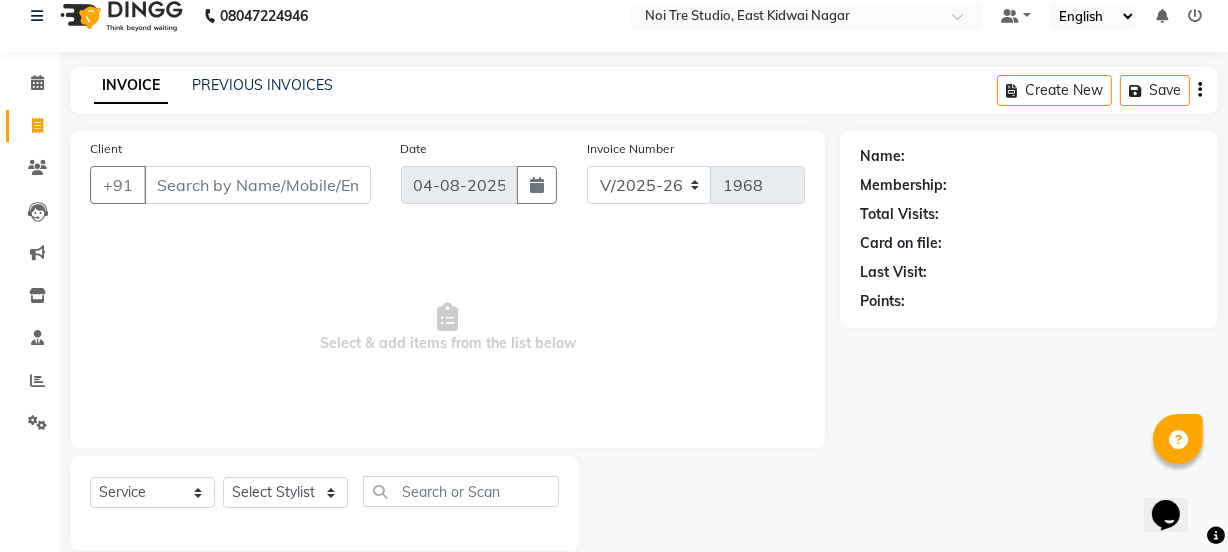 click on "Client" at bounding box center (257, 185) 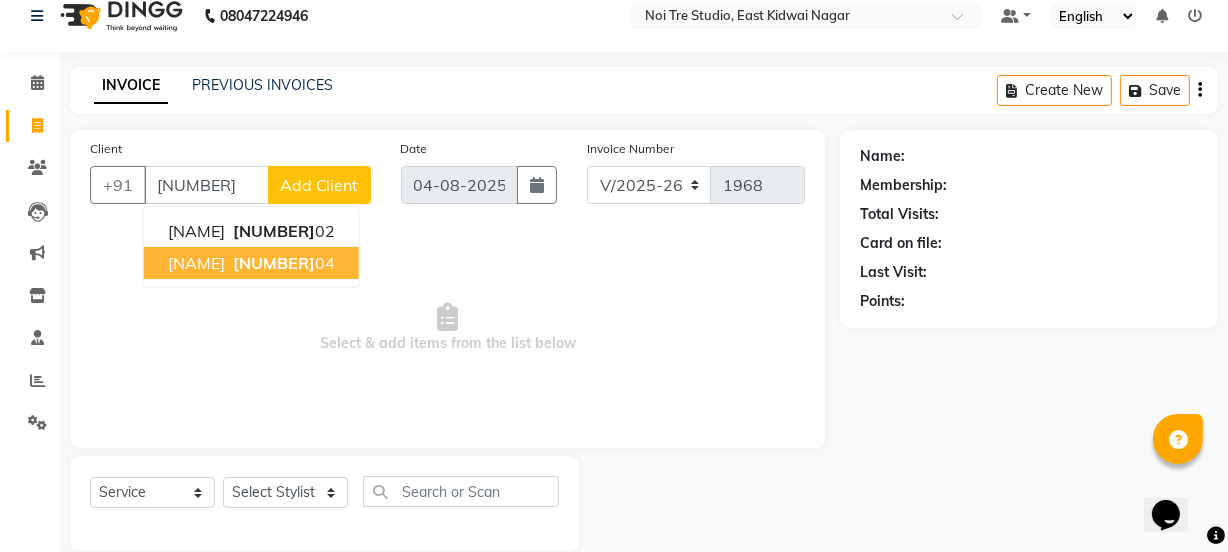 click on "[NAME] [PHONE]" at bounding box center (251, 263) 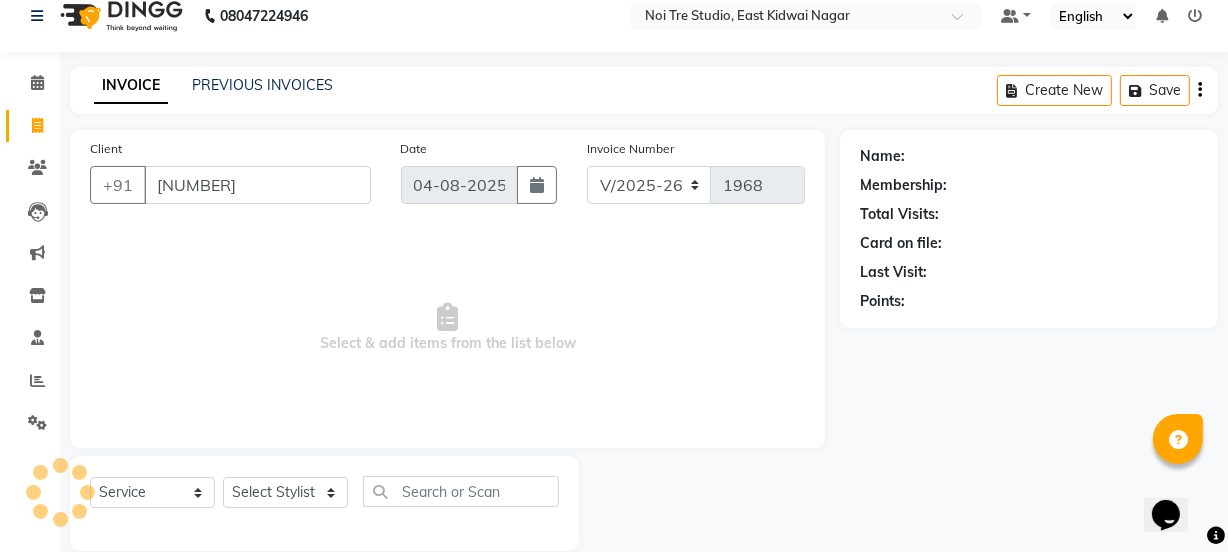 type on "[NUMBER]" 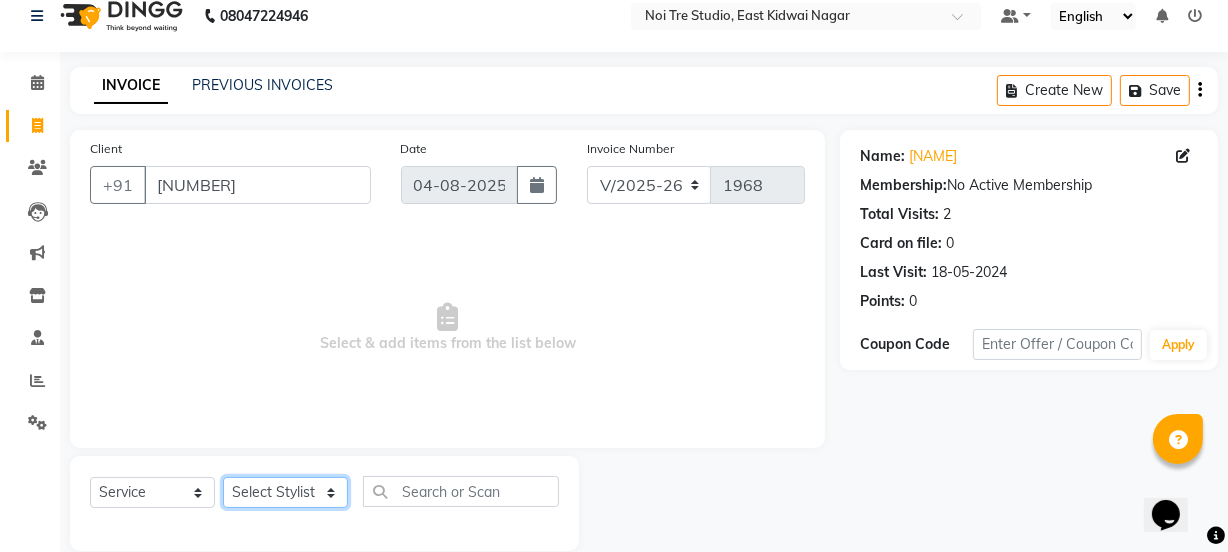 drag, startPoint x: 284, startPoint y: 495, endPoint x: 279, endPoint y: 43, distance: 452.02765 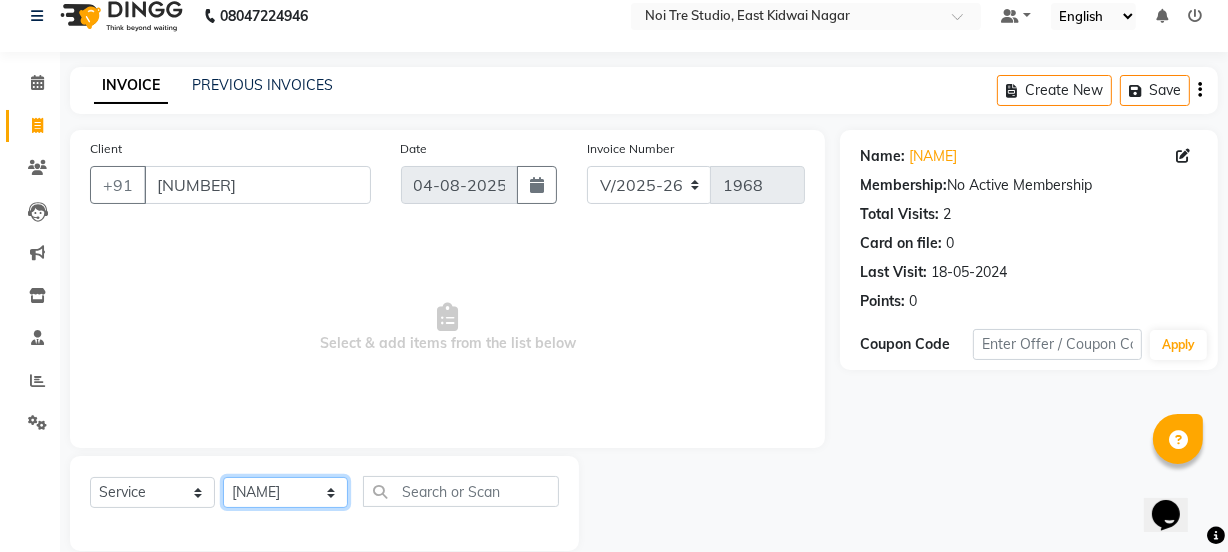 click on "Select Stylist [NAME] [NAME] [NAME] [NAME] [NAME] [NAME] [NAME] [NAME] Manager massey [NAME] [NAME] [NAME] [NAME] [NAME] [NAME] [NAME] [NAME] [NAME] [NAME] [NAME] [NAME] [NAME] [NAME] [NAME]" 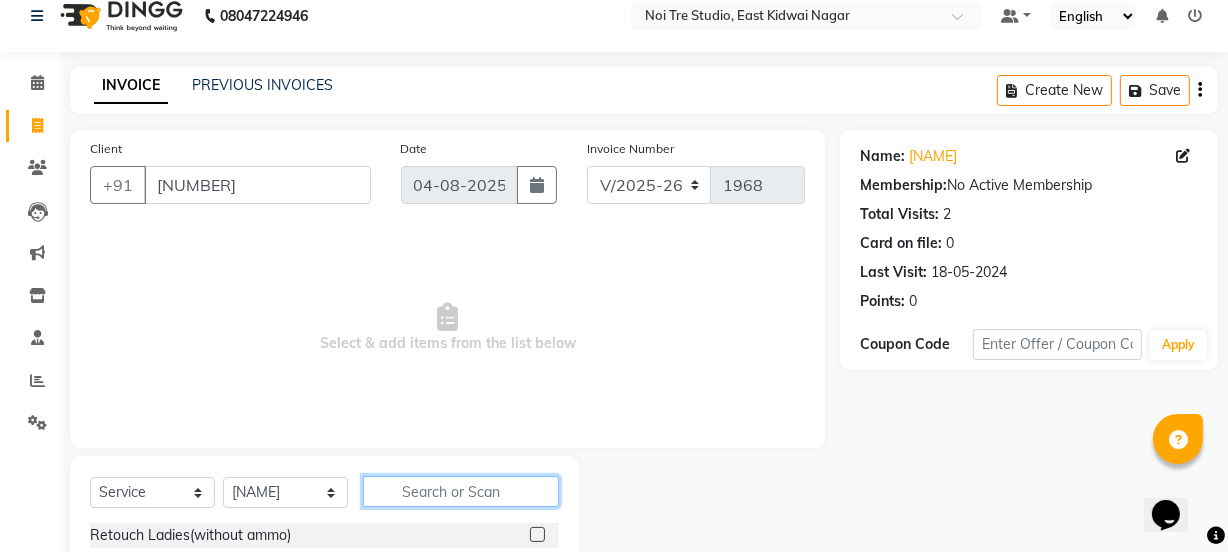 click 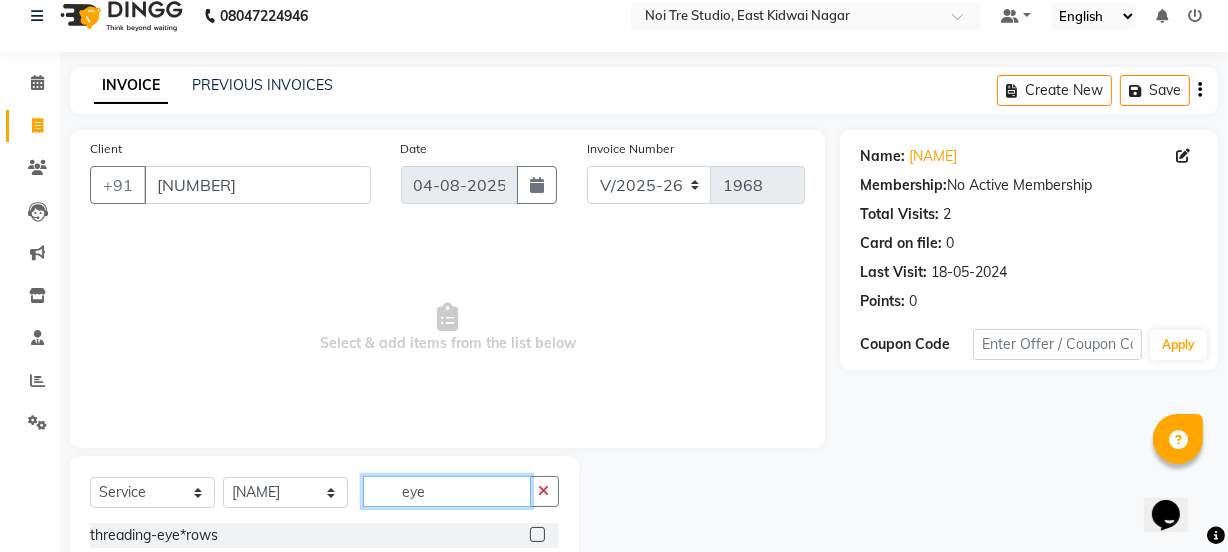 scroll, scrollTop: 136, scrollLeft: 0, axis: vertical 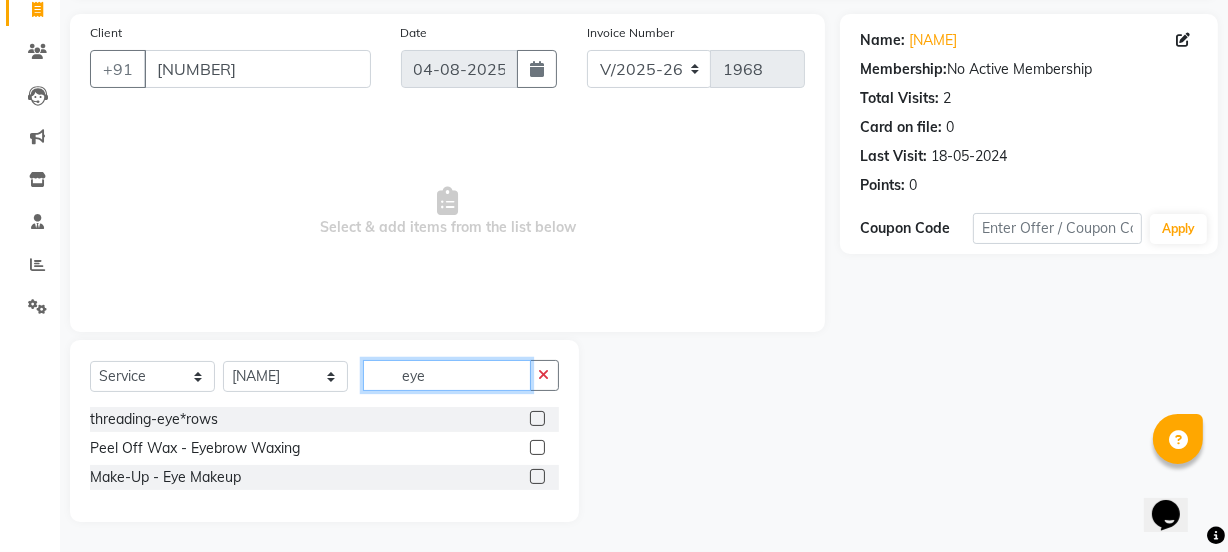 type on "eye" 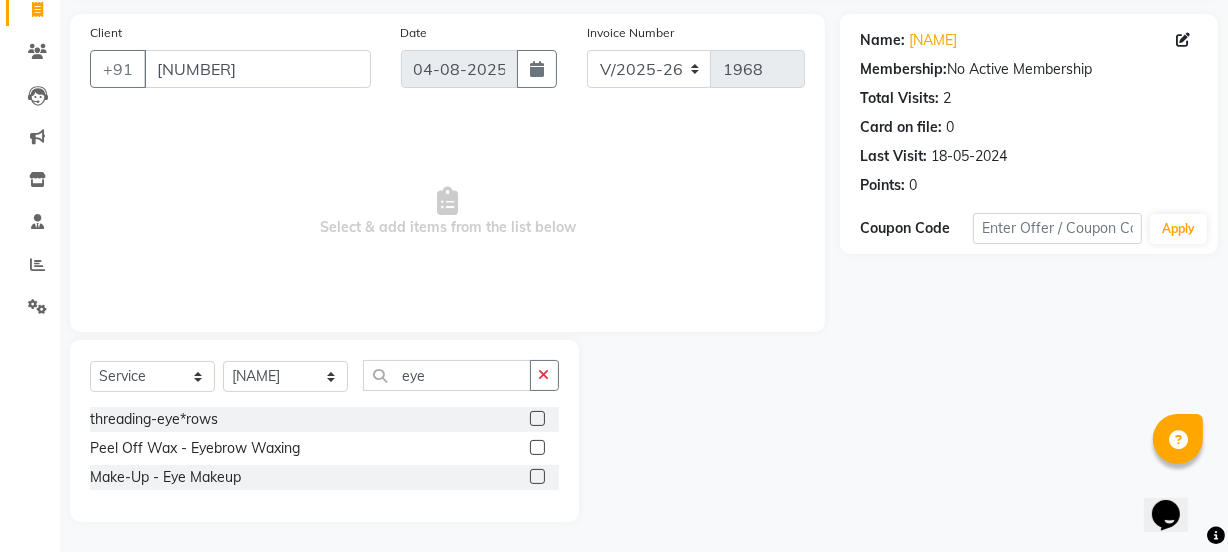 click 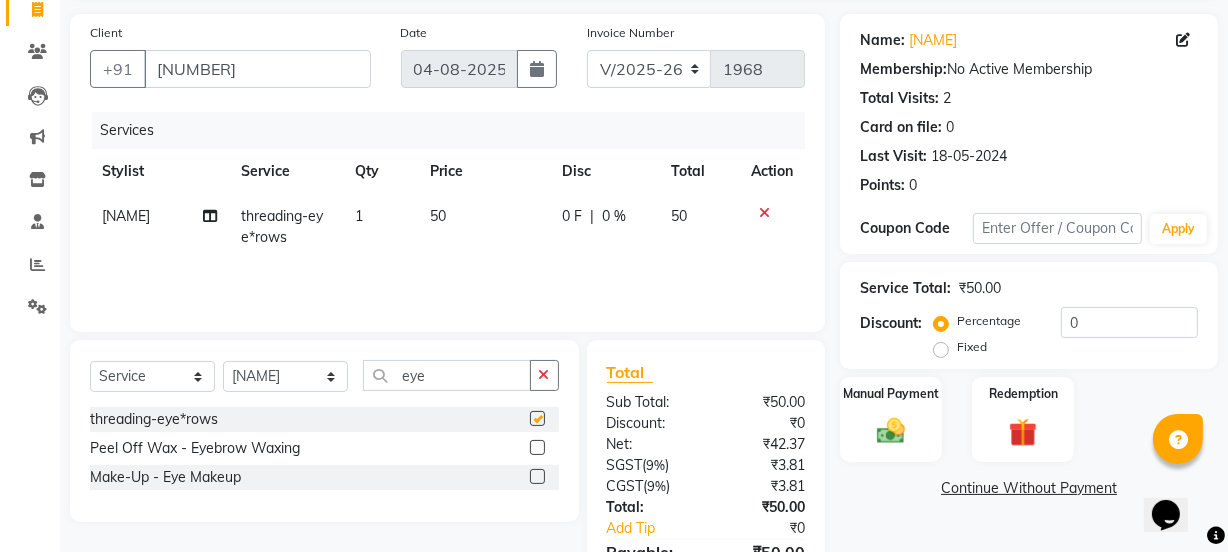 checkbox on "false" 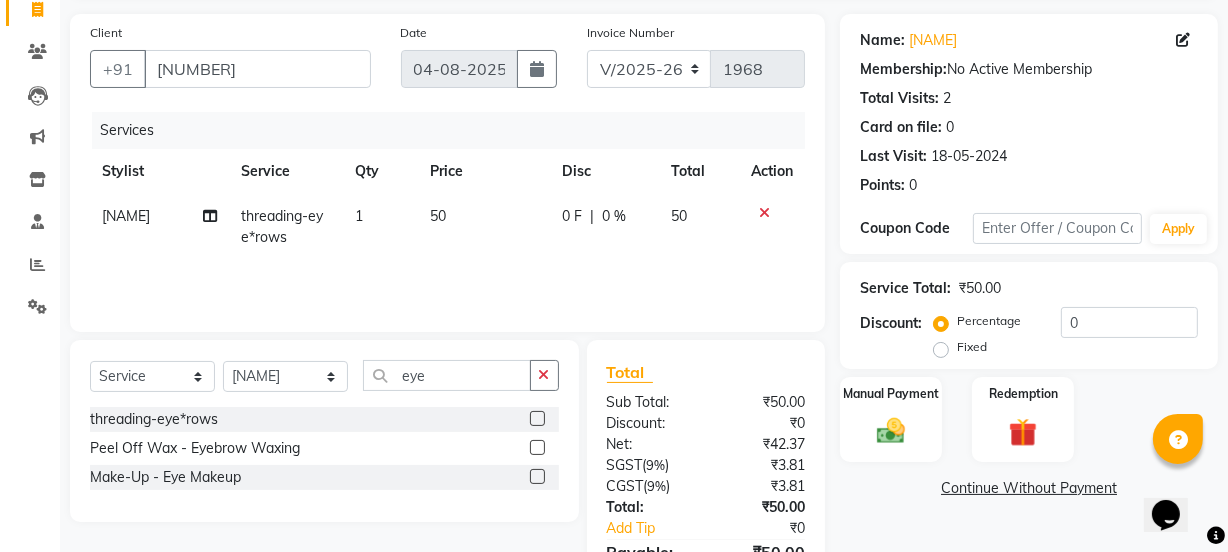 click on "1" 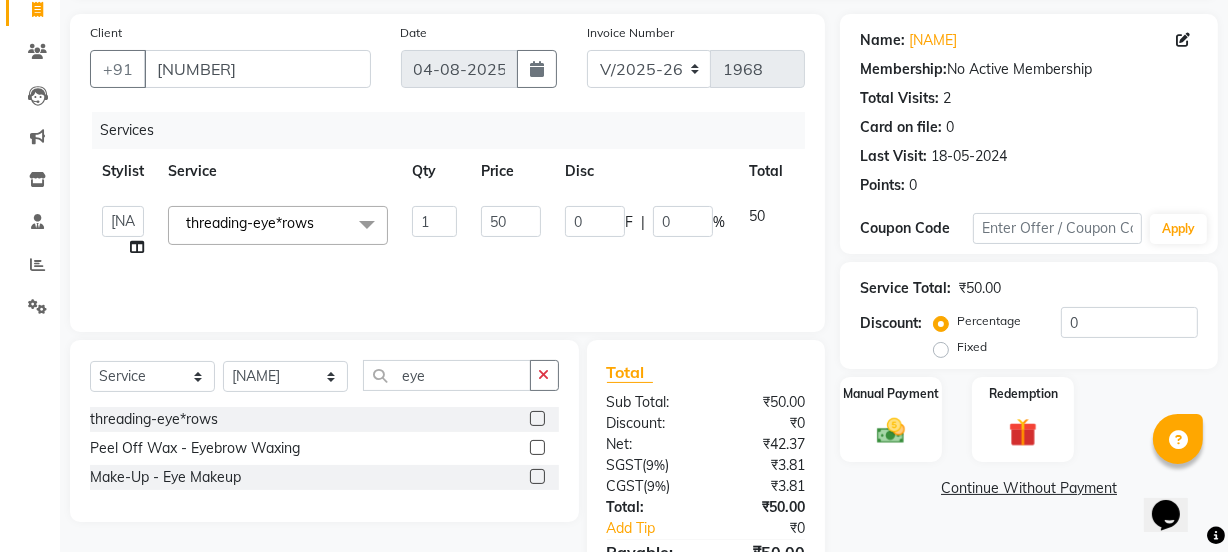 click 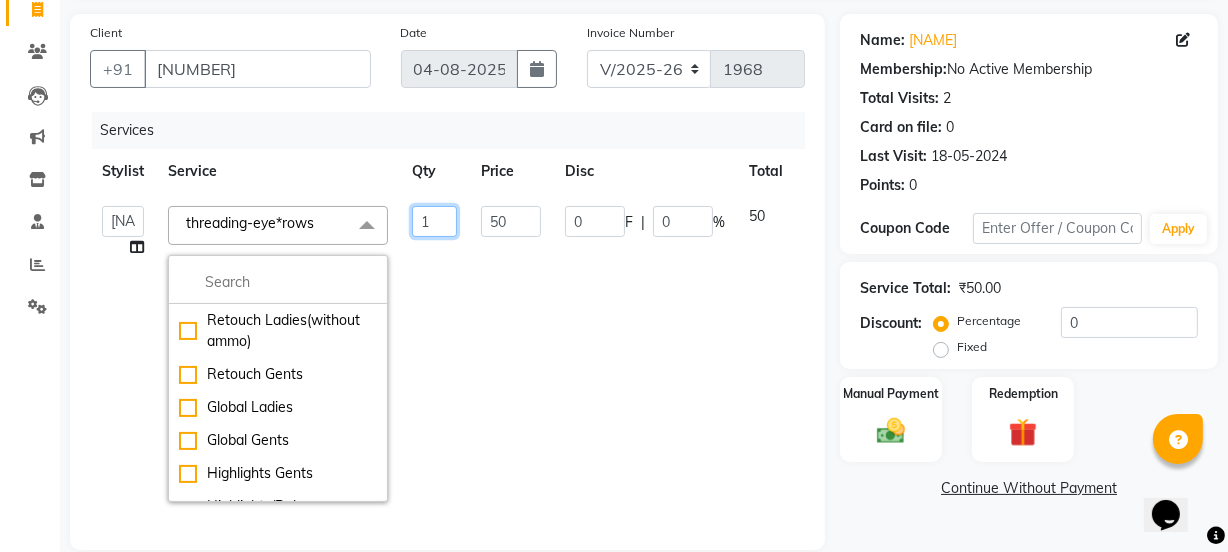 click on "1" 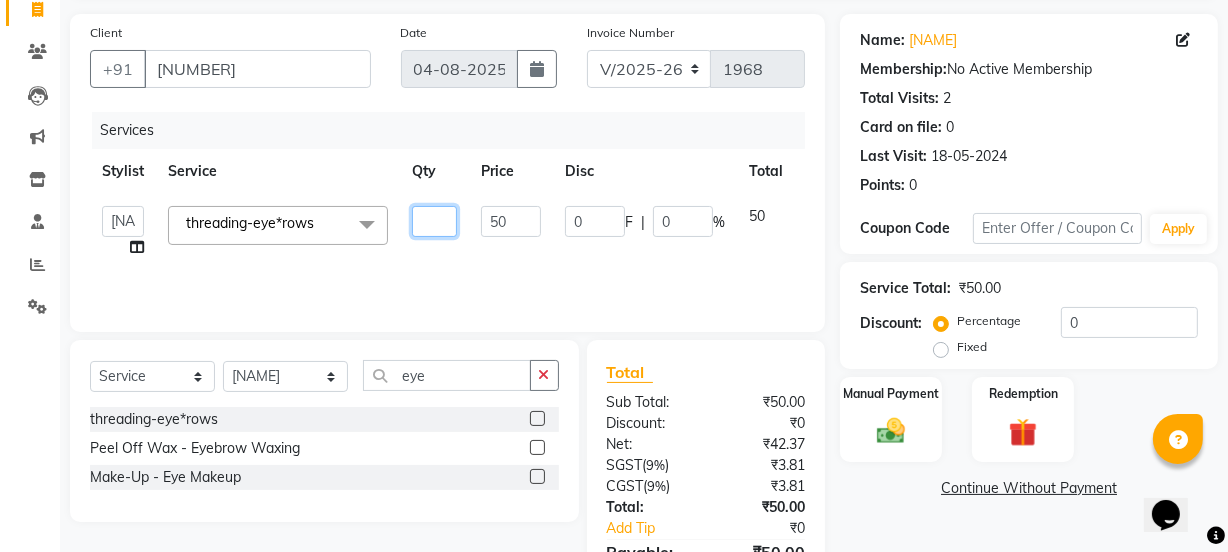 type on "2" 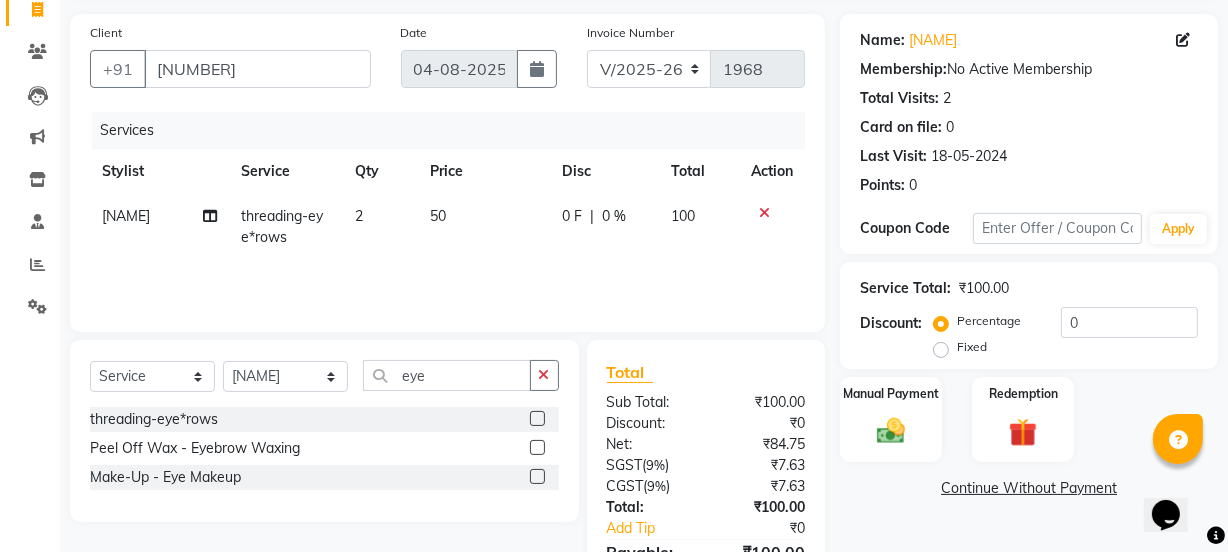 click on "[NAME] threading-eye*rows 2 50 0 F | 0 % 100" 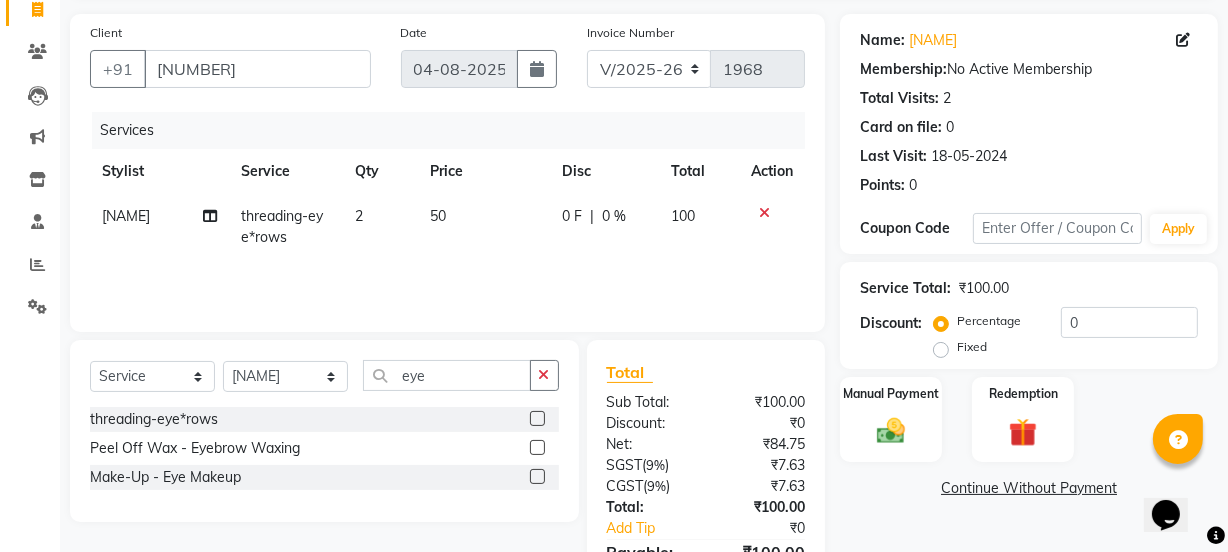 scroll, scrollTop: 249, scrollLeft: 0, axis: vertical 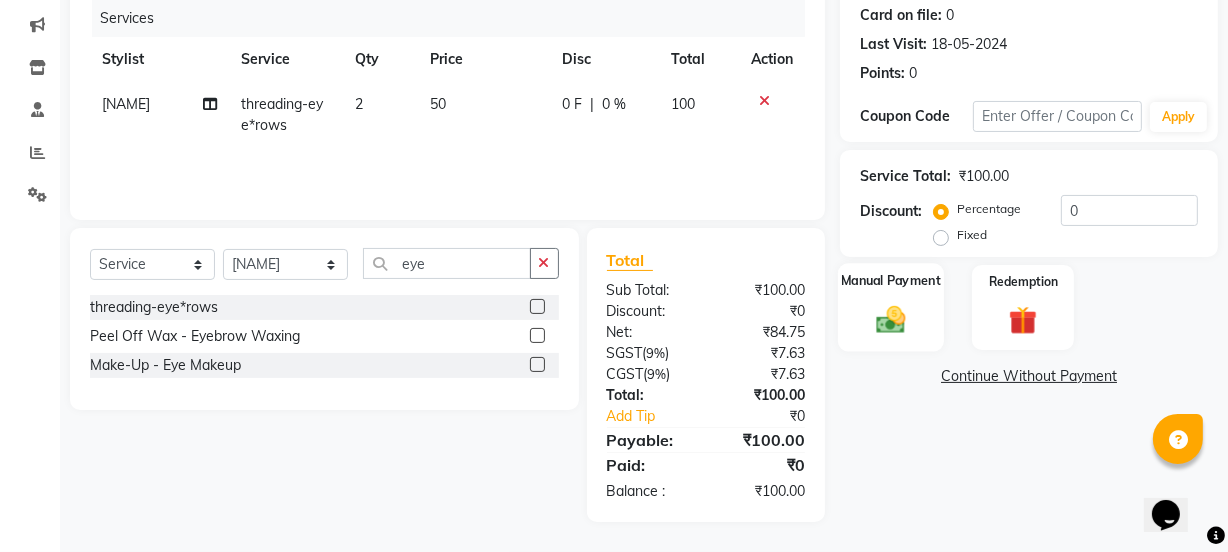 click 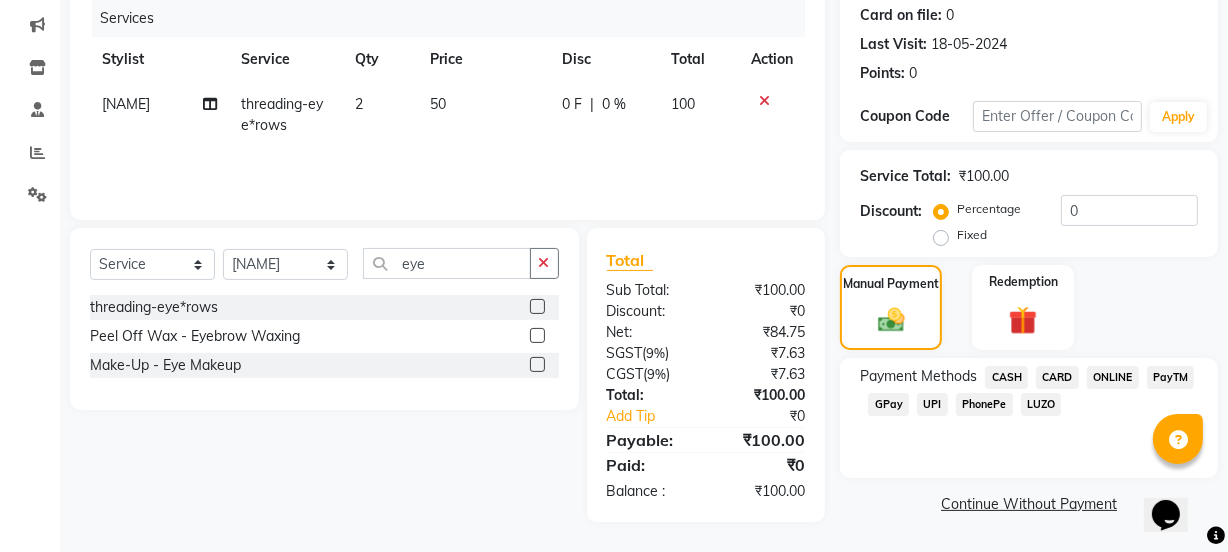 click on "CASH" 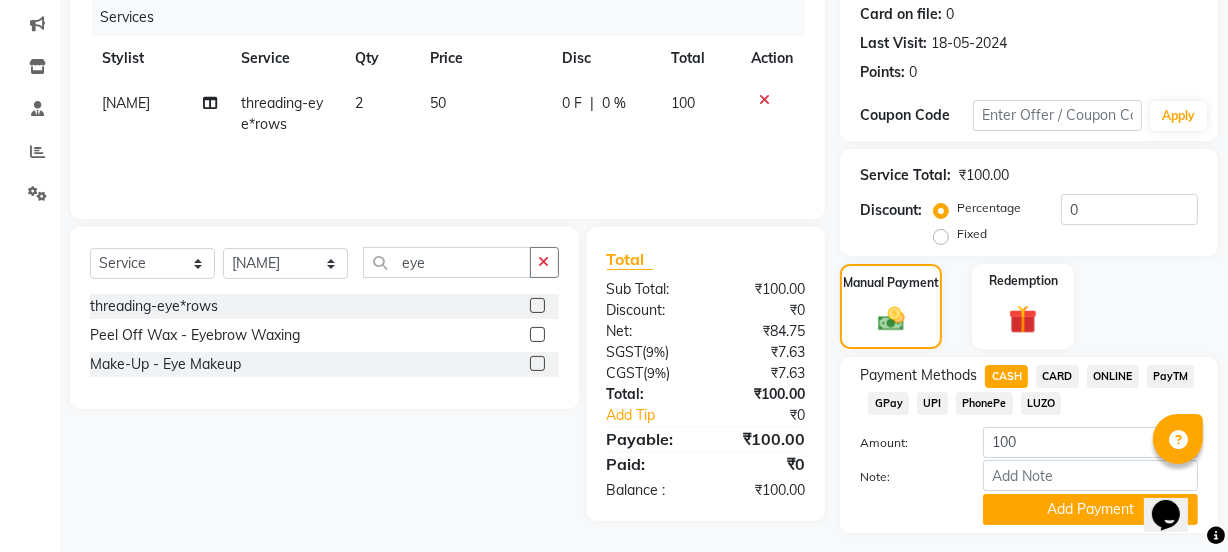 click on "UPI" 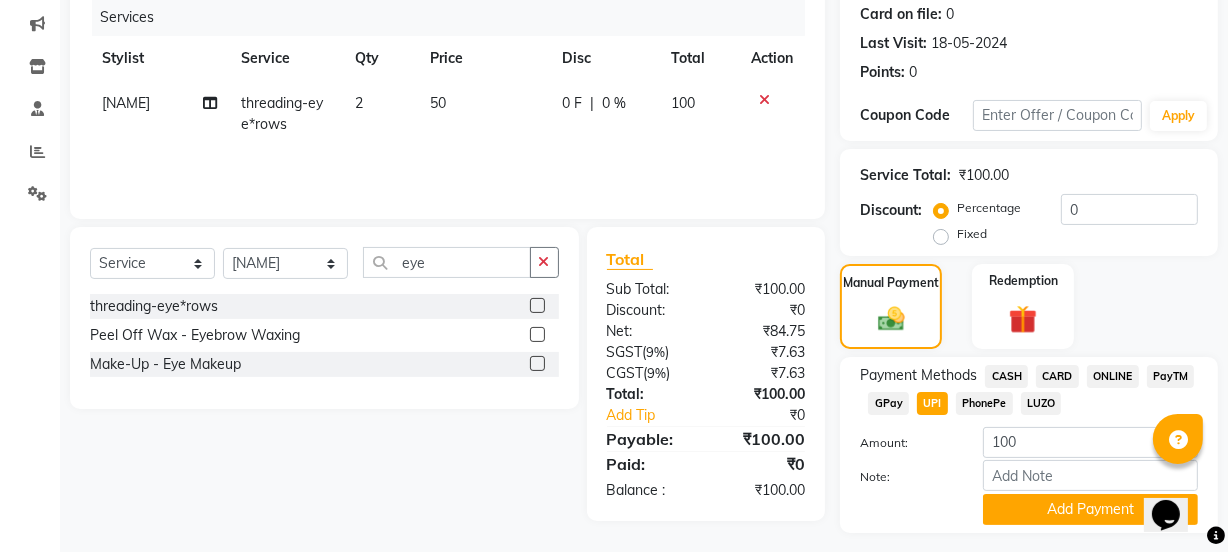 scroll, scrollTop: 300, scrollLeft: 0, axis: vertical 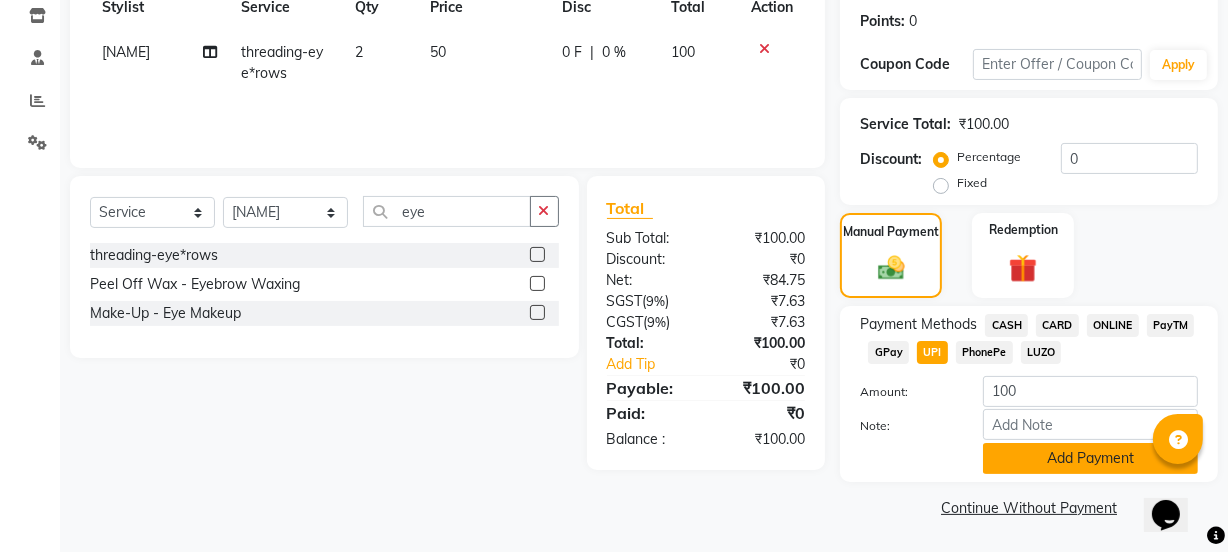 click on "Add Payment" 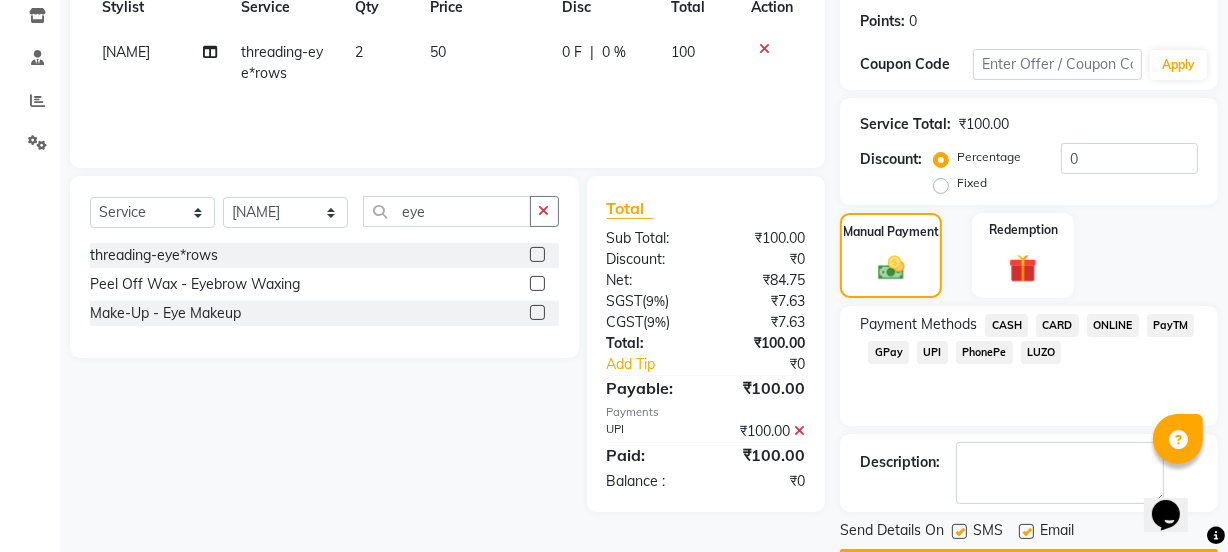 click on "Checkout" 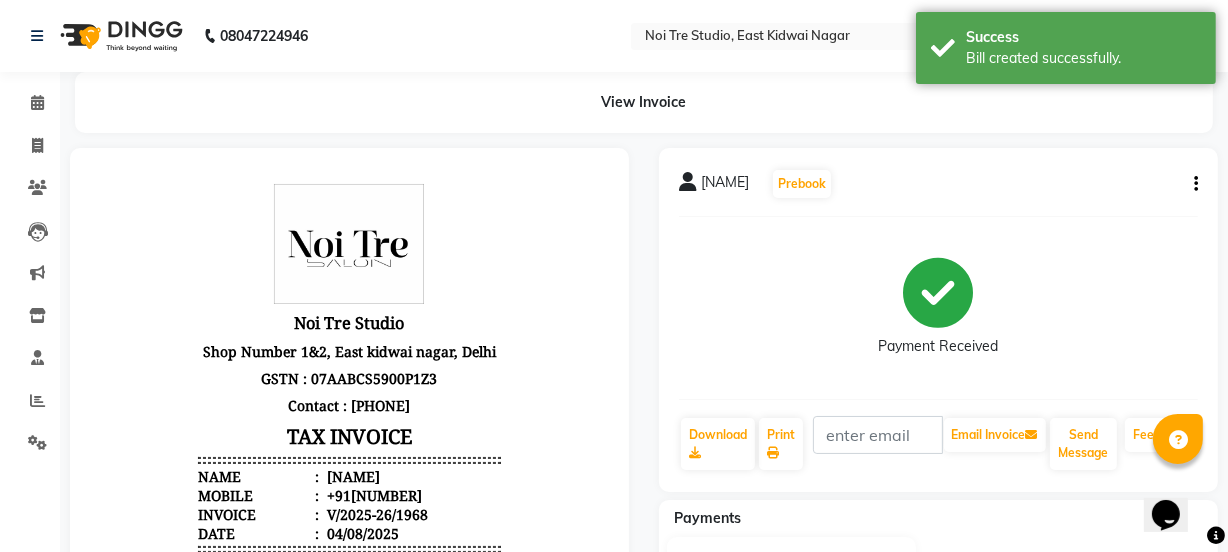 scroll, scrollTop: 0, scrollLeft: 0, axis: both 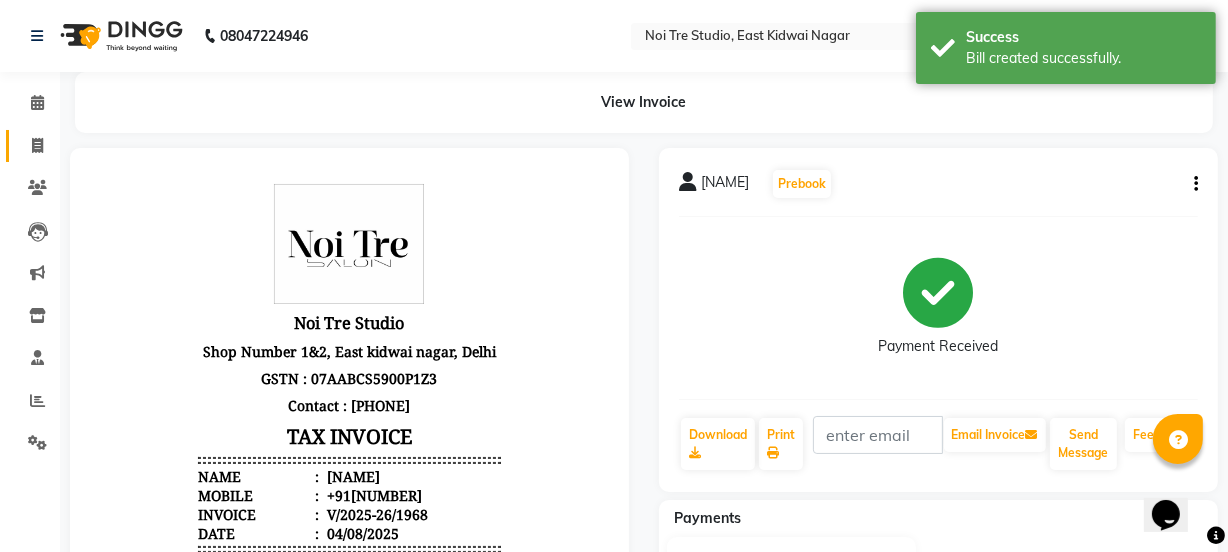 click on "Invoice" 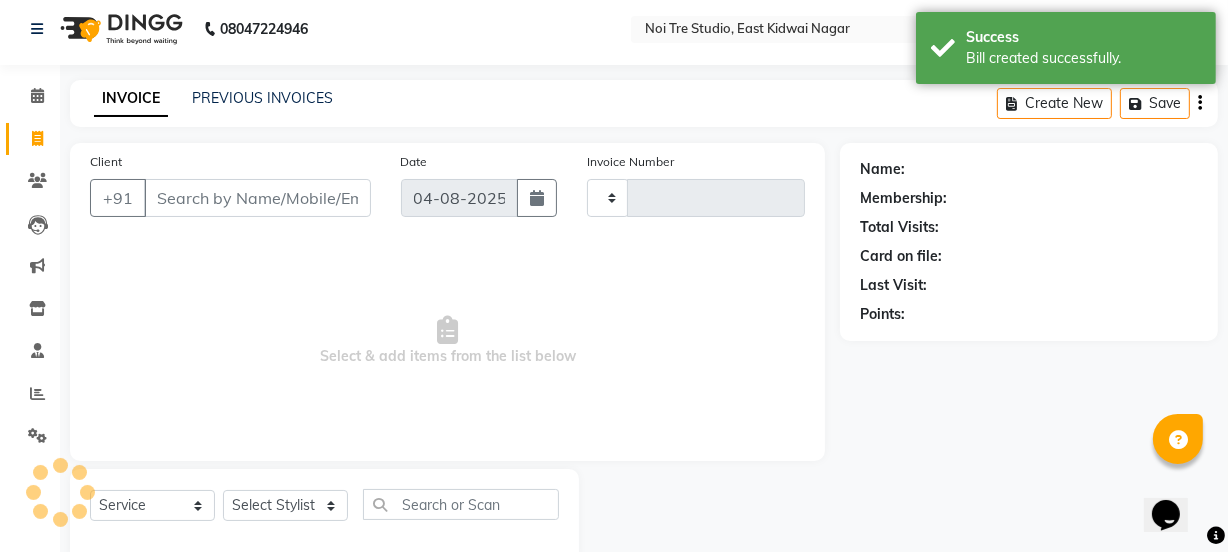 type on "1969" 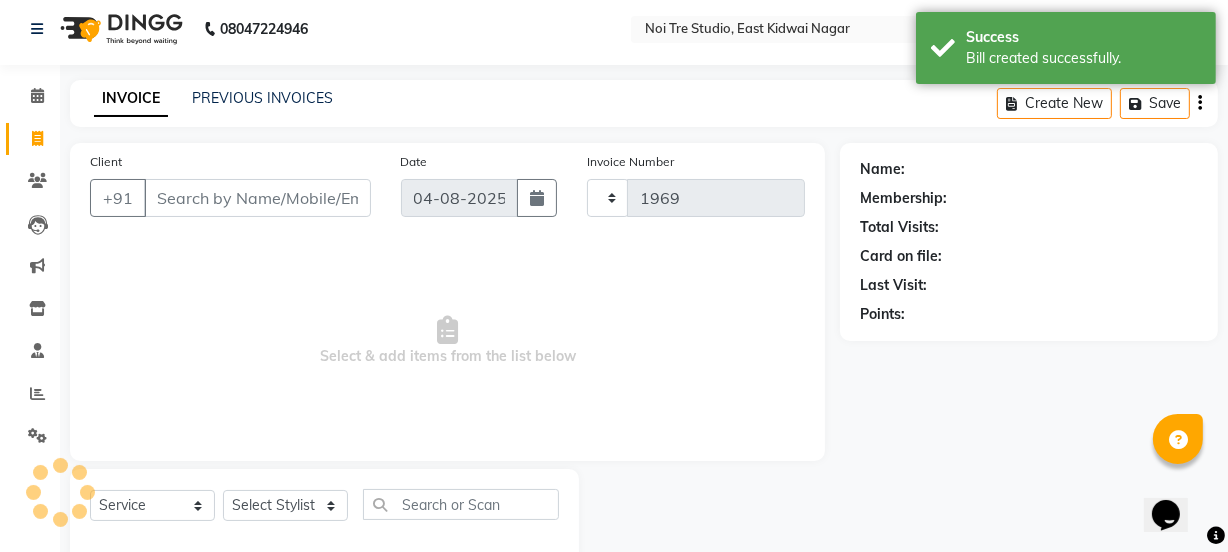 select on "4884" 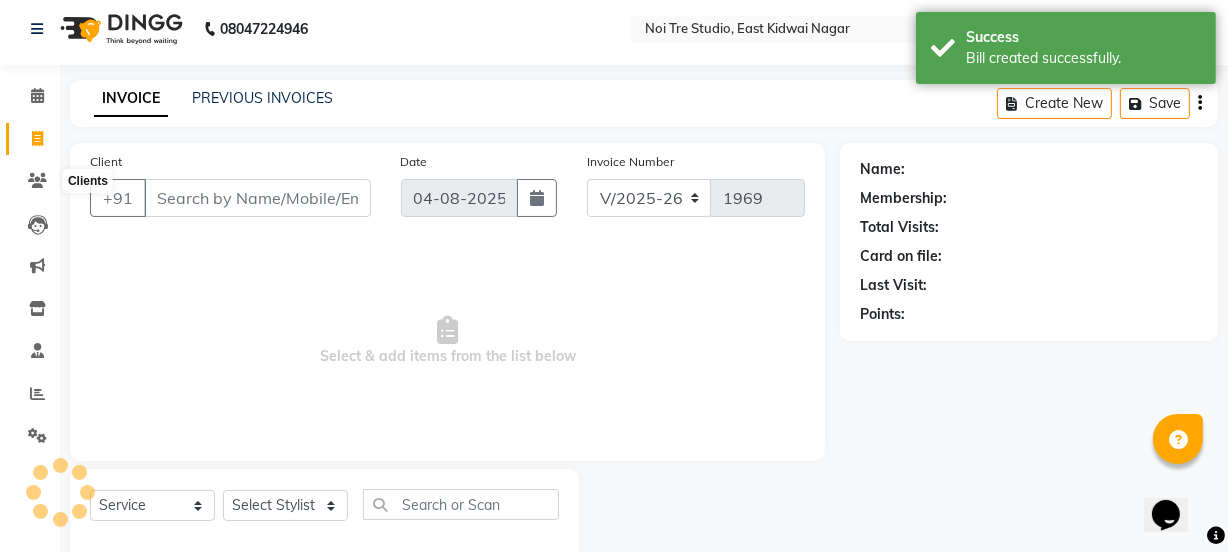 scroll, scrollTop: 50, scrollLeft: 0, axis: vertical 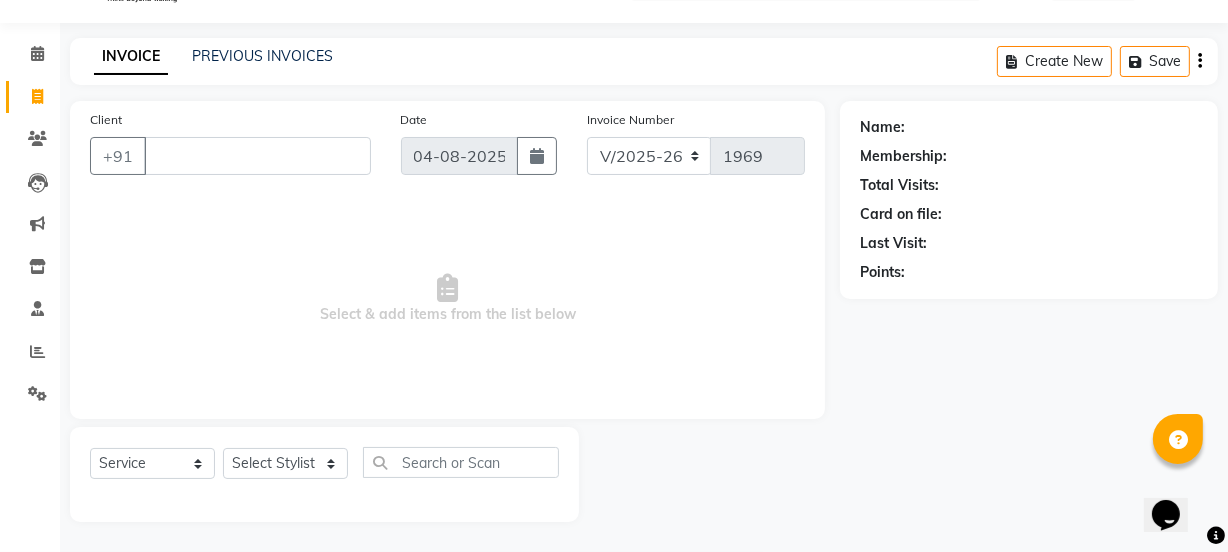 type 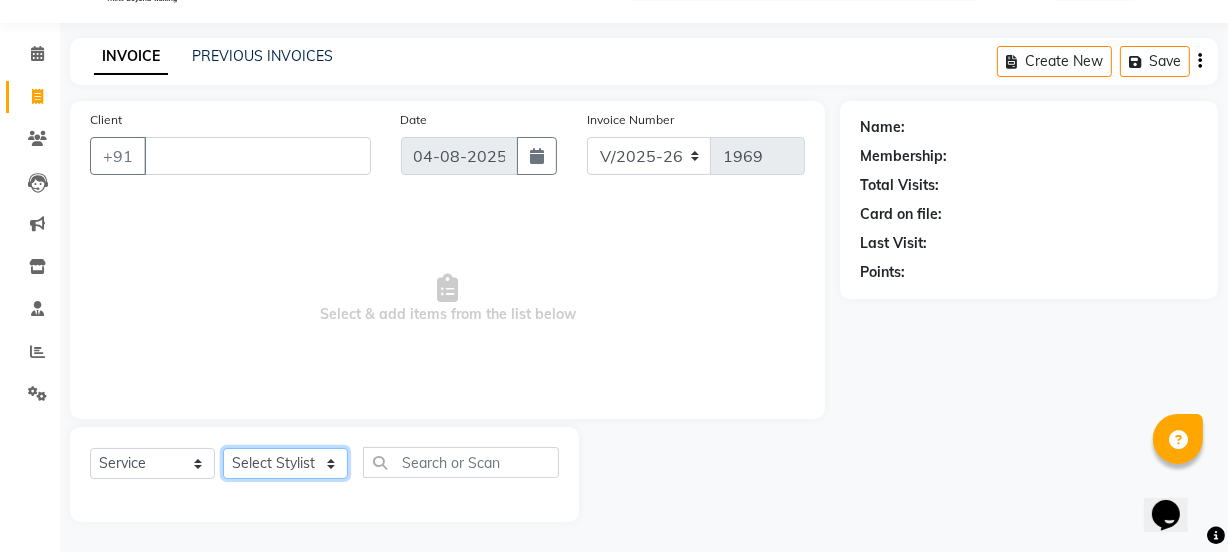 click on "Select Stylist [NAME] [NAME] [NAME] [NAME] [NAME] [NAME] [NAME] [NAME] Manager massey [NAME] [NAME] [NAME] [NAME] [NAME] [NAME] [NAME] [NAME] [NAME] [NAME] [NAME] [NAME] [NAME] [NAME] [NAME]" 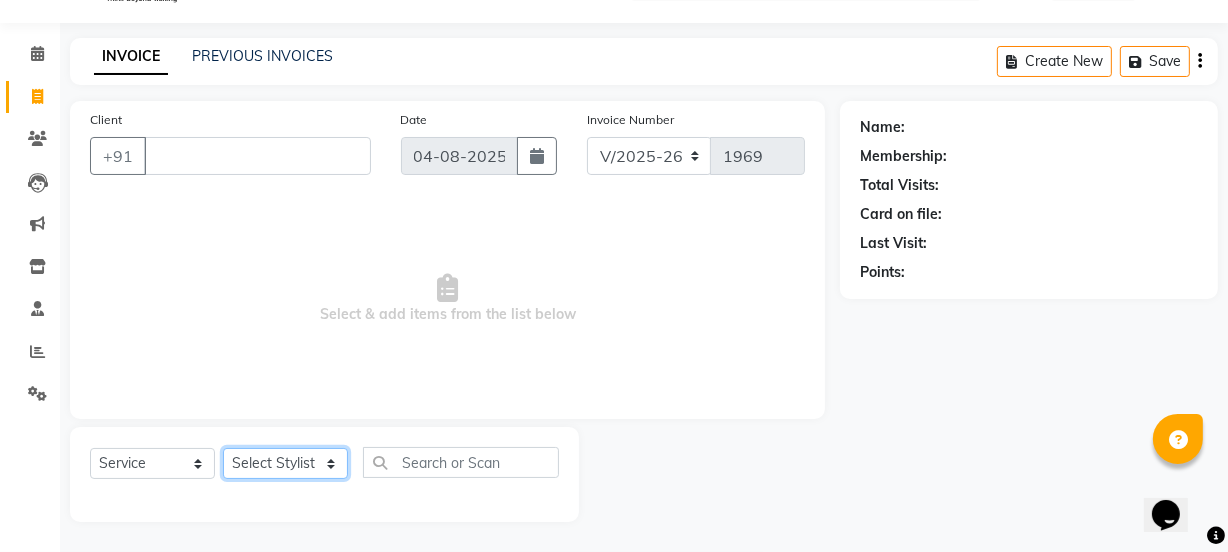 select on "29621" 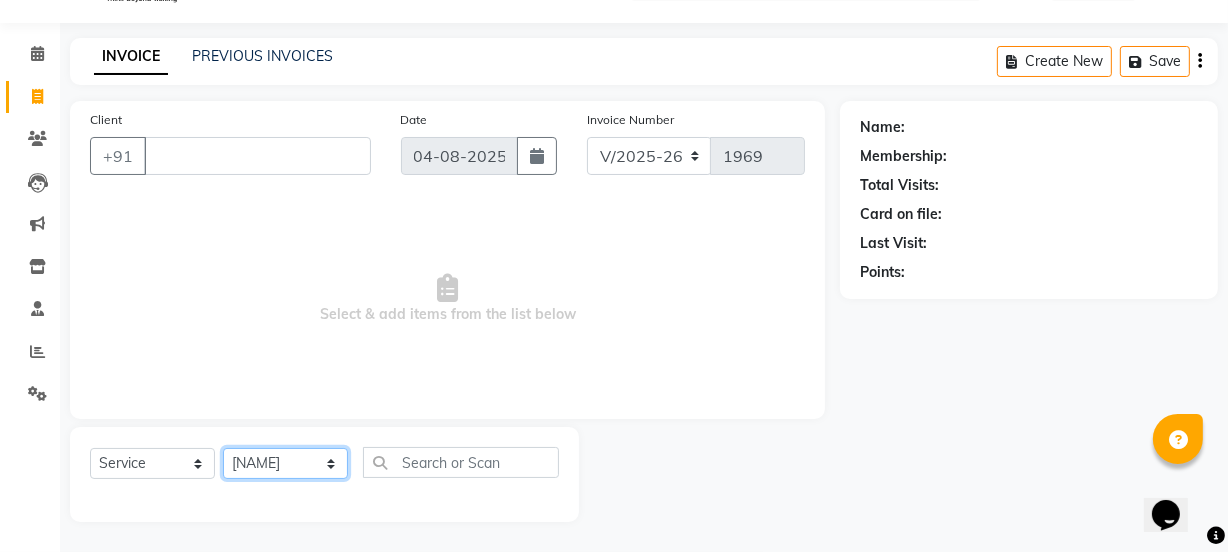 click on "Select Stylist [NAME] [NAME] [NAME] [NAME] [NAME] [NAME] [NAME] [NAME] Manager massey [NAME] [NAME] [NAME] [NAME] [NAME] [NAME] [NAME] [NAME] [NAME] [NAME] [NAME] [NAME] [NAME] [NAME] [NAME]" 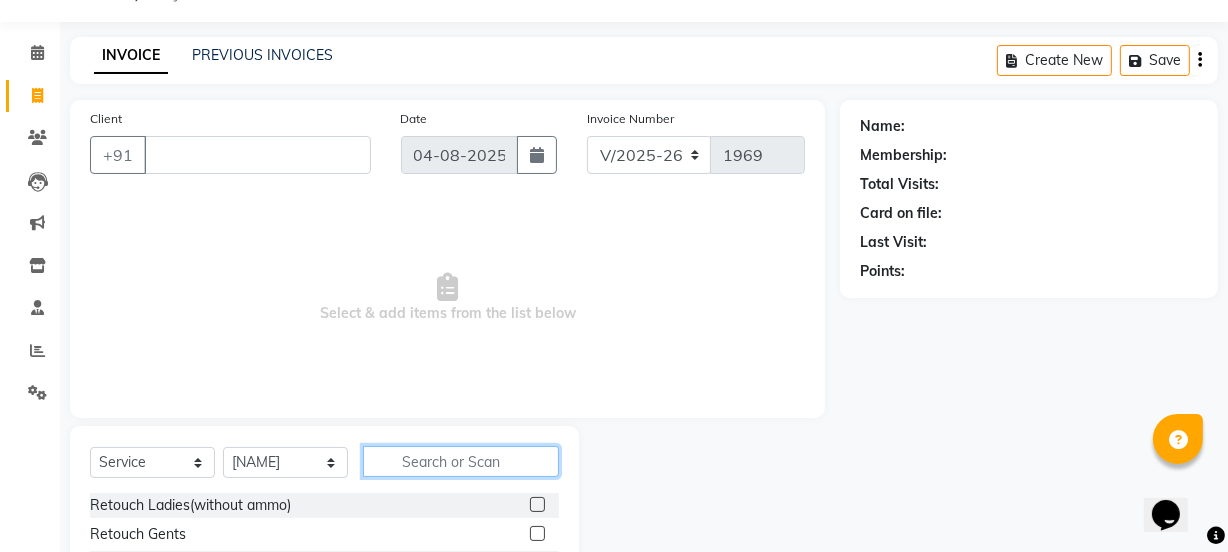 click 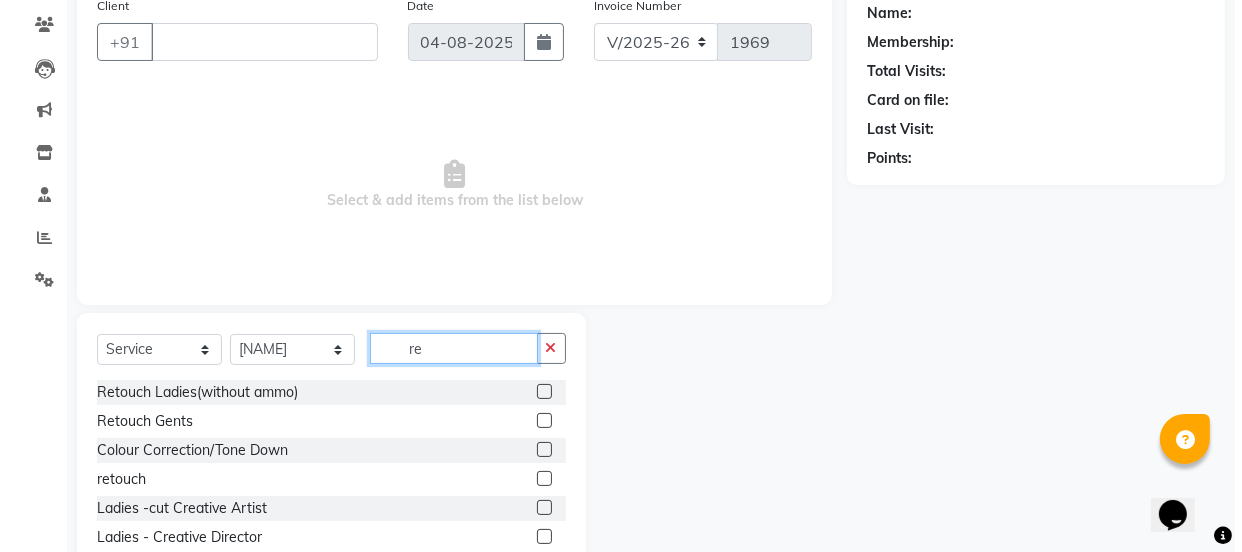 scroll, scrollTop: 166, scrollLeft: 0, axis: vertical 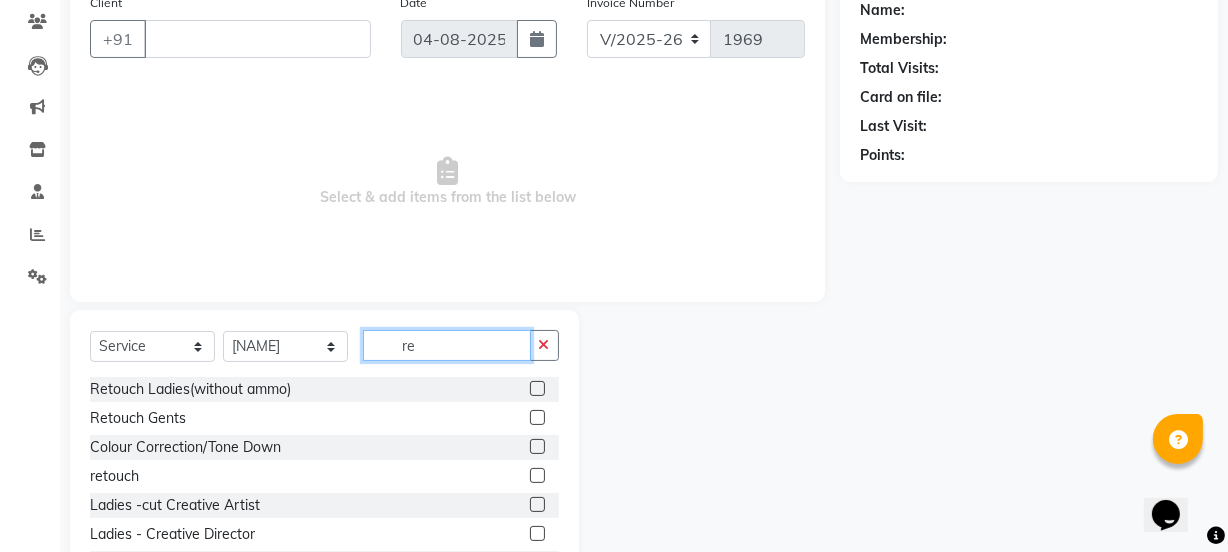 type on "re" 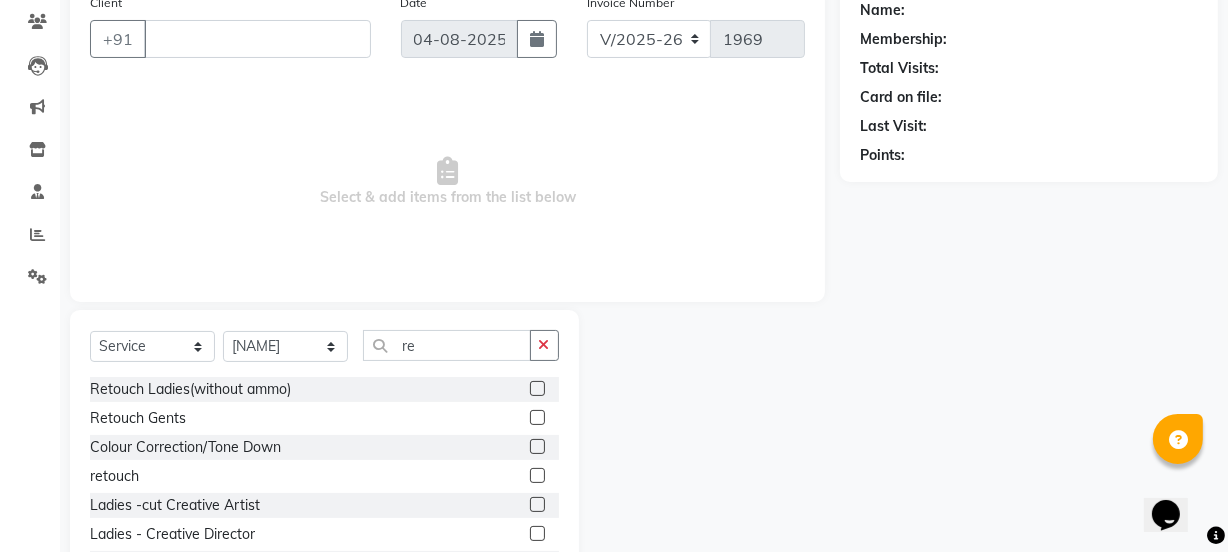 click 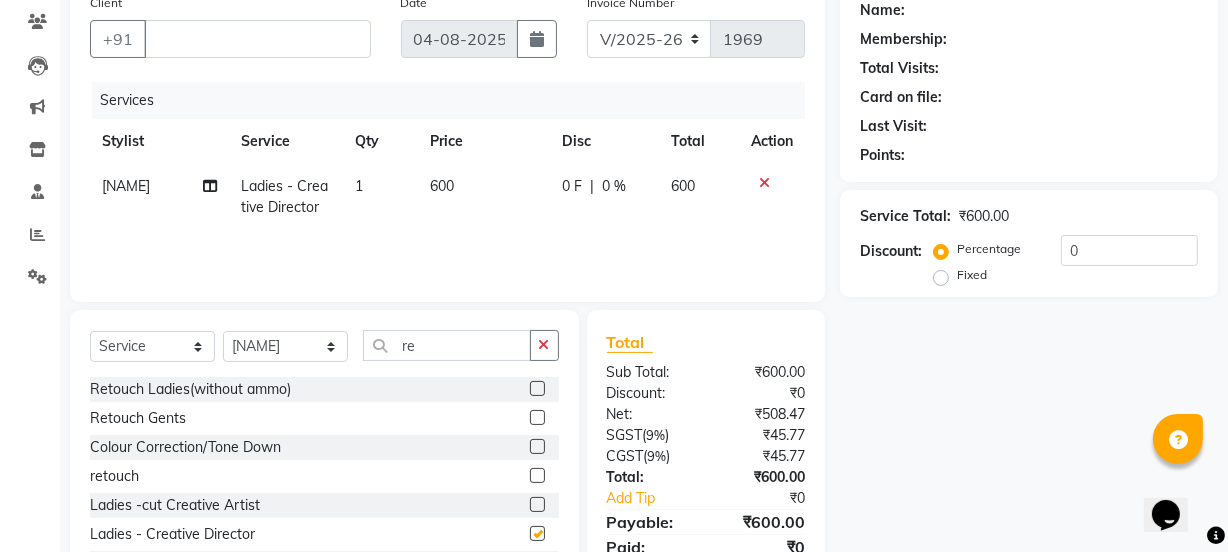 checkbox on "false" 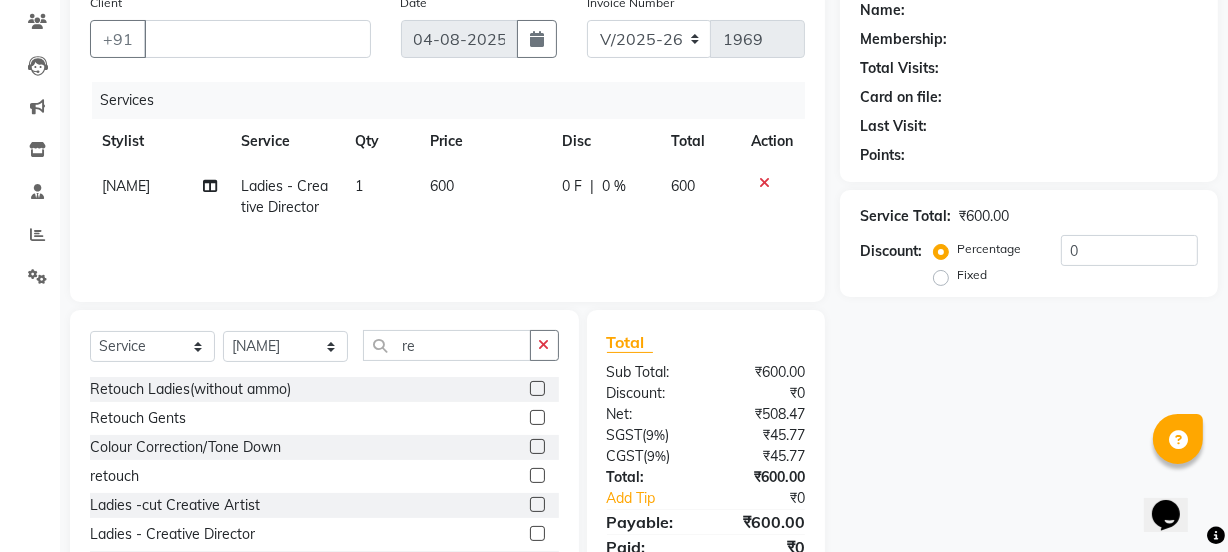 click 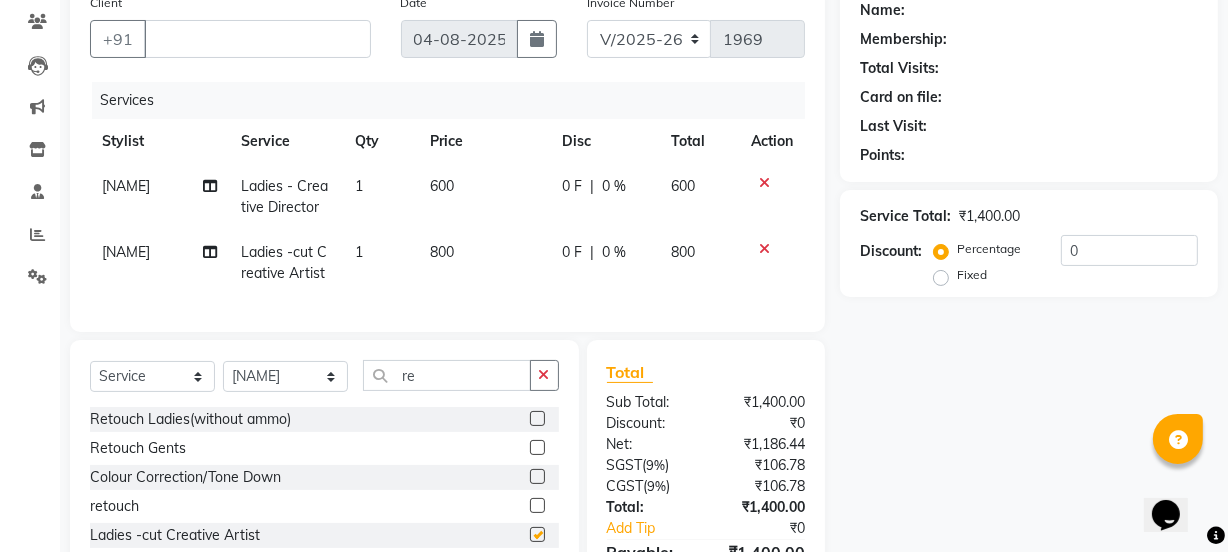 checkbox on "false" 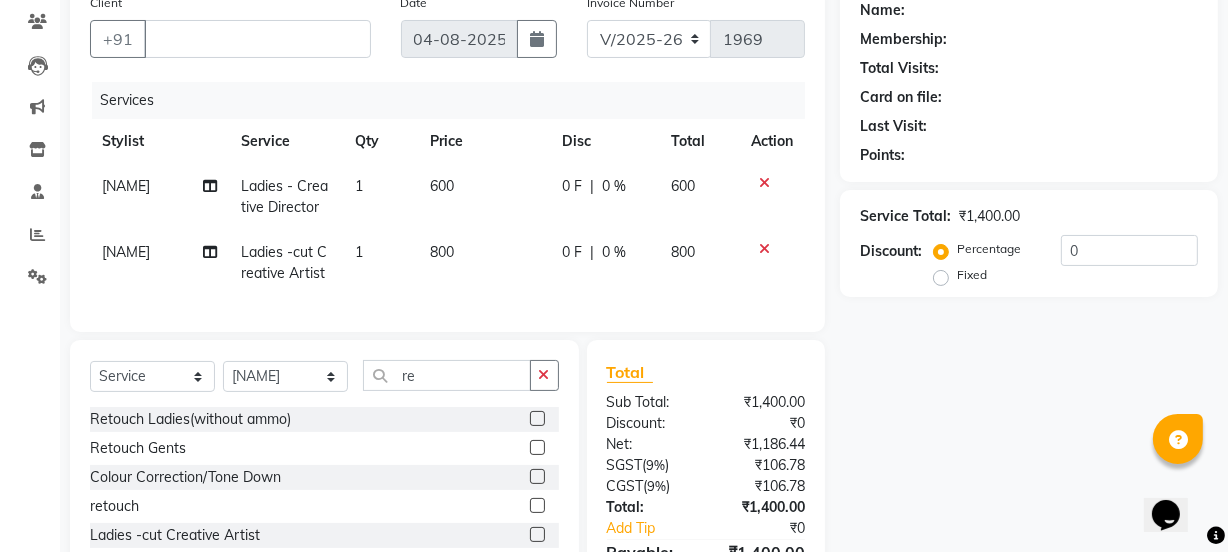click 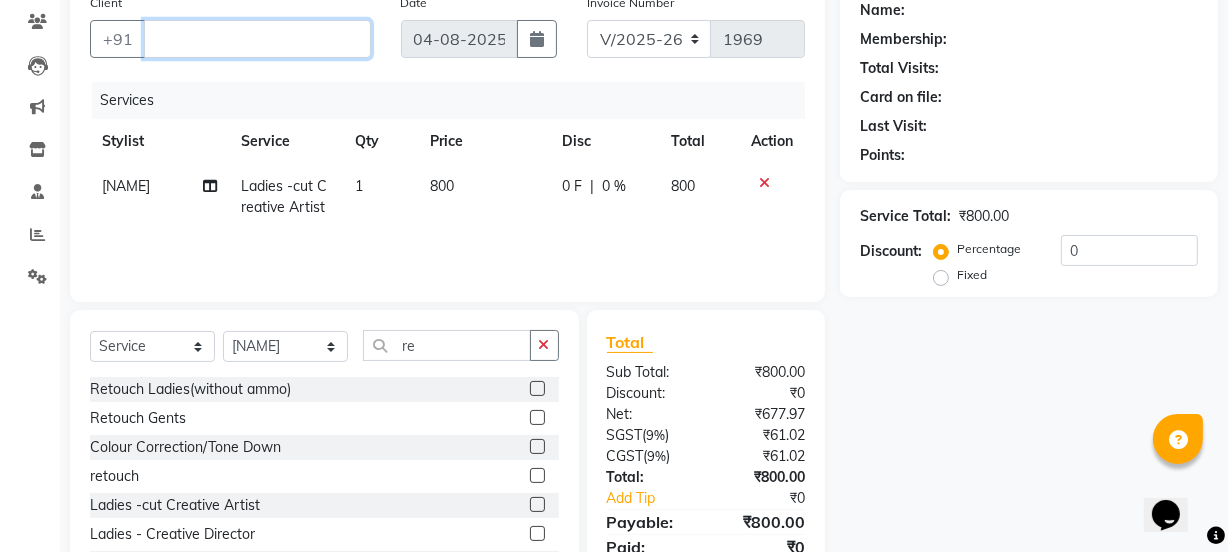 click on "Client" at bounding box center (257, 39) 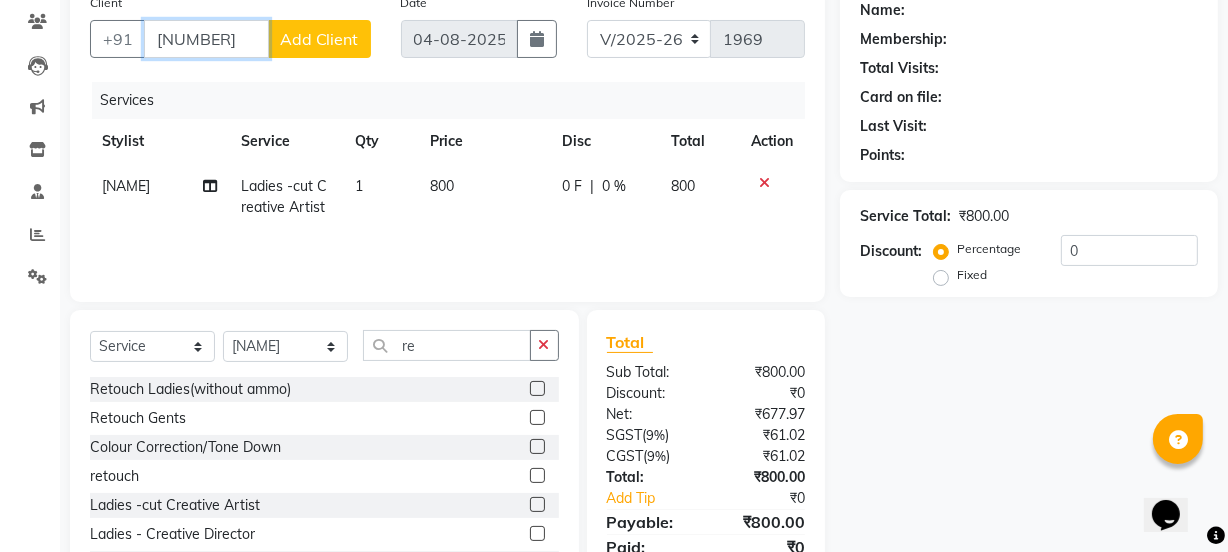 type on "[NUMBER]" 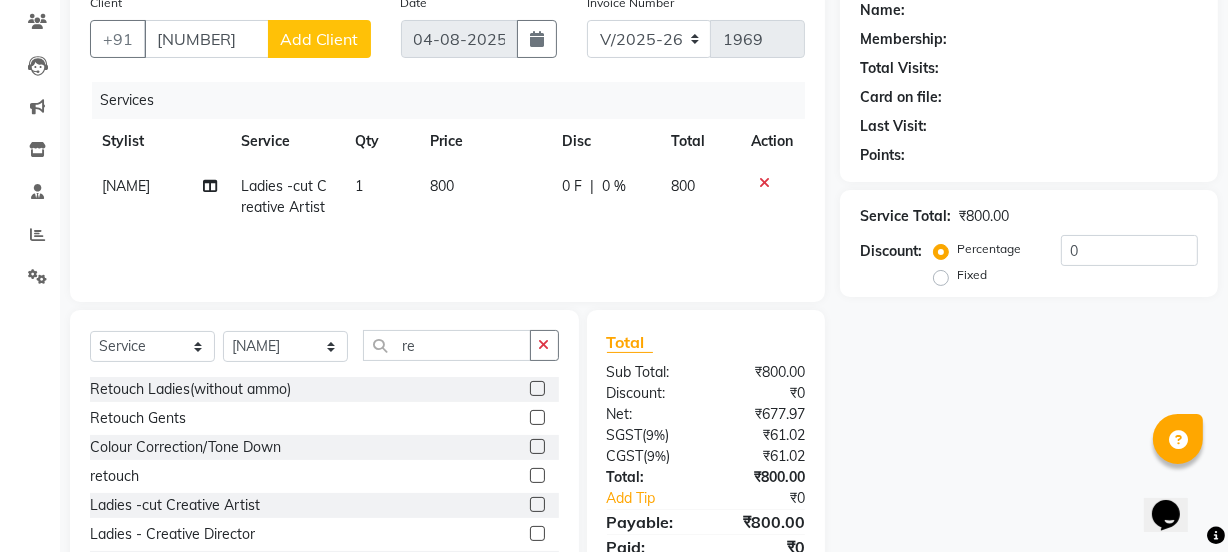 click on "Add Client" 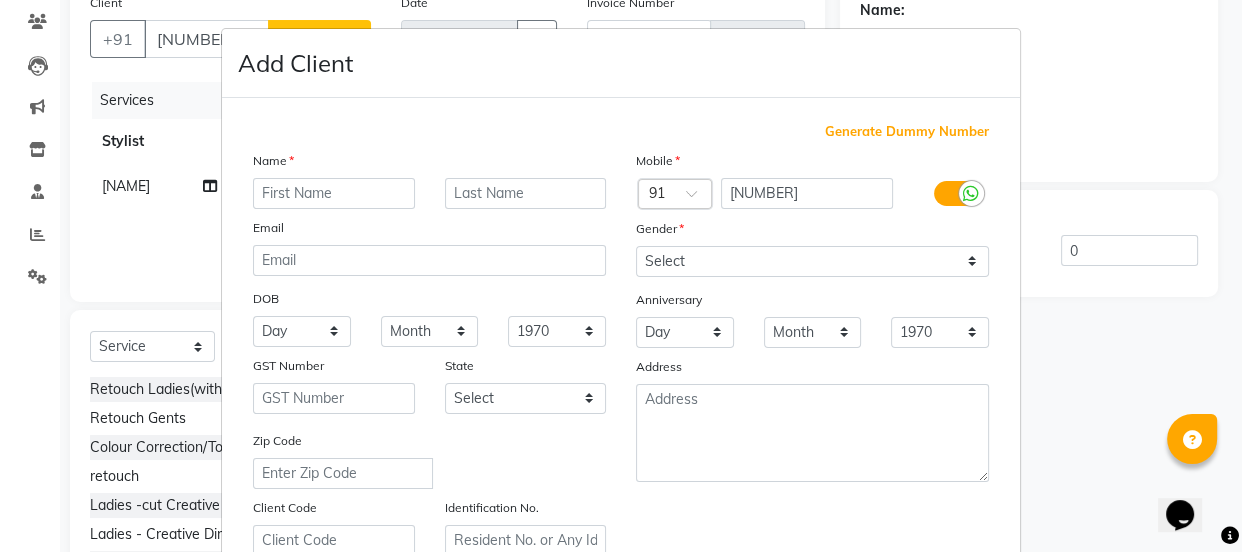 click at bounding box center [334, 193] 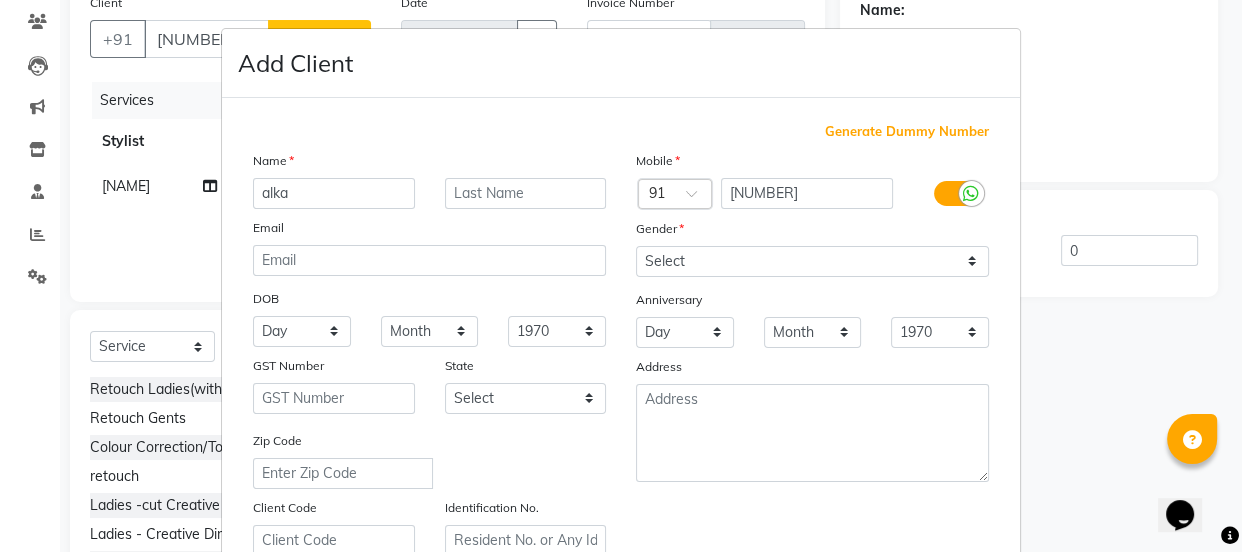 type on "alka" 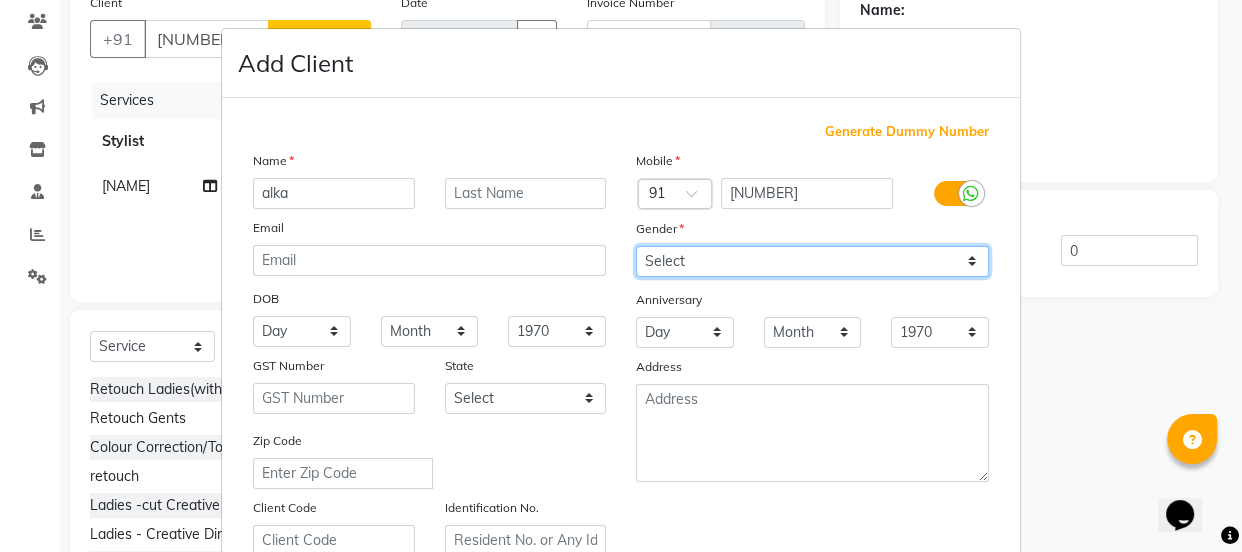 click on "Select Male Female Other Prefer Not To Say" at bounding box center (812, 261) 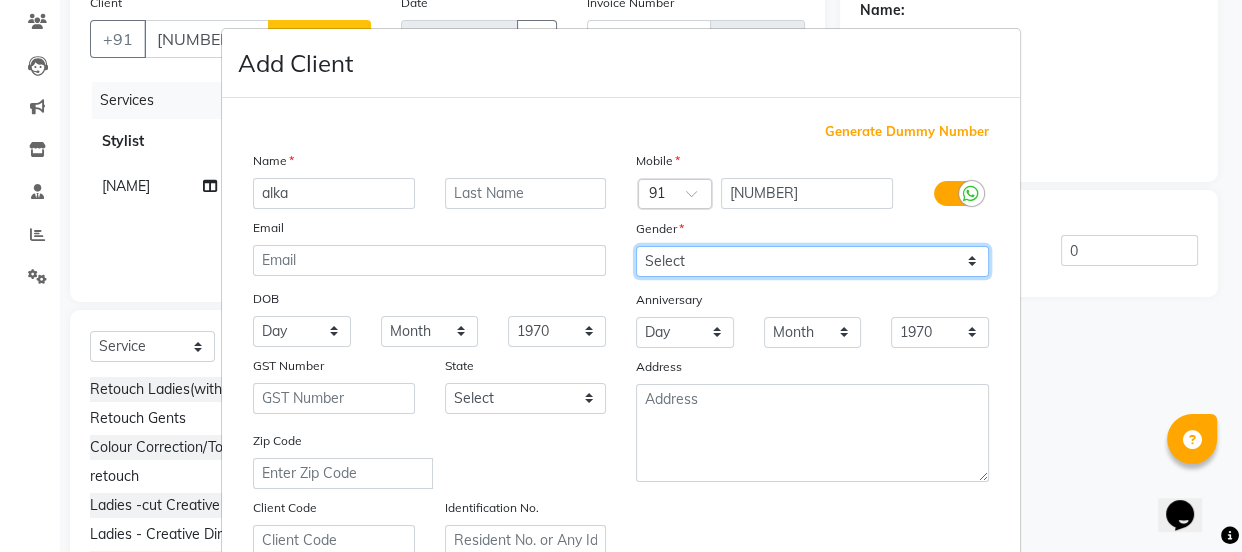 select on "female" 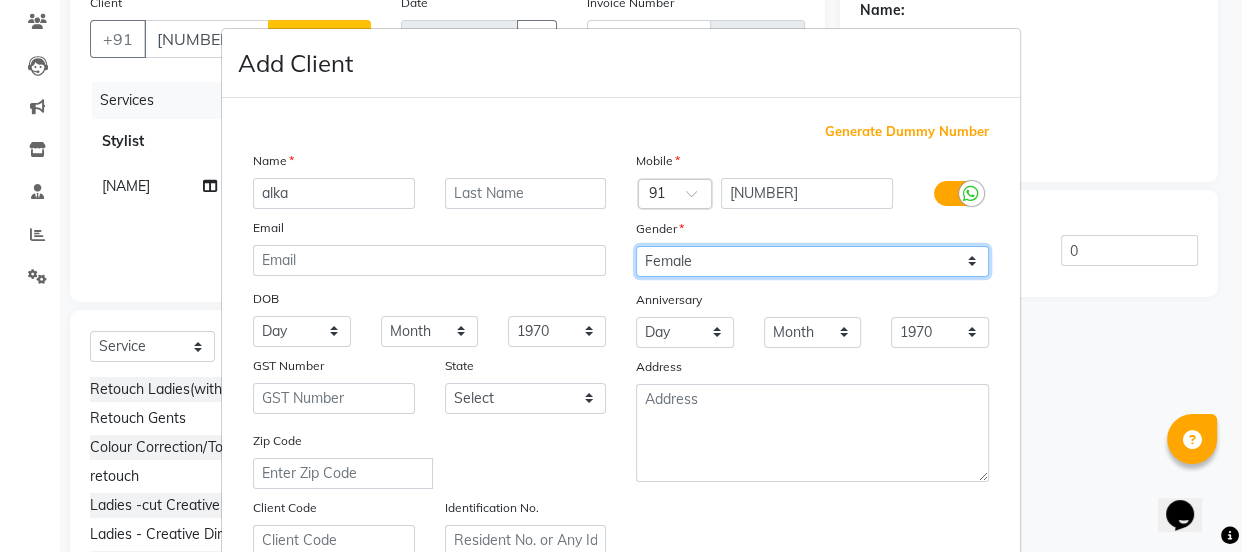 click on "Select Male Female Other Prefer Not To Say" at bounding box center (812, 261) 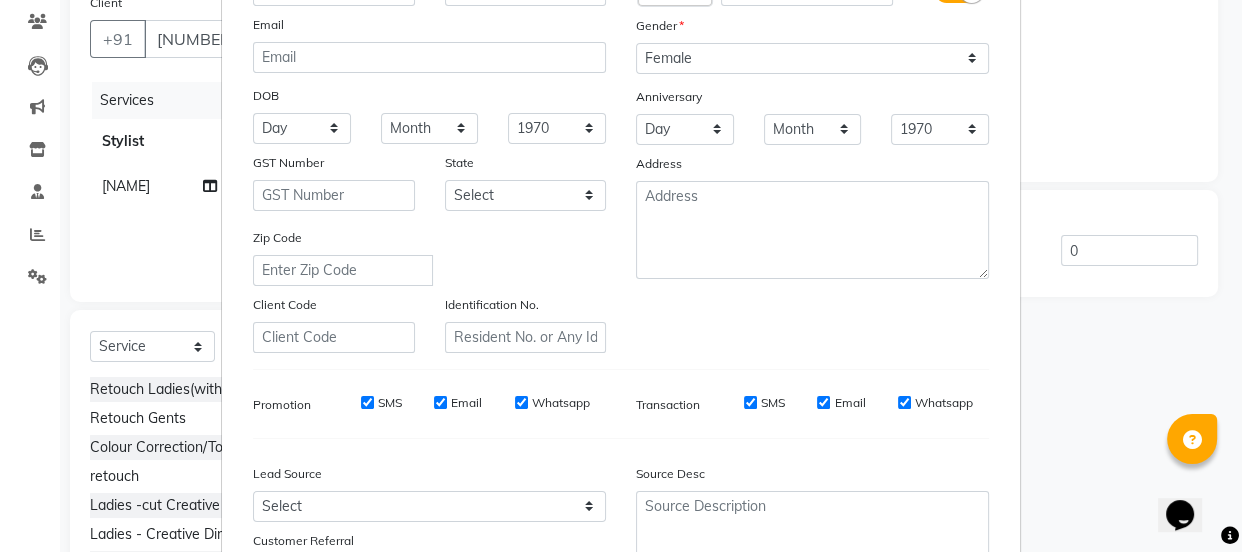 scroll, scrollTop: 220, scrollLeft: 0, axis: vertical 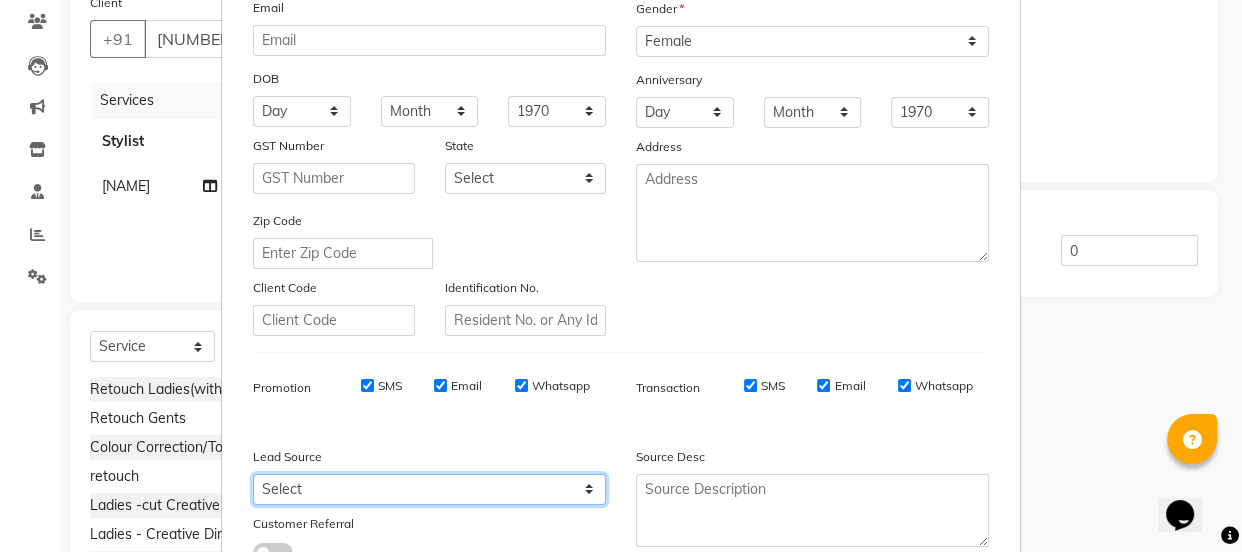click on "Select Walk-in Referral Internet Friend Word of Mouth Advertisement Facebook JustDial Google Other Instagram  YouTube  WhatsApp" at bounding box center (429, 489) 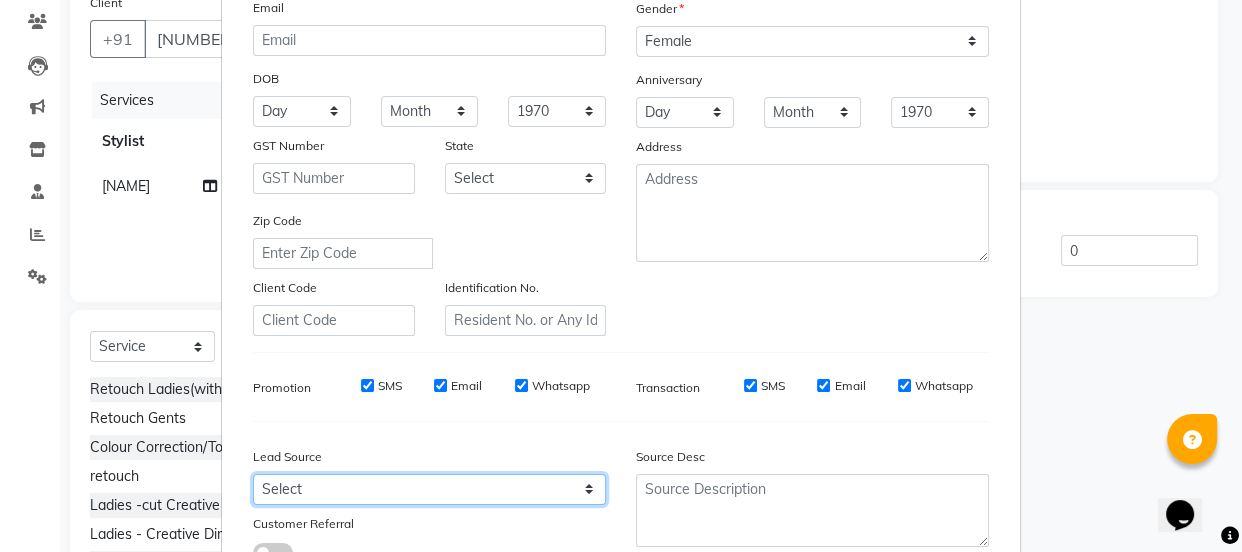 select on "[NUMBER]" 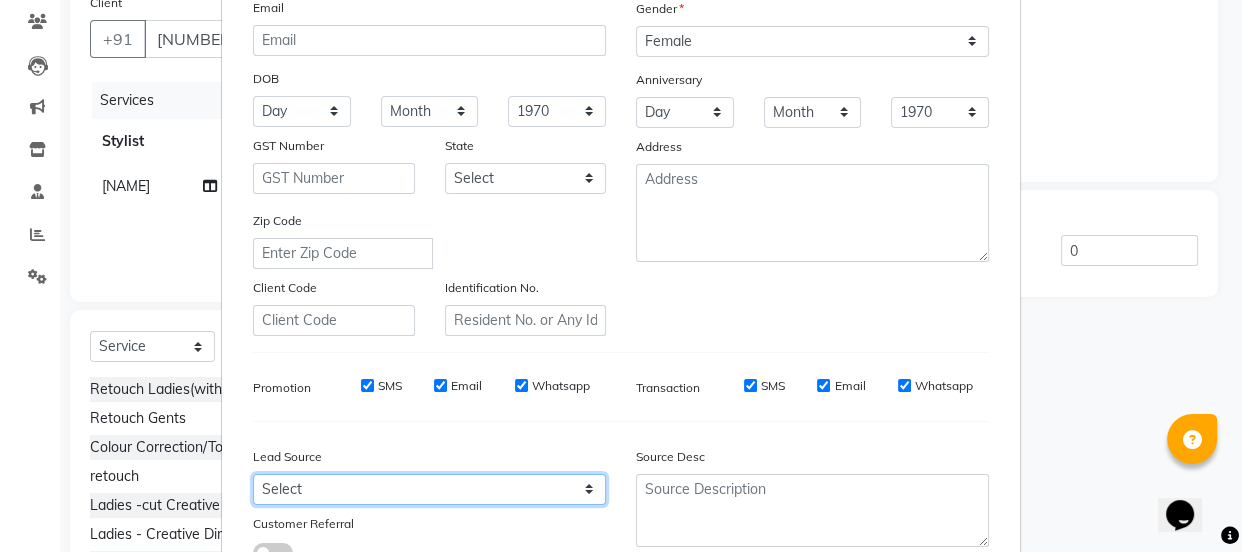 click on "Select Walk-in Referral Internet Friend Word of Mouth Advertisement Facebook JustDial Google Other Instagram  YouTube  WhatsApp" at bounding box center [429, 489] 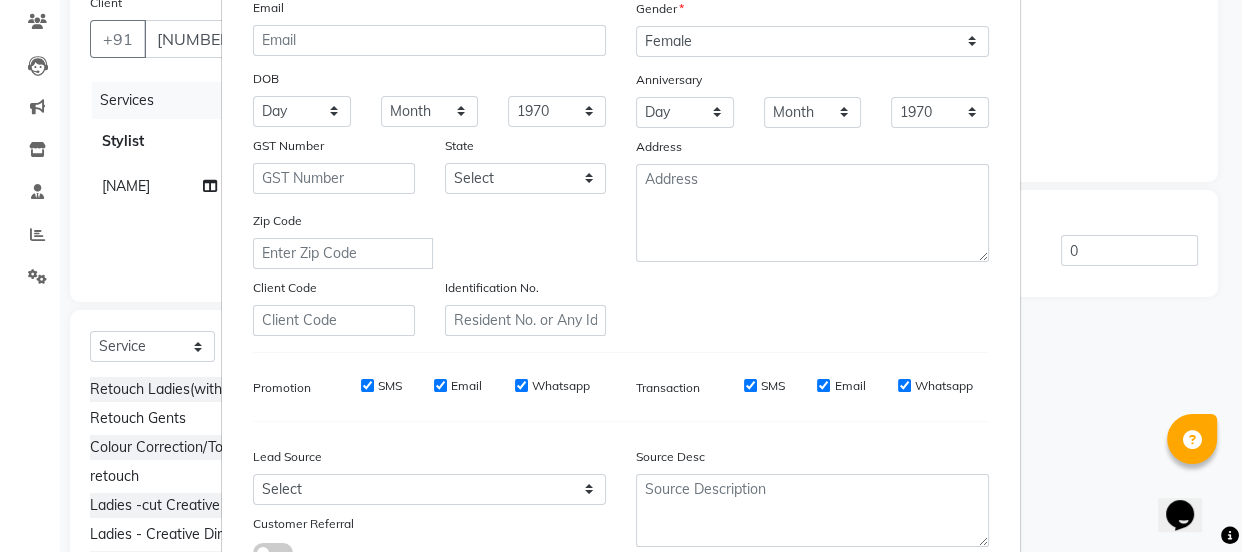 scroll, scrollTop: 377, scrollLeft: 0, axis: vertical 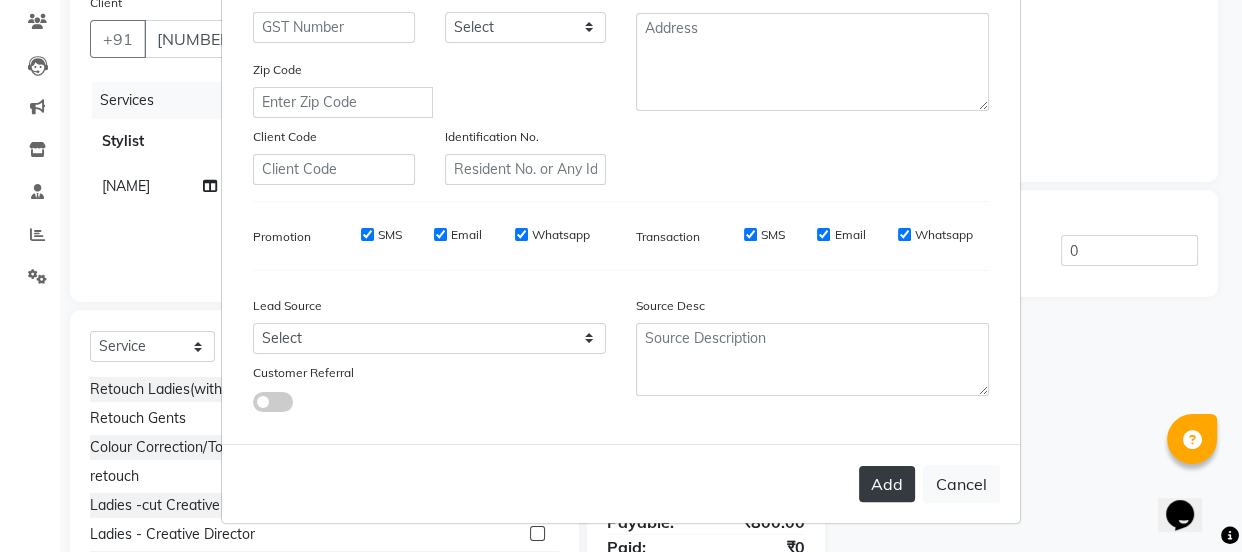 click on "Add" at bounding box center (887, 484) 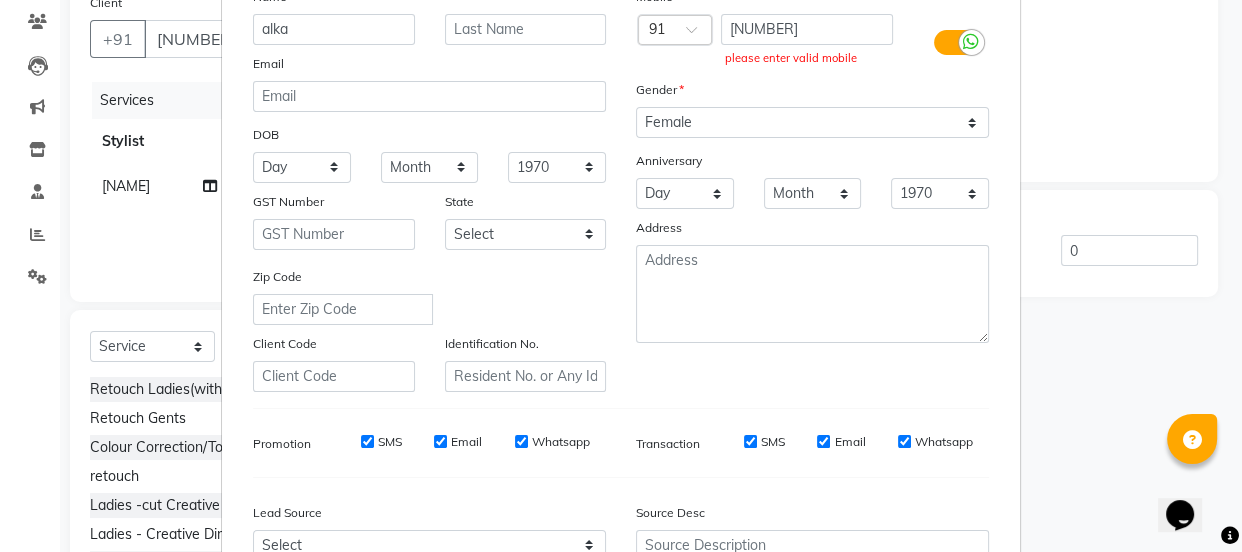 scroll, scrollTop: 154, scrollLeft: 0, axis: vertical 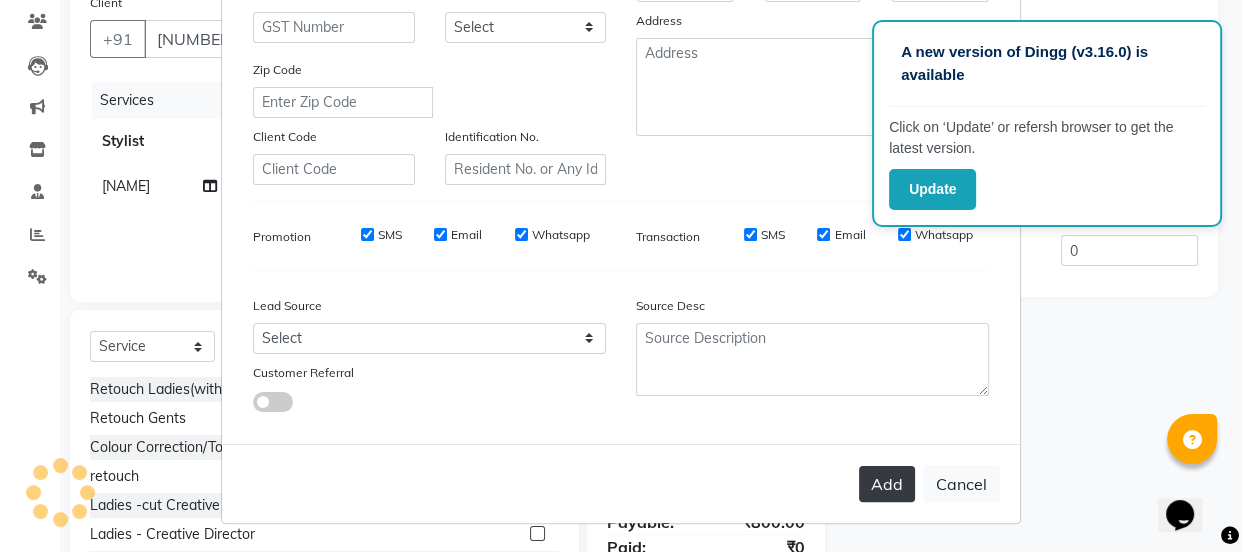 click on "Add" at bounding box center [887, 484] 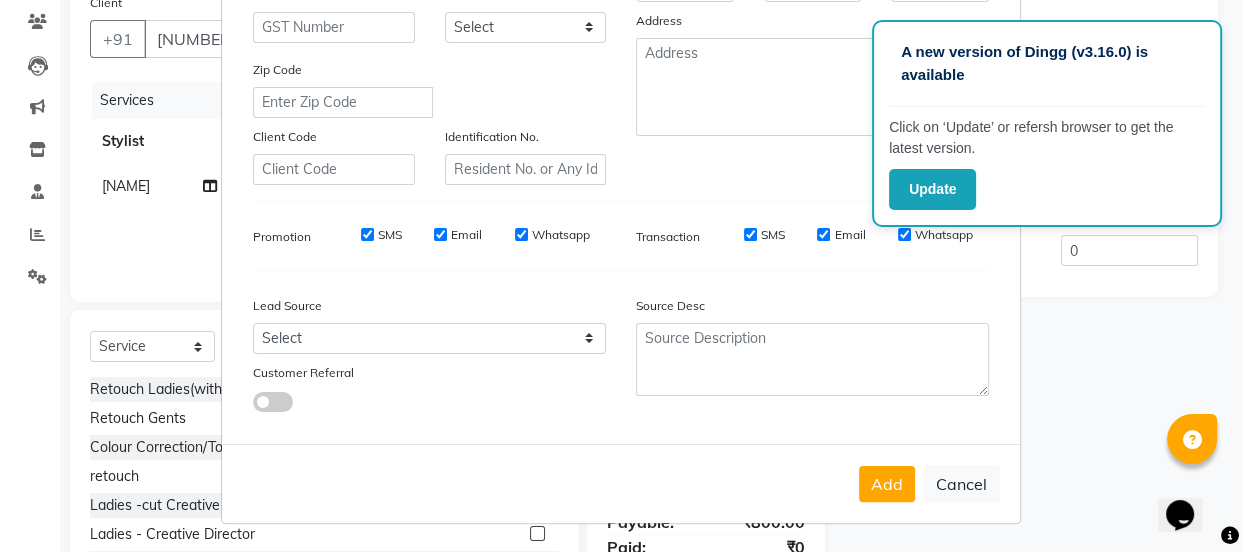 click on "Add Client Generate Dummy Number Name alka Email DOB Day 01 02 03 04 05 06 07 08 09 10 11 12 13 14 15 16 17 18 19 20 21 22 23 24 25 26 27 28 29 30 31 Month January February March April May June July August September October November December 1940 1941 1942 1943 1944 1945 1946 1947 1948 1949 1950 1951 1952 1953 1954 1955 1956 1957 1958 1959 1960 1961 1962 1963 1964 1965 1966 1967 1968 1969 1970 1971 1972 1973 1974 1975 1976 1977 1978 1979 1980 1981 1982 1983 1984 1985 1986 1987 1988 1989 1990 1991 1992 1993 1994 1995 1996 1997 1998 1999 2000 2001 2002 2003 2004 2005 2006 2007 2008 2009 2010 2011 2012 2013 2014 2015 2016 2017 2018 2019 2020 2021 2022 2023 2024 GST Number State Select Andaman and Nicobar Islands Andhra Pradesh Arunachal Pradesh Assam Bihar Chandigarh Chhattisgarh Dadra and Nagar Haveli Daman and Diu Delhi Goa Gujarat Haryana Himachal Pradesh Jammu and Kashmir Jharkhand Karnataka Kerala Lakshadweep Madhya Pradesh Maharashtra Manipur Meghalaya Mizoram Nagaland Odisha Pondicherry Punjab Rajasthan Sikkim × 91" at bounding box center [621, 85] 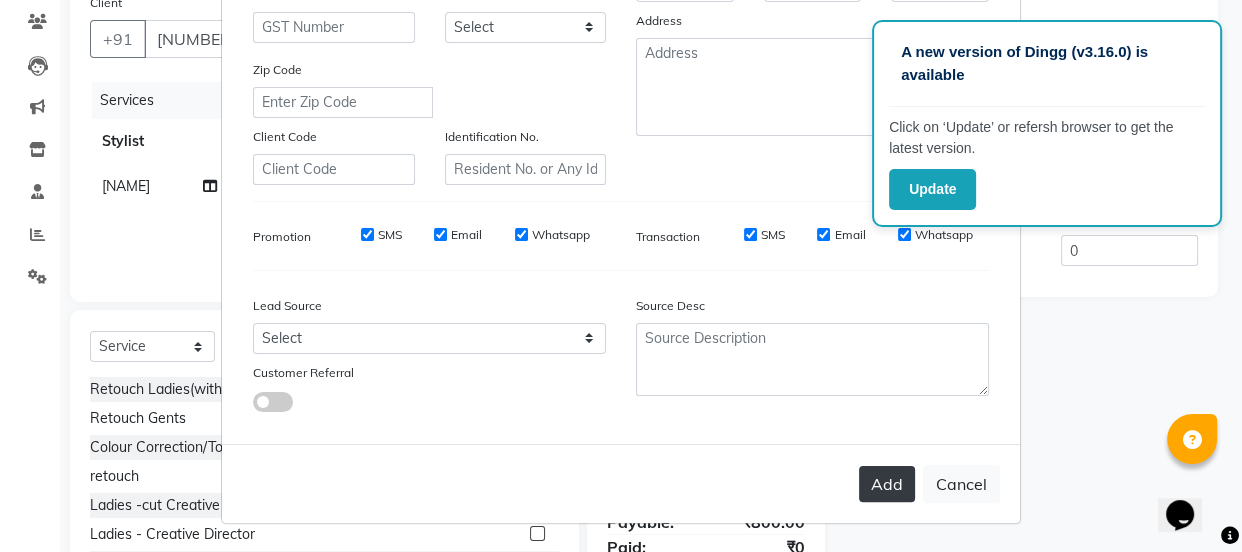 click on "Add" at bounding box center (887, 484) 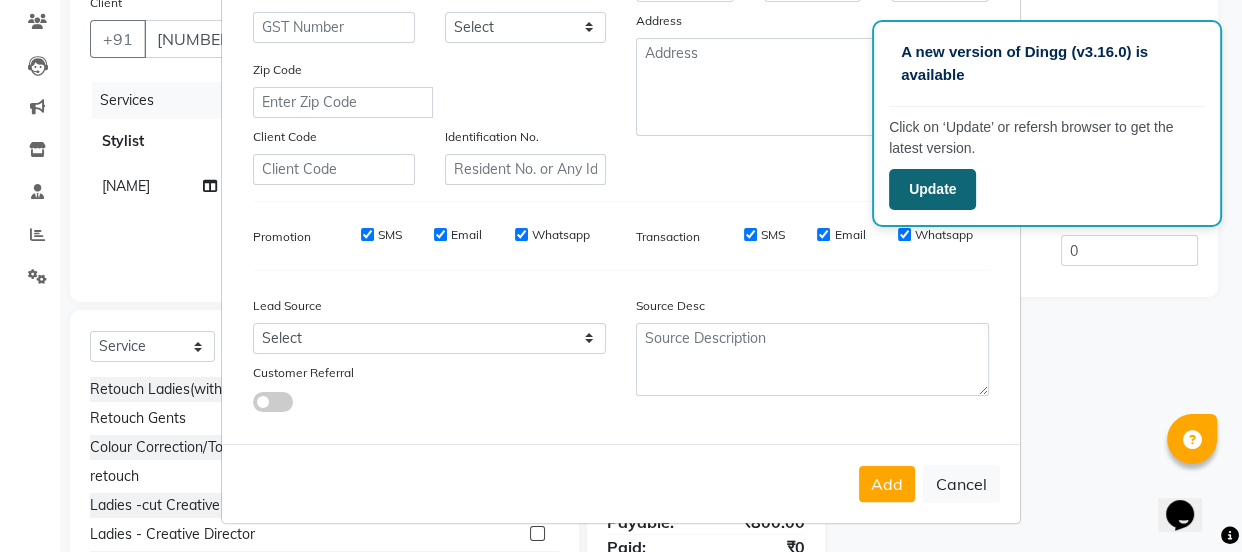click on "Update" 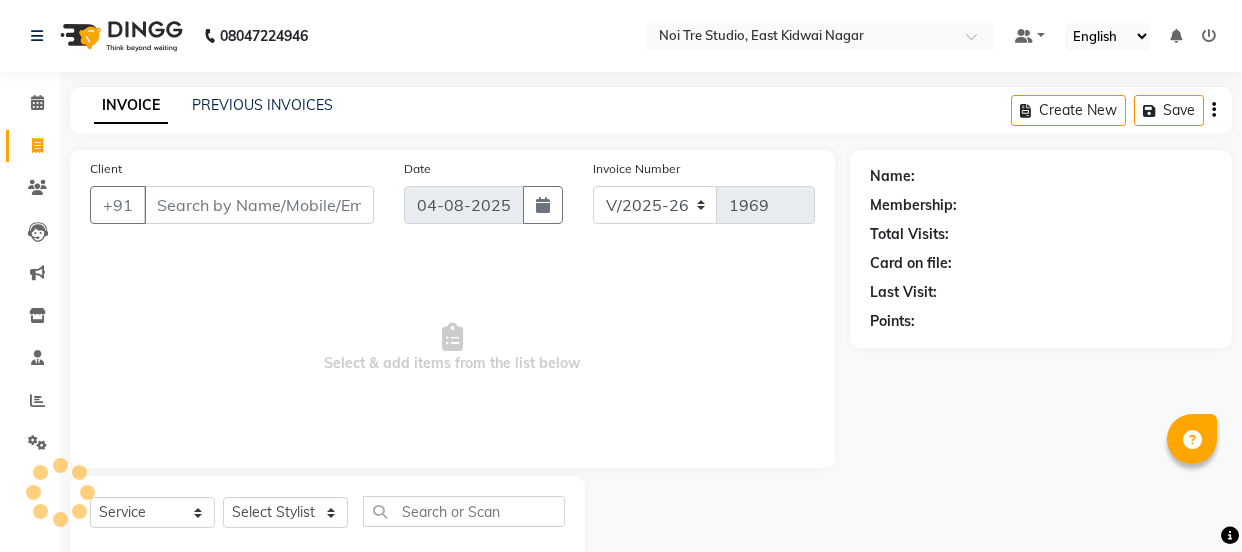 select on "4884" 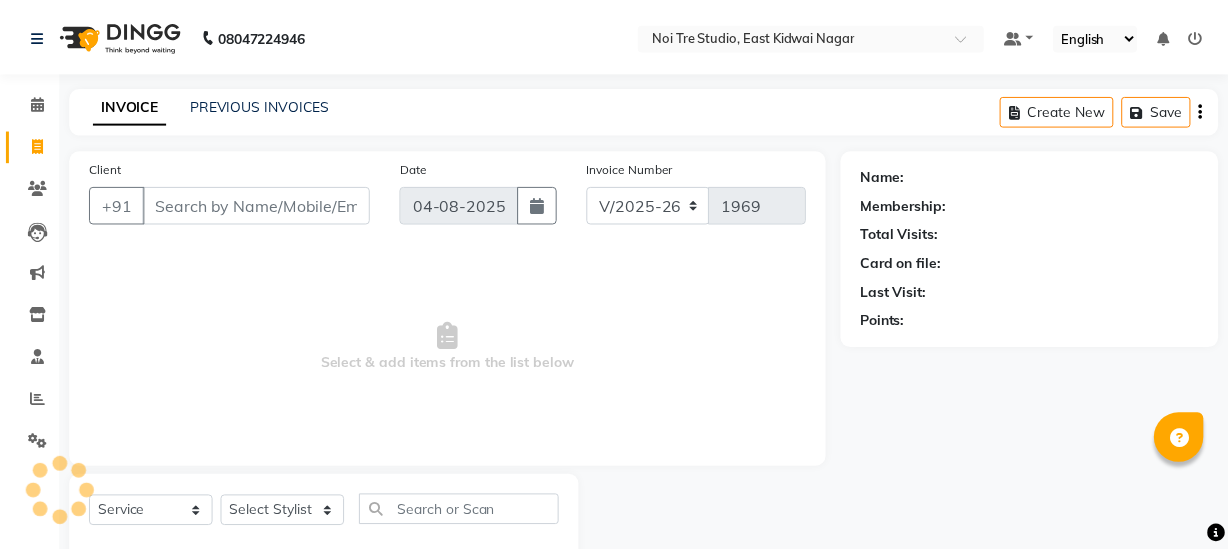 scroll, scrollTop: 0, scrollLeft: 0, axis: both 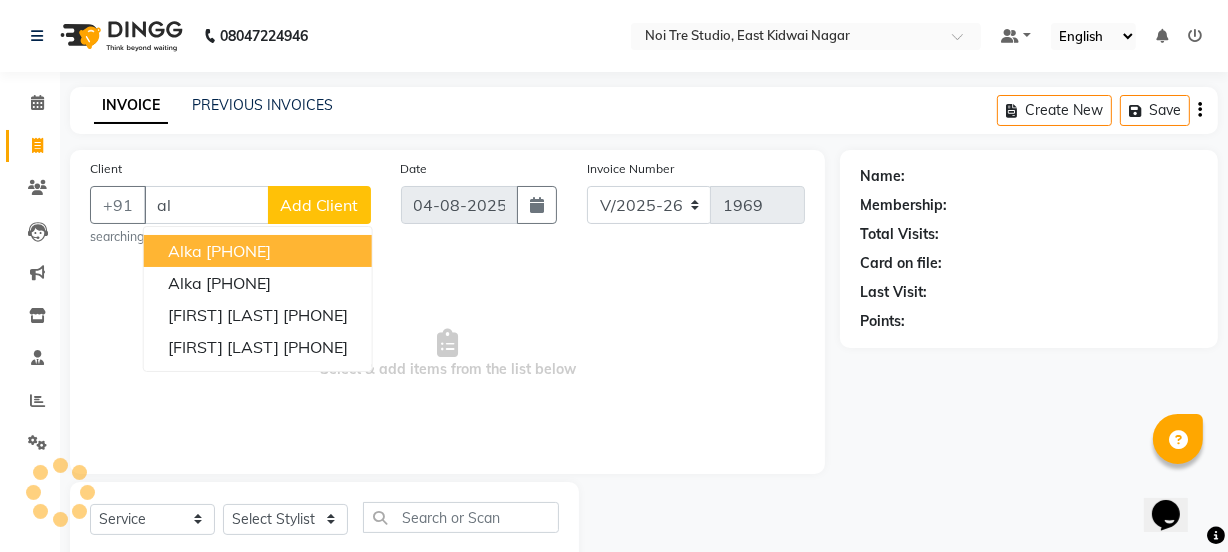 type on "a" 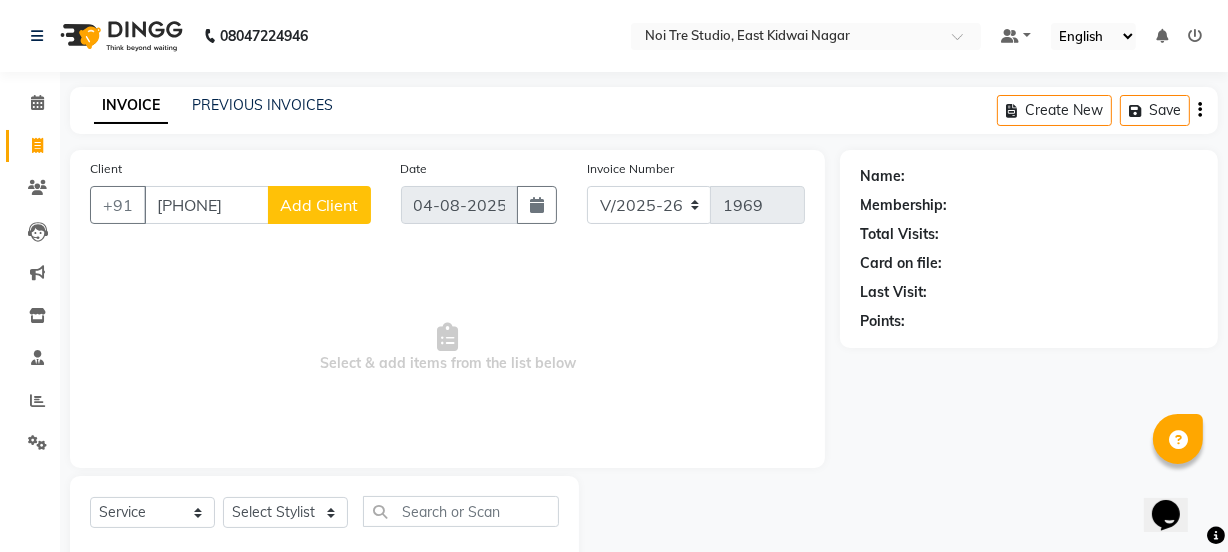 type on "[PHONE]" 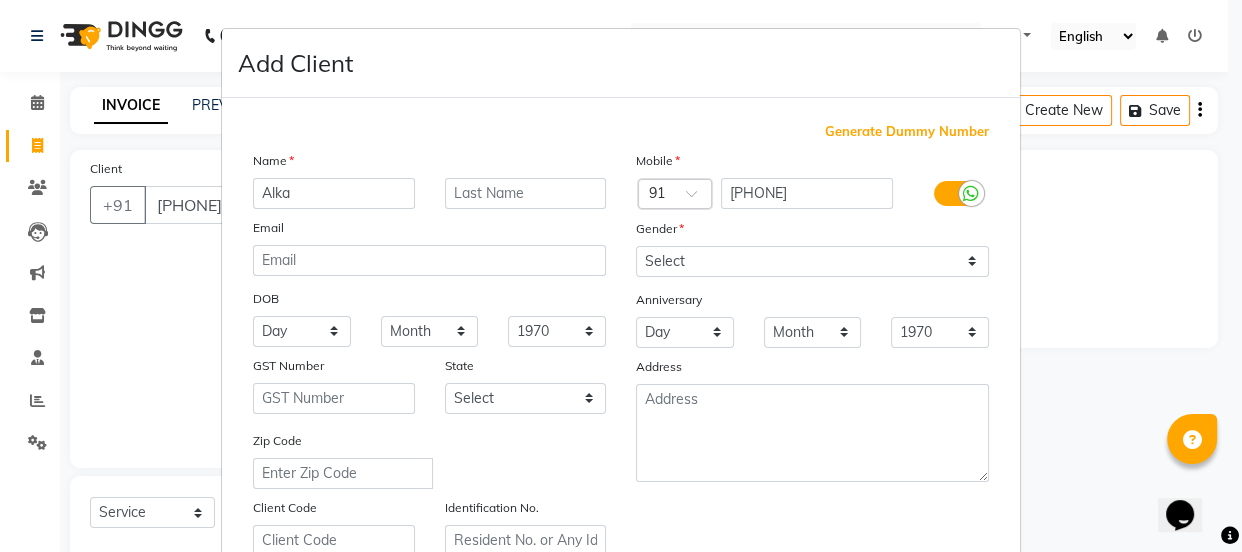 type on "Alka" 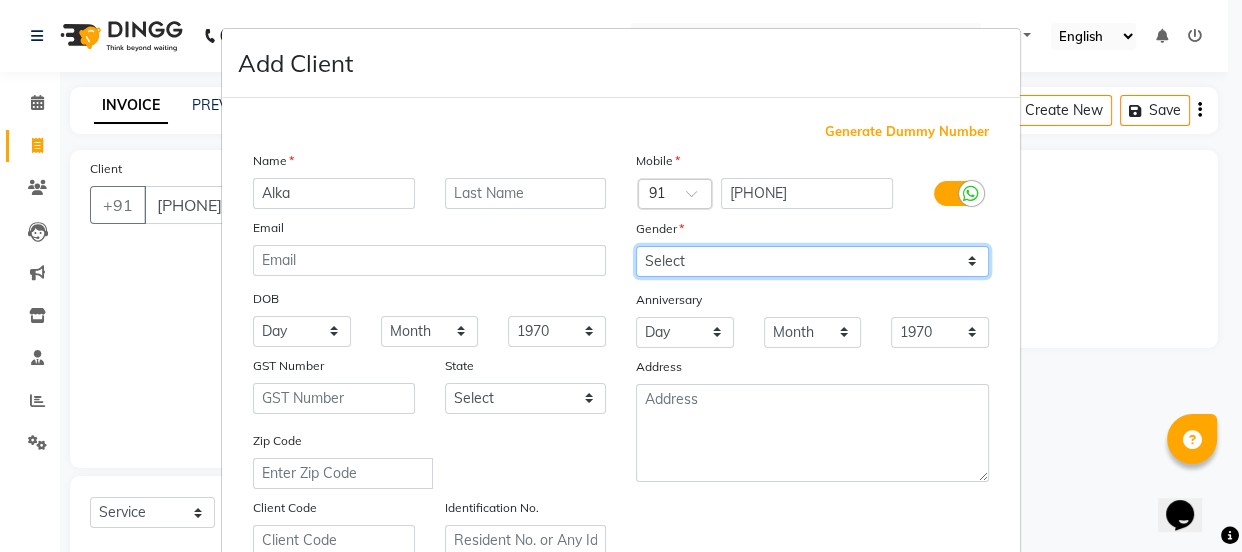 click on "Select Male Female Other Prefer Not To Say" at bounding box center [812, 261] 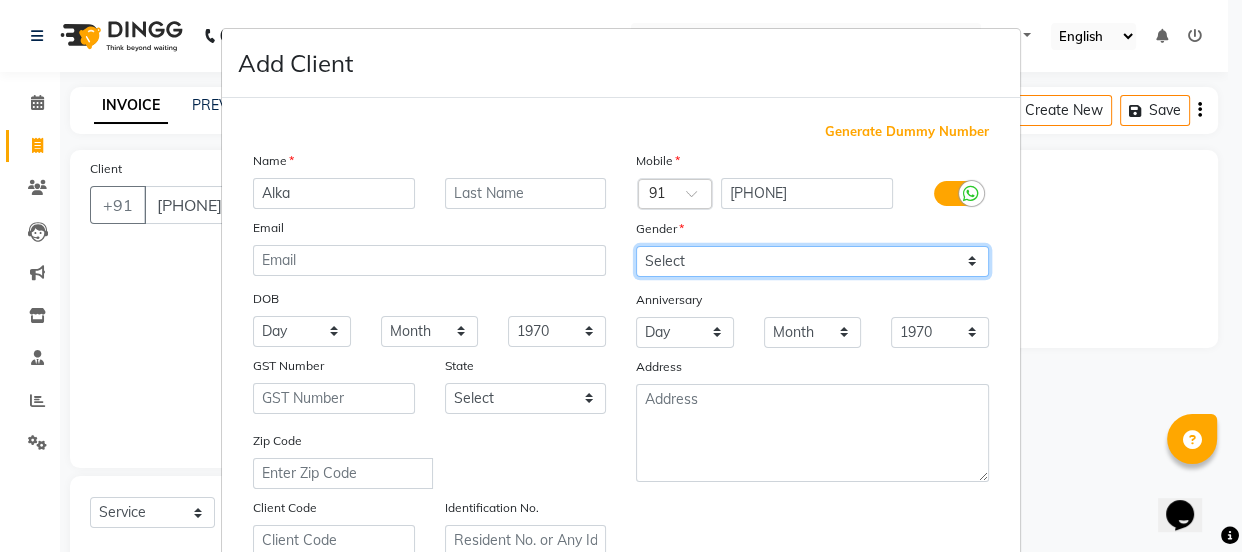 select on "female" 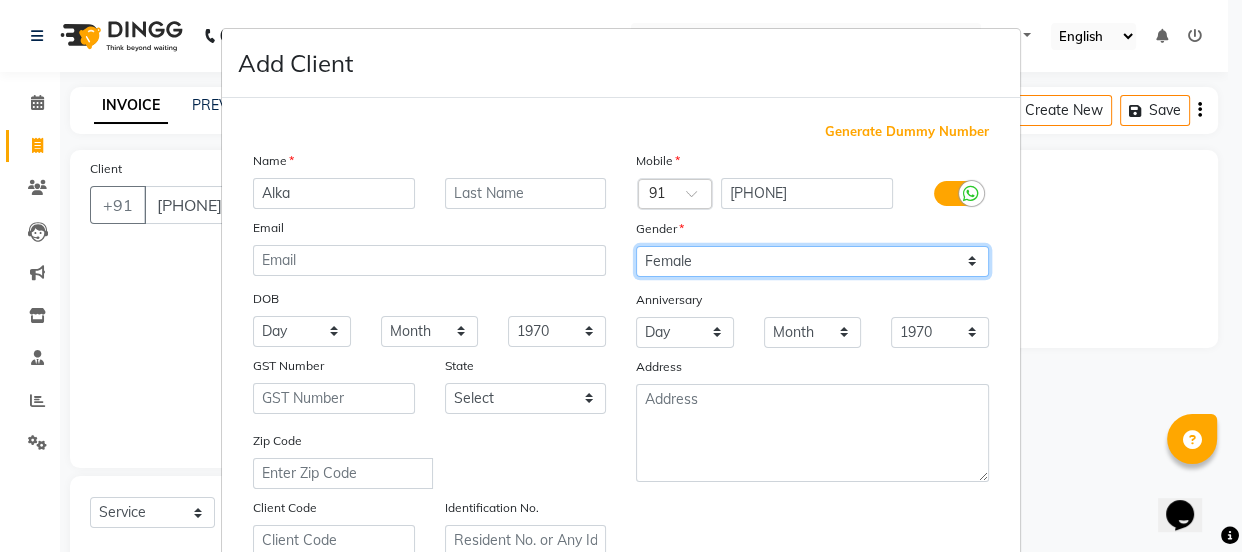 click on "Select Male Female Other Prefer Not To Say" at bounding box center (812, 261) 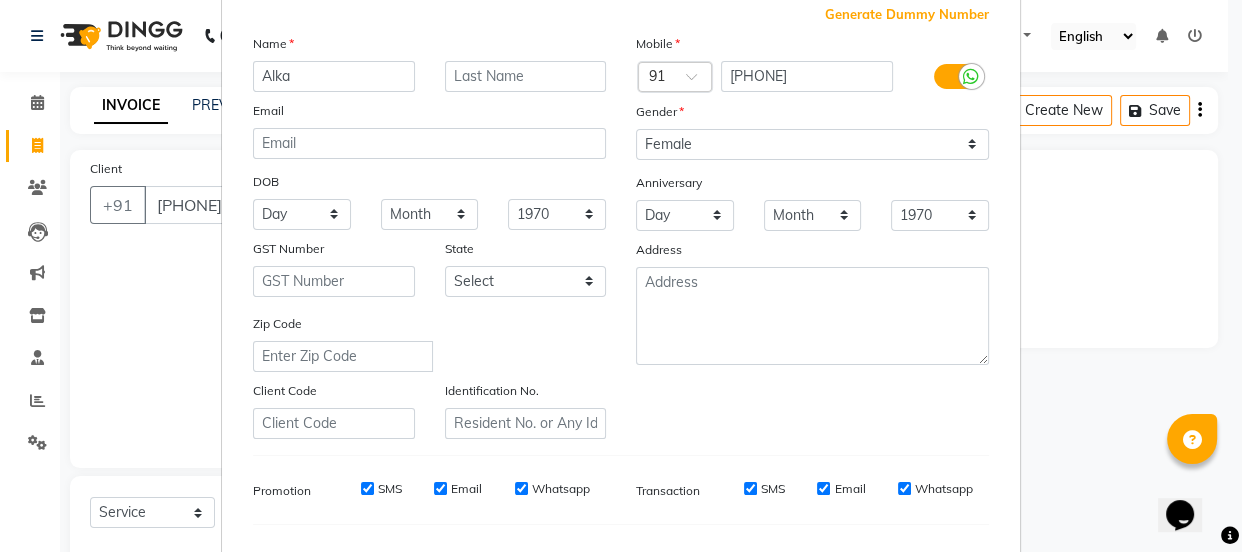 scroll, scrollTop: 119, scrollLeft: 0, axis: vertical 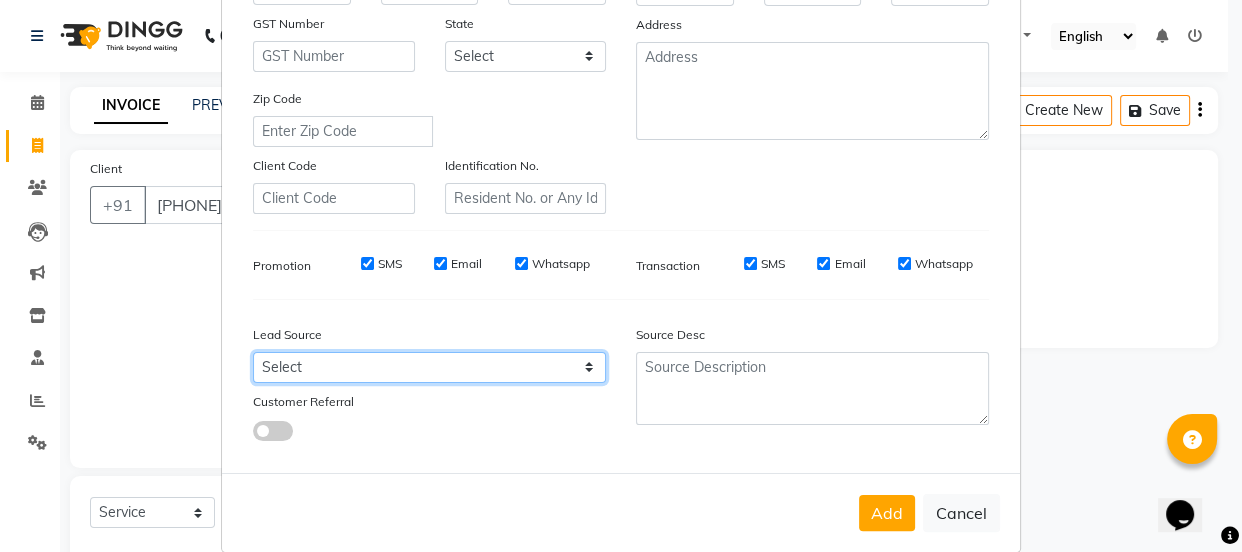click on "Select Walk-in Referral Internet Friend Word of Mouth Advertisement Facebook JustDial Google Other Instagram  YouTube  WhatsApp" at bounding box center (429, 367) 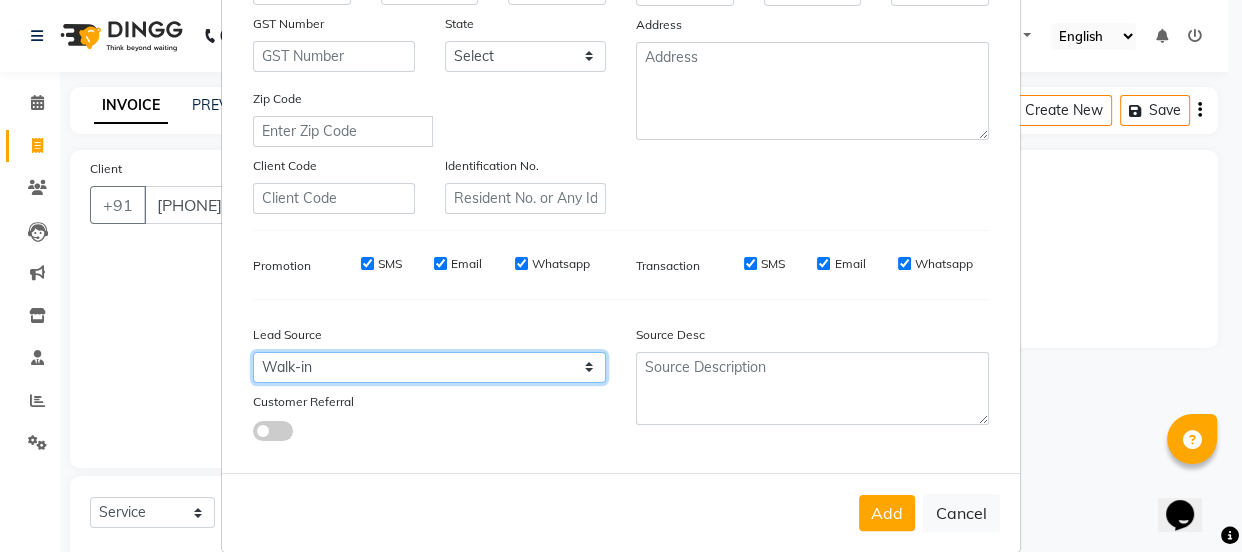 click on "Select Walk-in Referral Internet Friend Word of Mouth Advertisement Facebook JustDial Google Other Instagram  YouTube  WhatsApp" at bounding box center [429, 367] 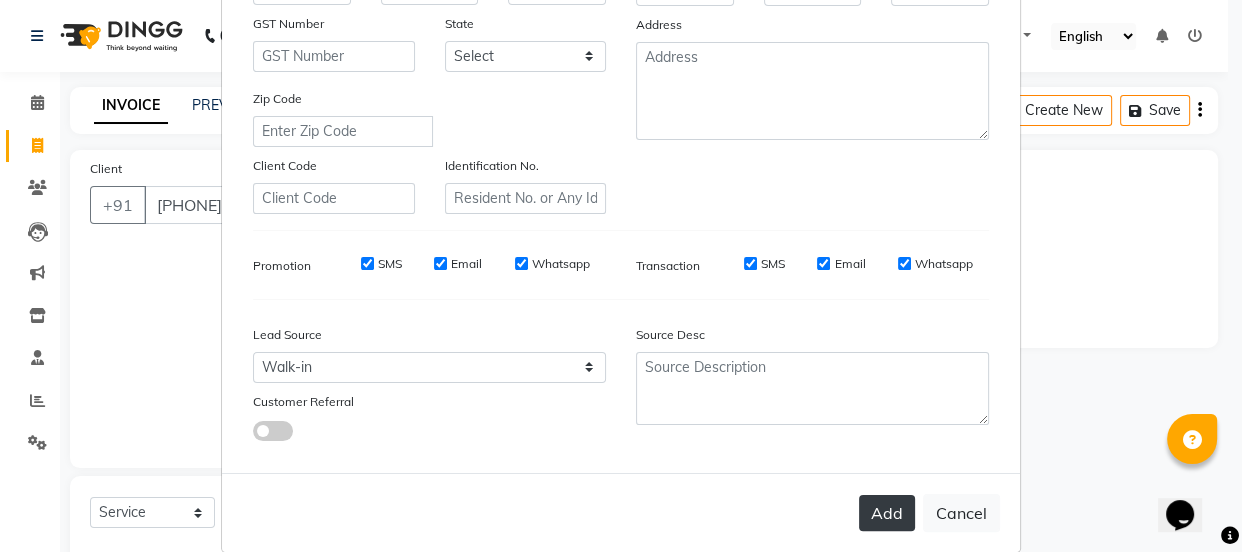 click on "Add" at bounding box center (887, 513) 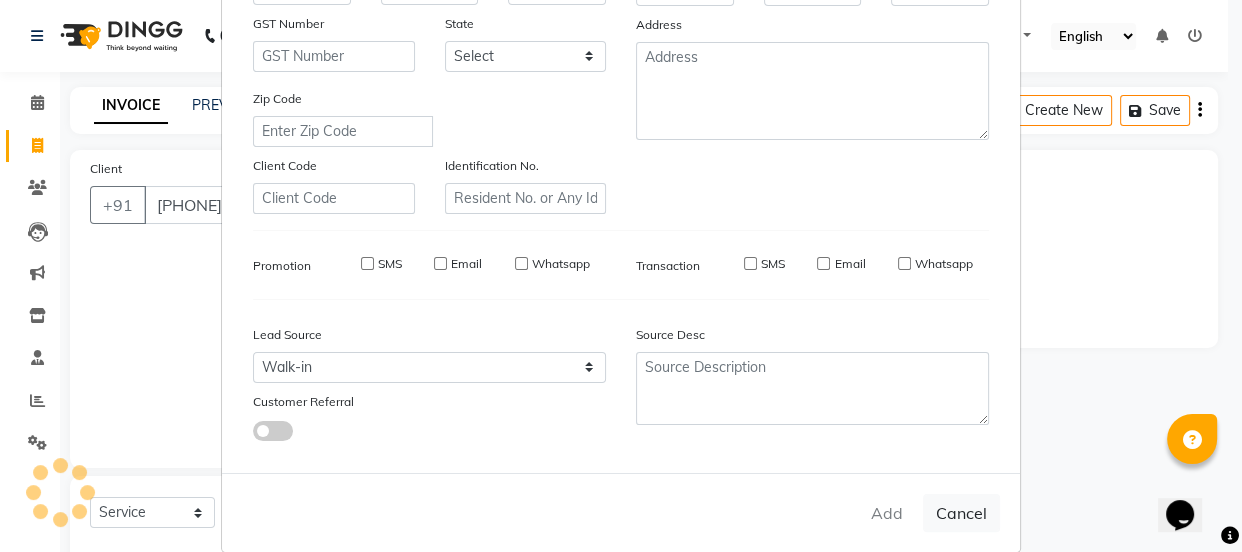 type 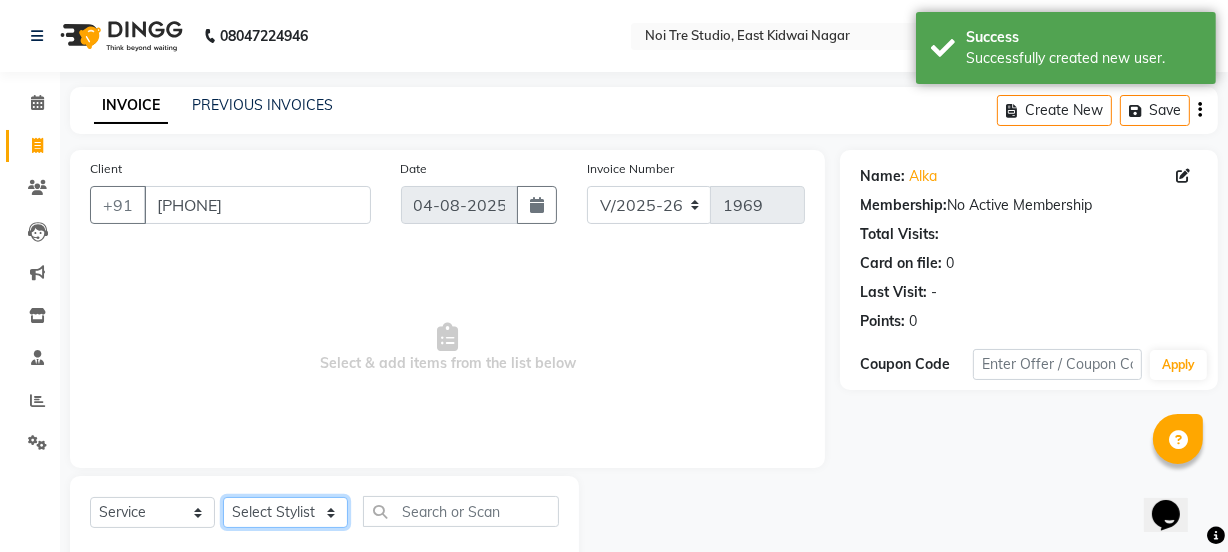 click on "Select Stylist [NAME] [NAME] [NAME] [NAME] [NAME] [NAME] [NAME] [NAME] Manager massey [NAME] [NAME] [NAME] [NAME] [NAME] [NAME] [NAME] [NAME] [NAME] [NAME] [NAME] [NAME] [NAME] [NAME] [NAME]" 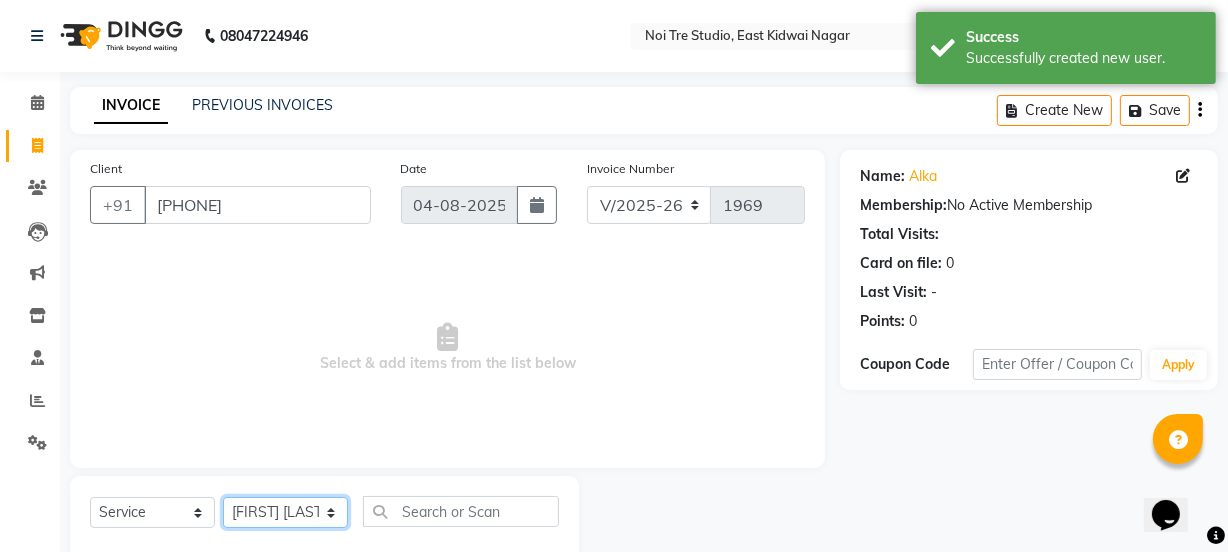 click on "Select Stylist [NAME] [NAME] [NAME] [NAME] [NAME] [NAME] [NAME] [NAME] Manager massey [NAME] [NAME] [NAME] [NAME] [NAME] [NAME] [NAME] [NAME] [NAME] [NAME] [NAME] [NAME] [NAME] [NAME] [NAME]" 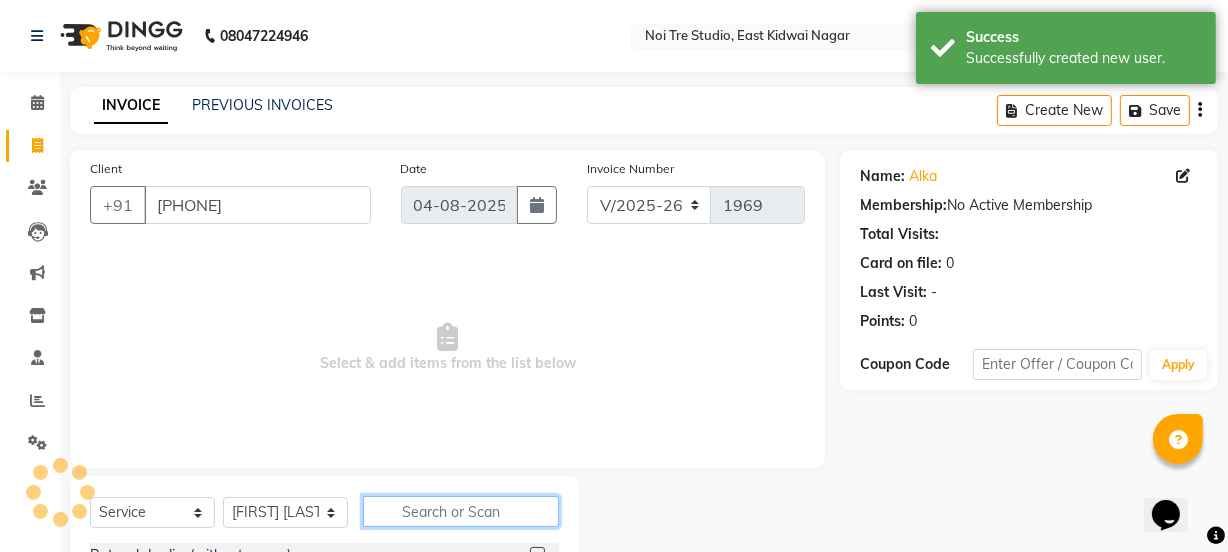 click 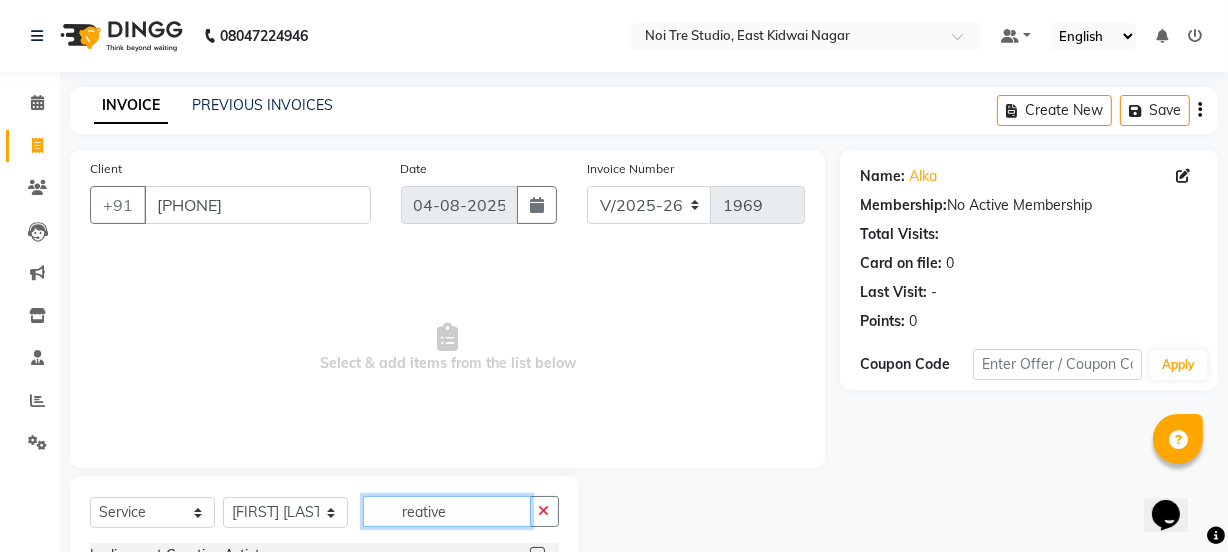 scroll, scrollTop: 136, scrollLeft: 0, axis: vertical 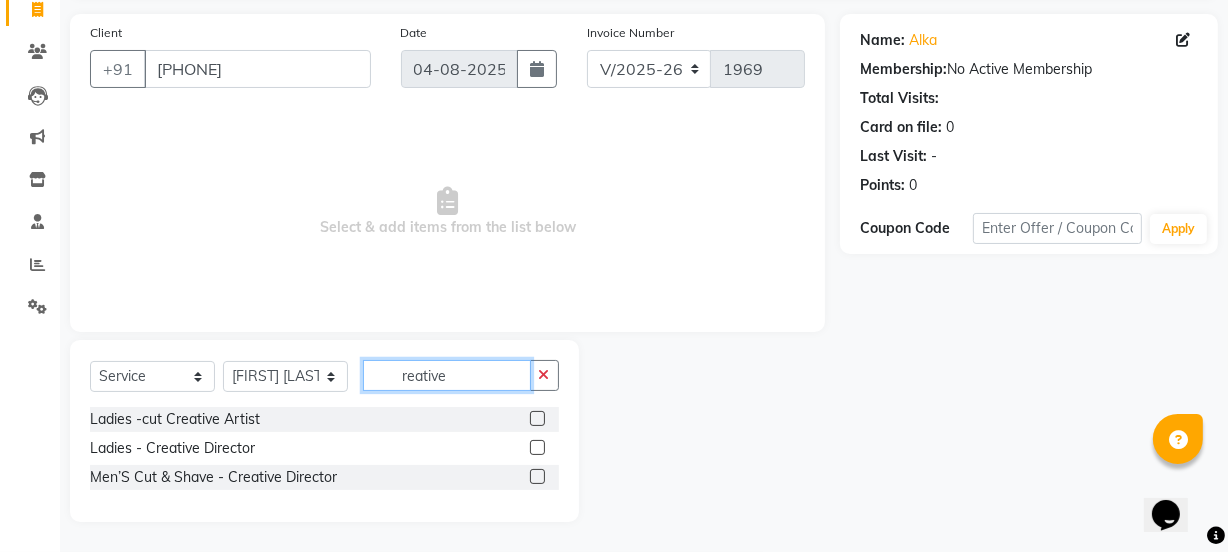 type on "reative" 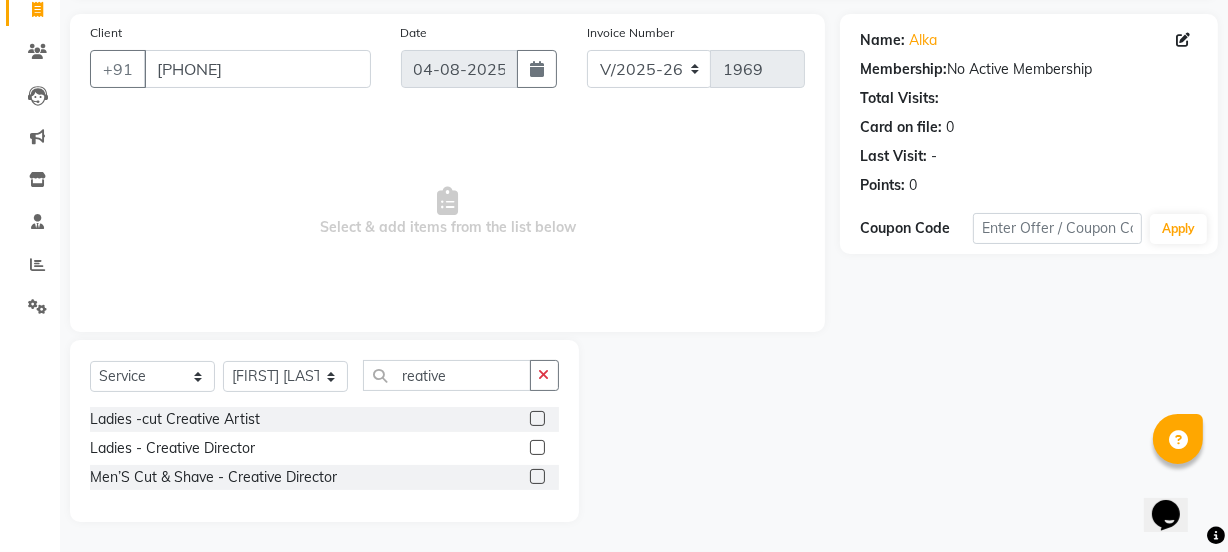 click 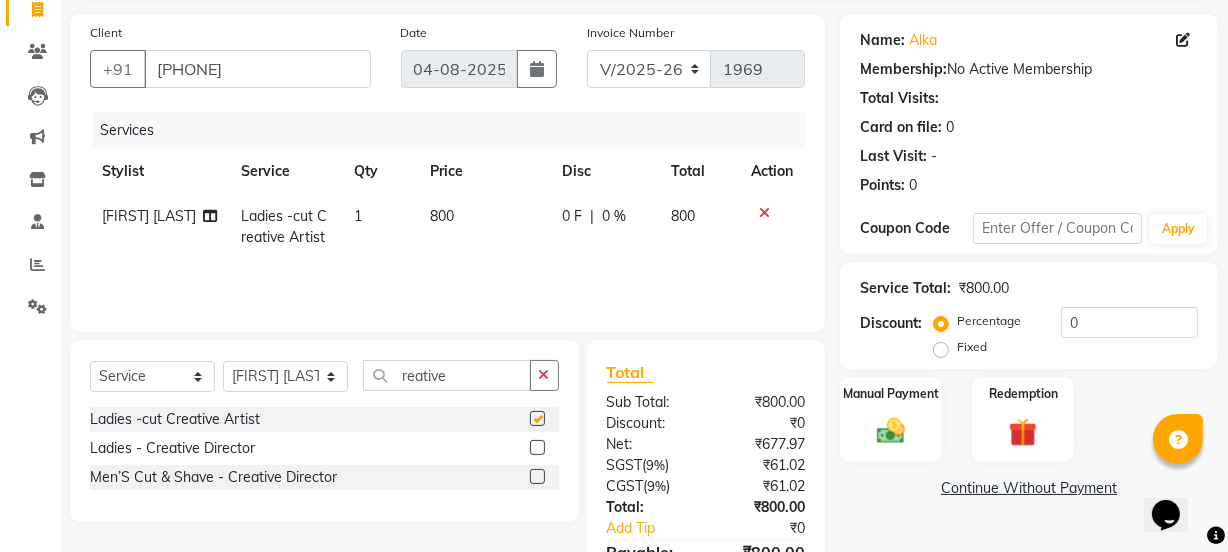 checkbox on "false" 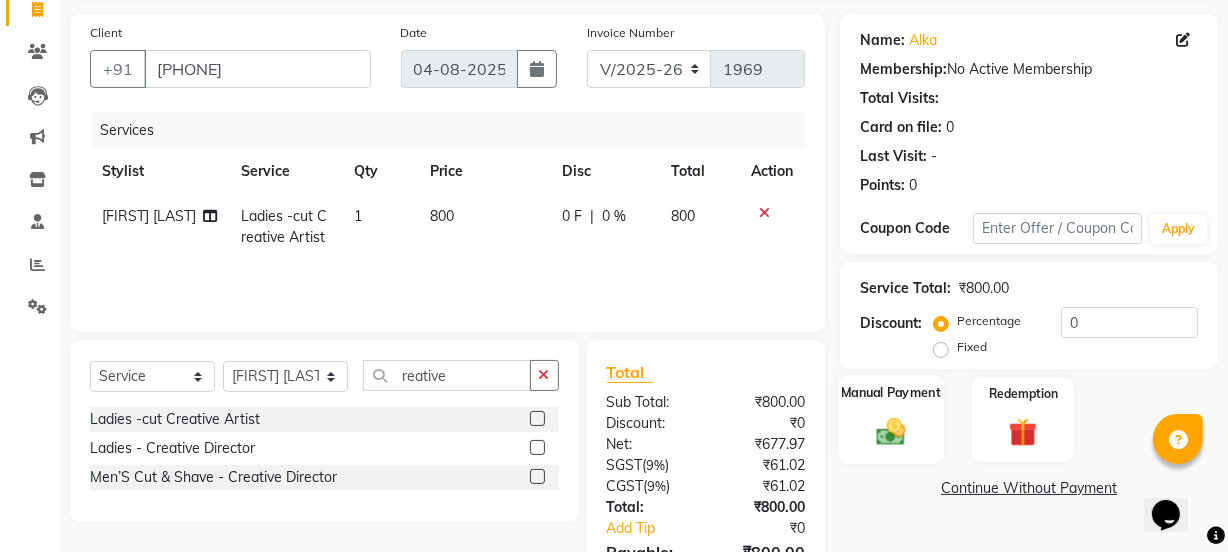 click 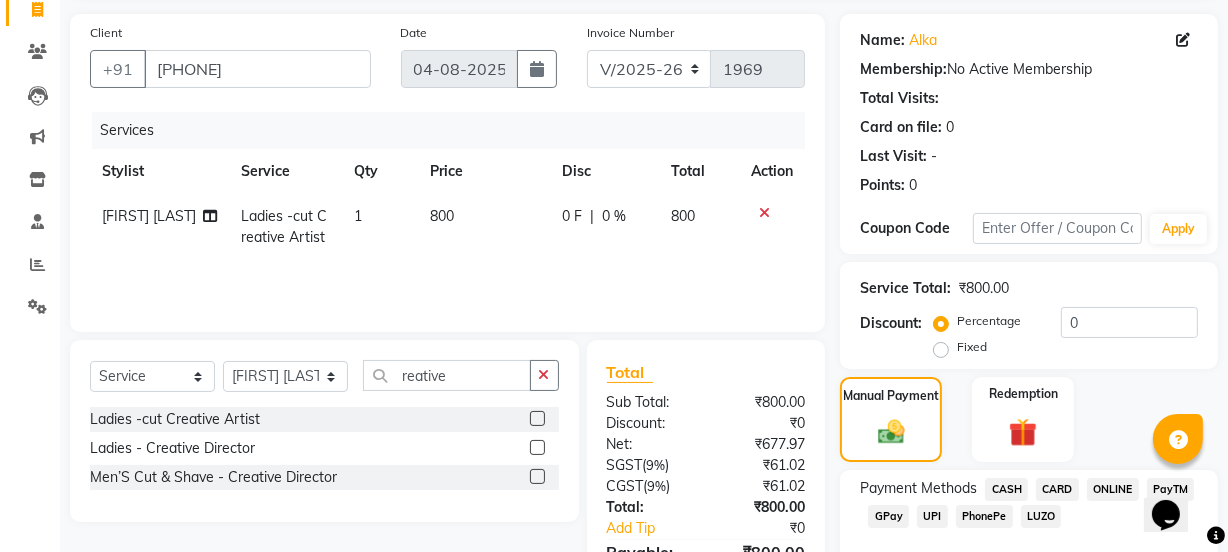 click on "UPI" 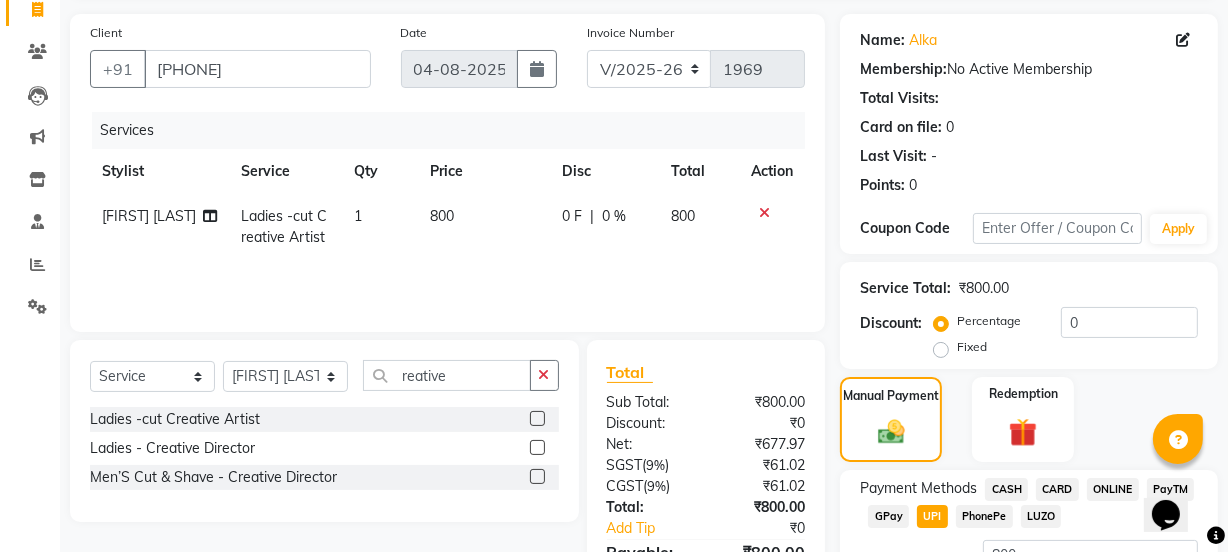 scroll, scrollTop: 300, scrollLeft: 0, axis: vertical 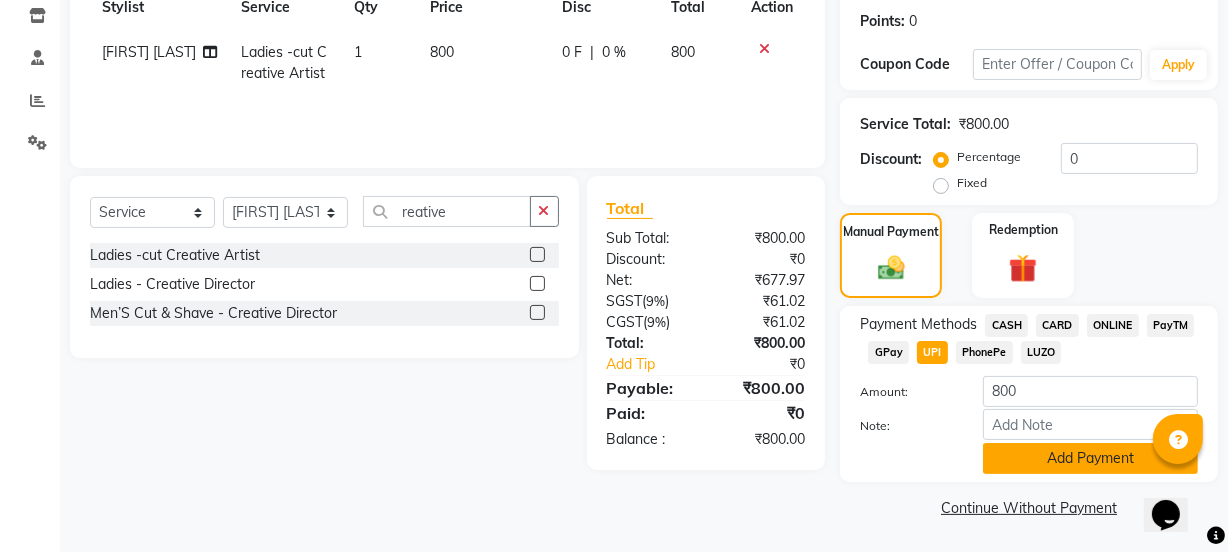 click on "Add Payment" 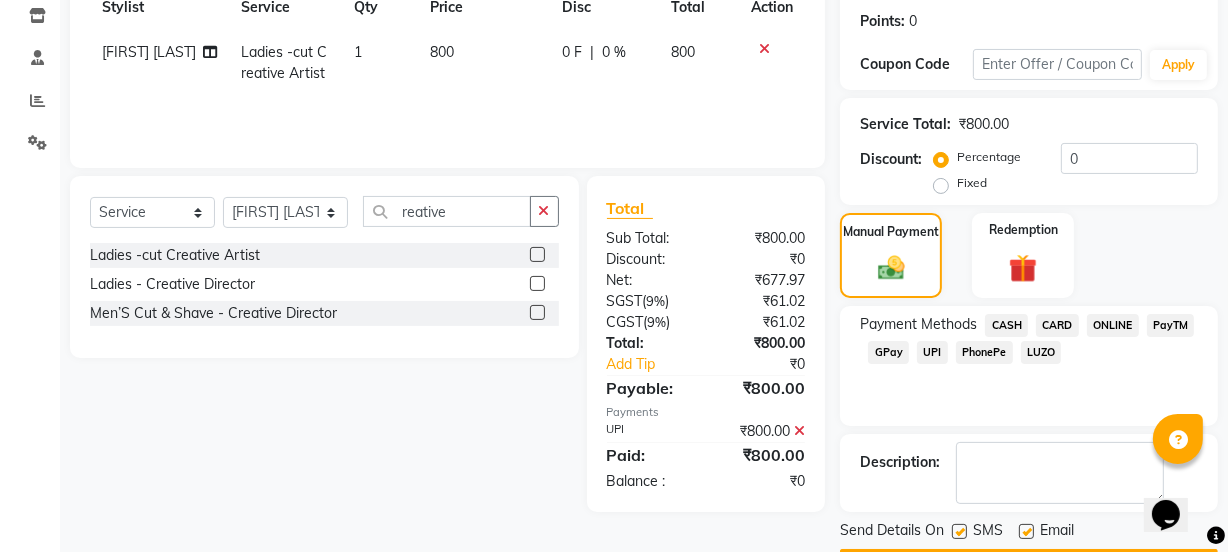 scroll, scrollTop: 357, scrollLeft: 0, axis: vertical 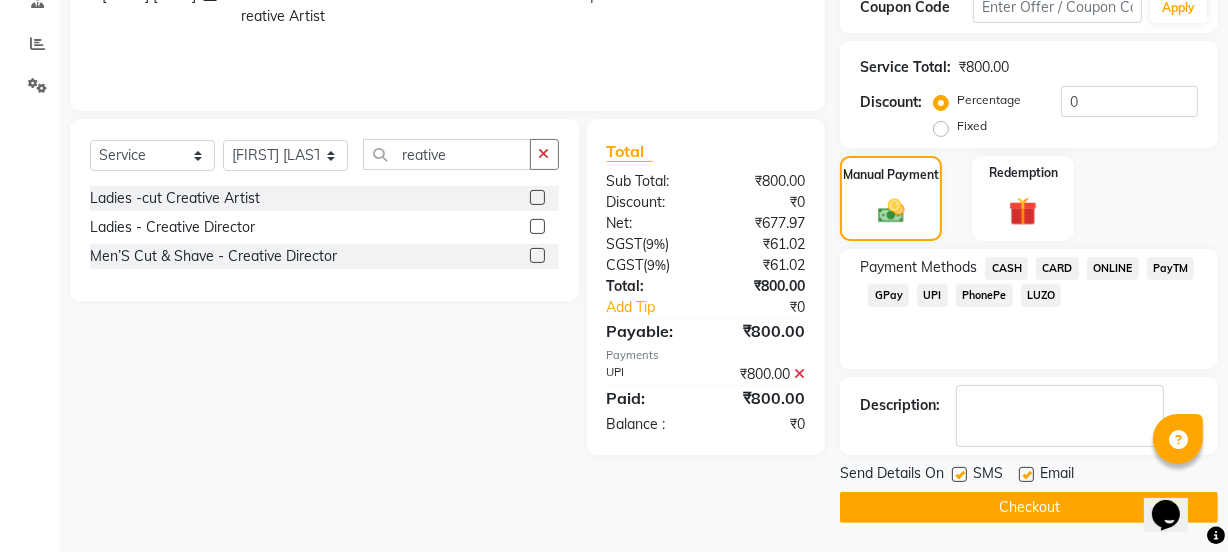 click on "Checkout" 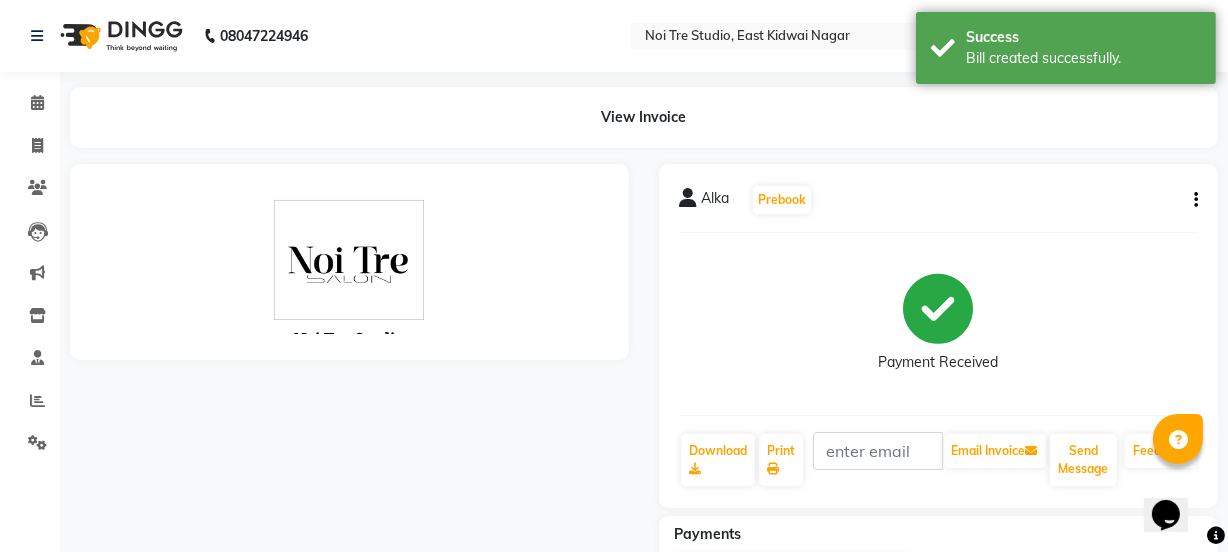 scroll, scrollTop: 0, scrollLeft: 0, axis: both 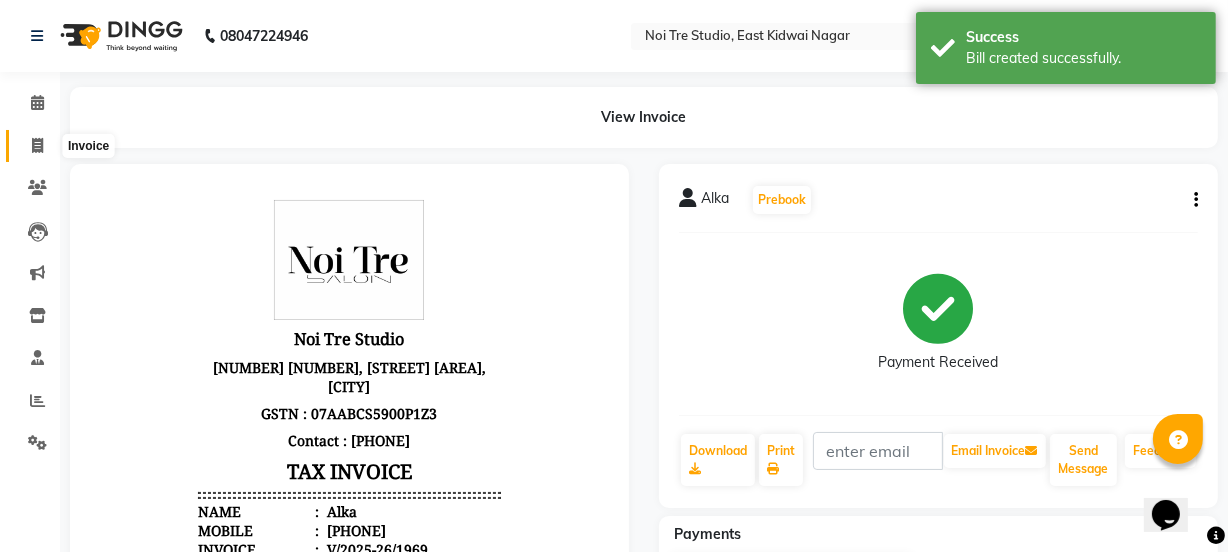click 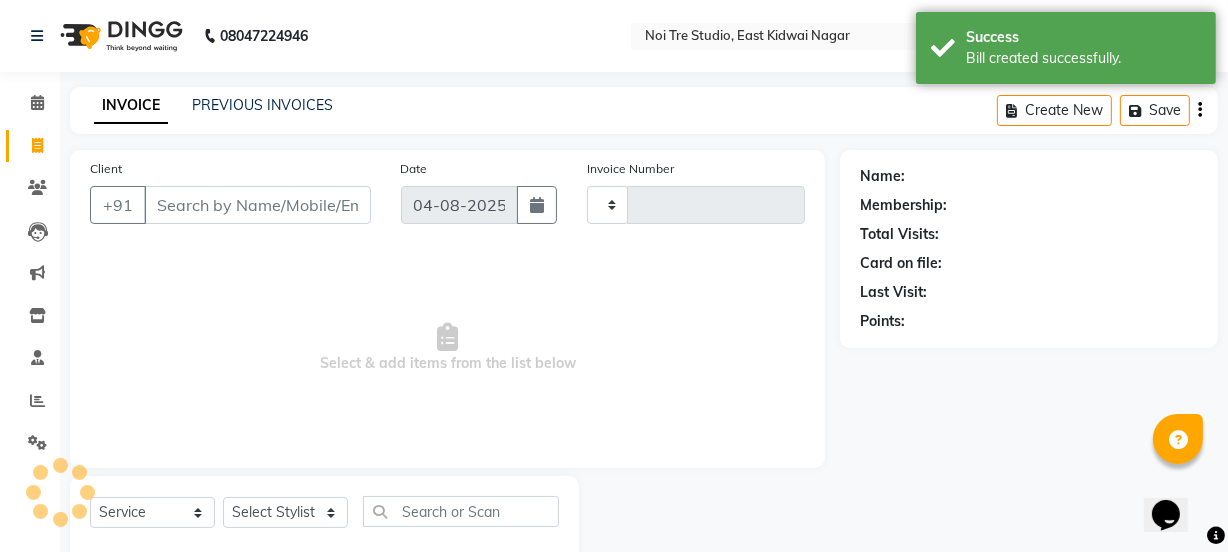 scroll, scrollTop: 50, scrollLeft: 0, axis: vertical 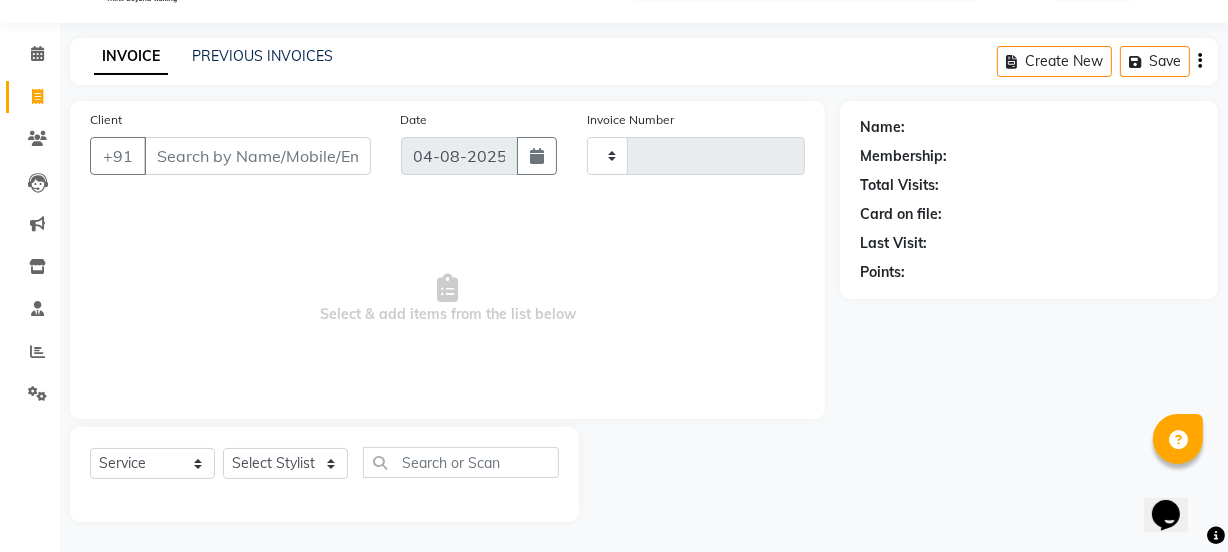 click on "Client +91 Date 04-08-2025 Invoice Number  Select & add items from the list below  Select  Service  Product  Membership  Package Voucher Prepaid Gift Card  Select Stylist azad farhana fiza jahan GAURAV Harsh IRFAN Manager massey monu Paras Grover POOJA Radha rahul Rani Ravi Kumar roshan Sanjana  Shivani sufyan sunny tanisha" 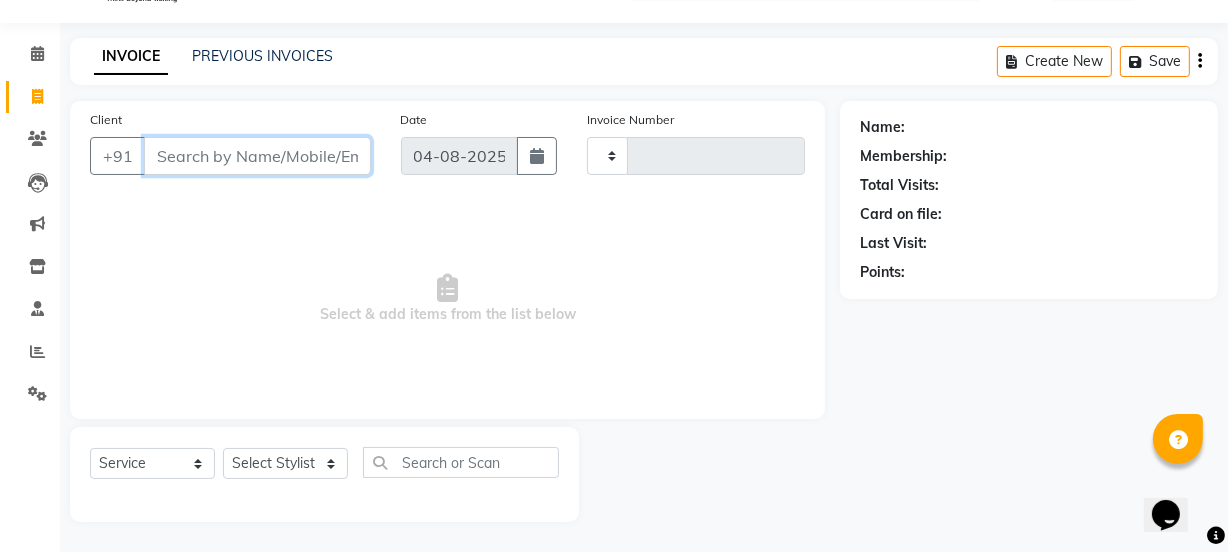 click on "Client" at bounding box center (257, 156) 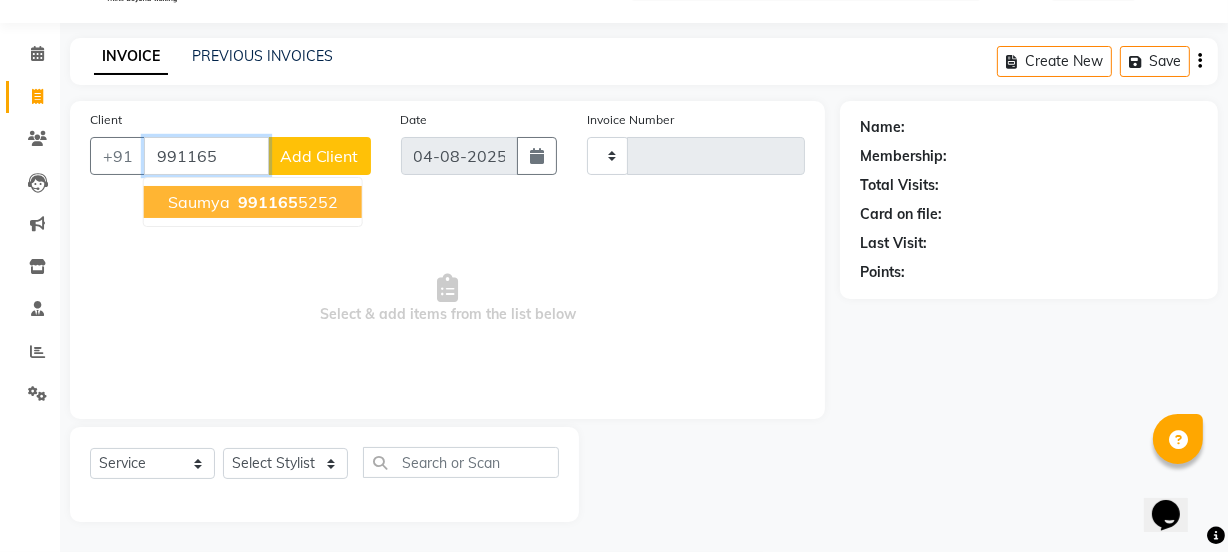 click on "saumya   991165 5252" at bounding box center [253, 202] 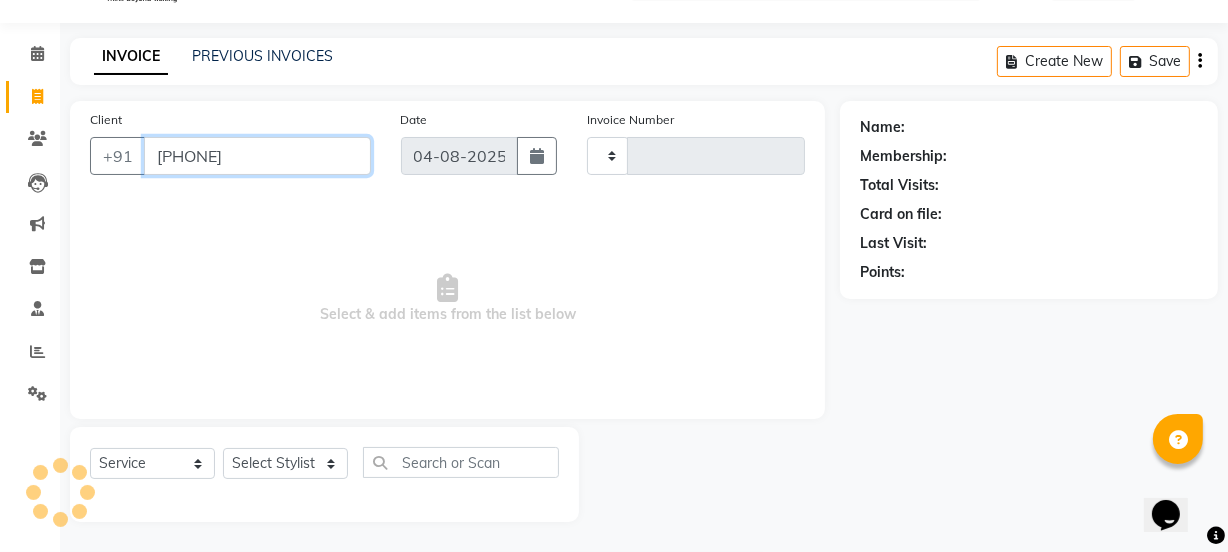 type on "9911655252" 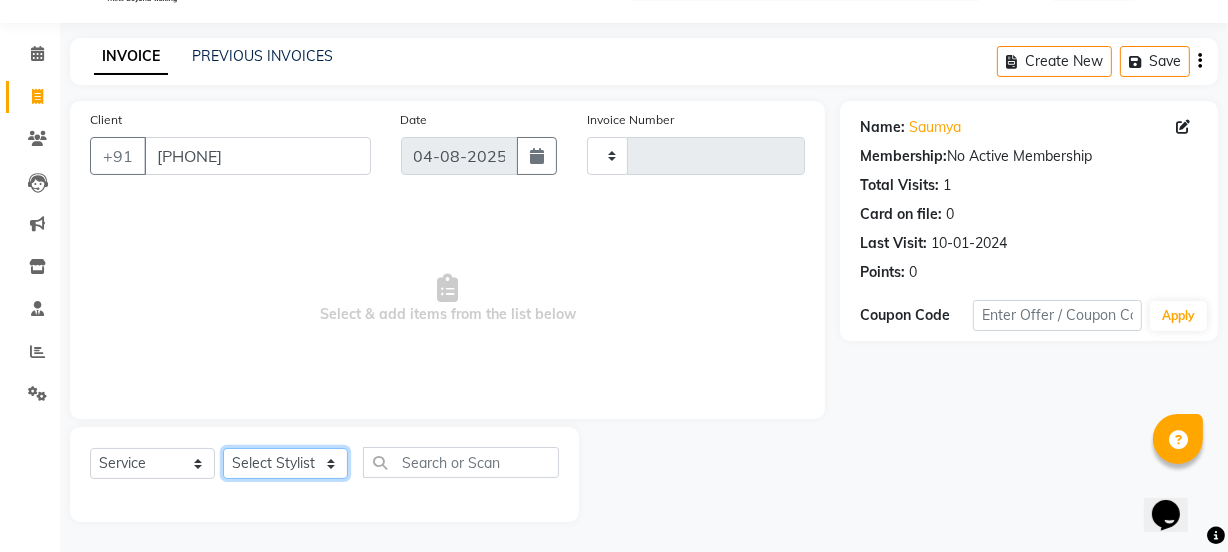 click on "Select Stylist [NAME] [NAME] [NAME] [NAME] [NAME] [NAME] [NAME] [NAME] Manager massey [NAME] [NAME] [NAME] [NAME] [NAME] [NAME] [NAME] [NAME] [NAME] [NAME] [NAME] [NAME] [NAME] [NAME] [NAME]" 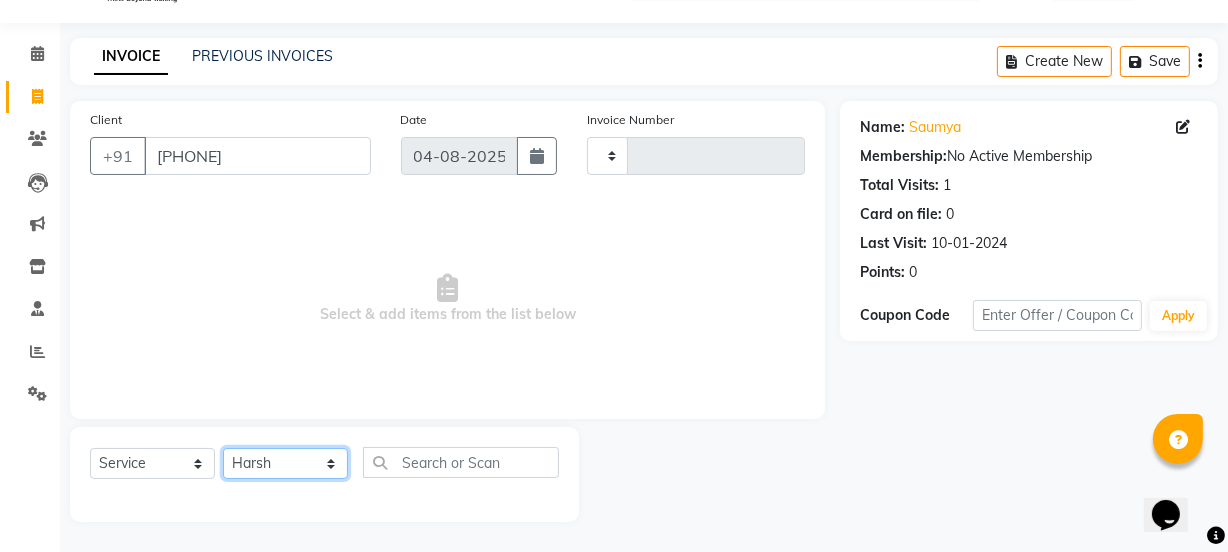 click on "Select Stylist [NAME] [NAME] [NAME] [NAME] [NAME] [NAME] [NAME] [NAME] Manager massey [NAME] [NAME] [NAME] [NAME] [NAME] [NAME] [NAME] [NAME] [NAME] [NAME] [NAME] [NAME] [NAME] [NAME] [NAME]" 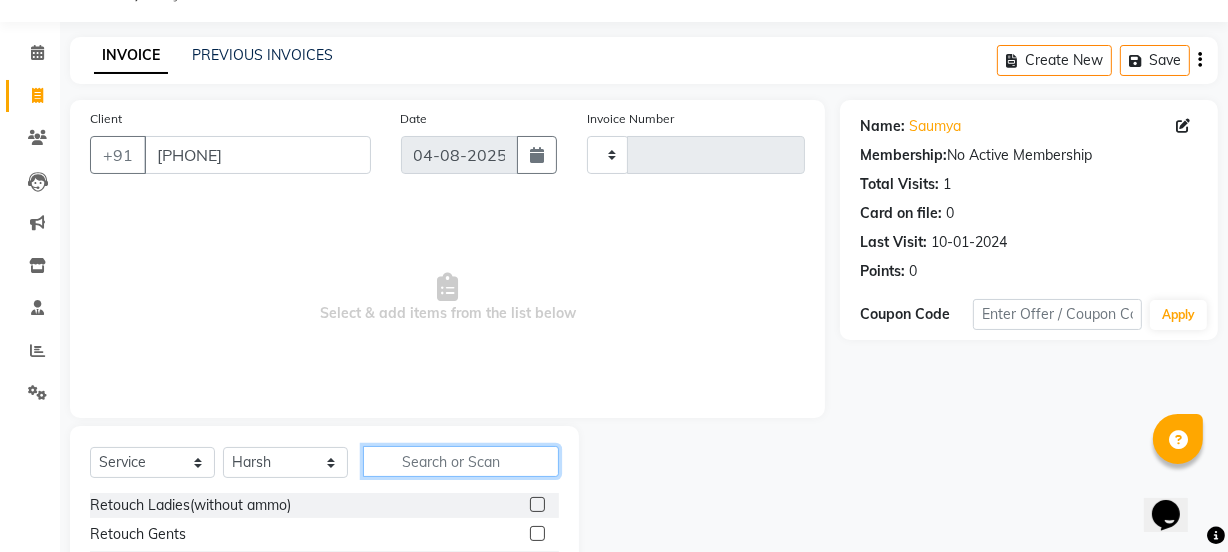 click 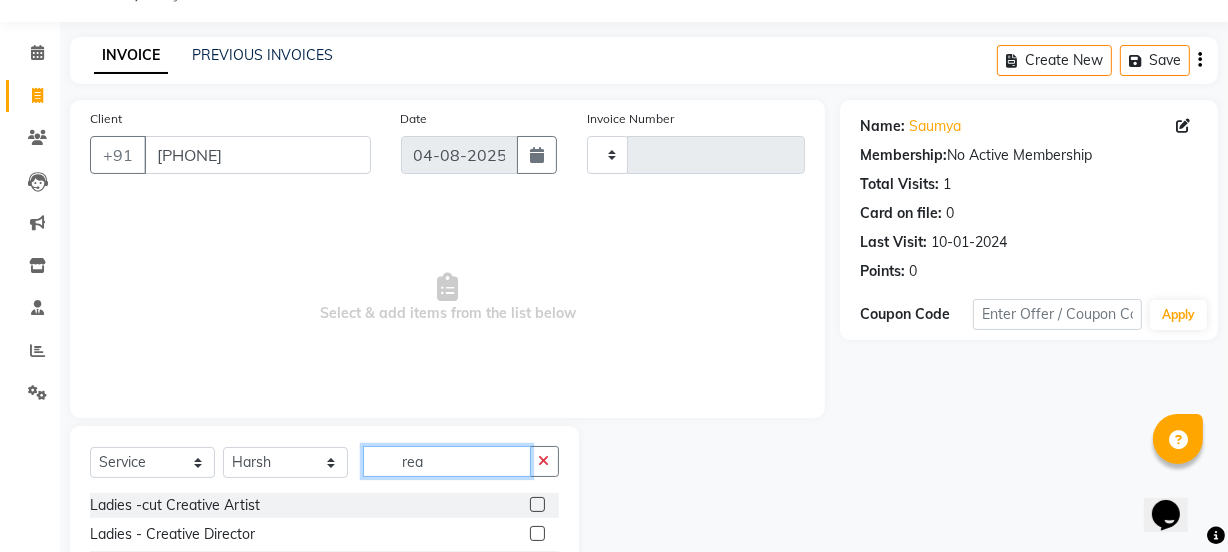 type on "rea" 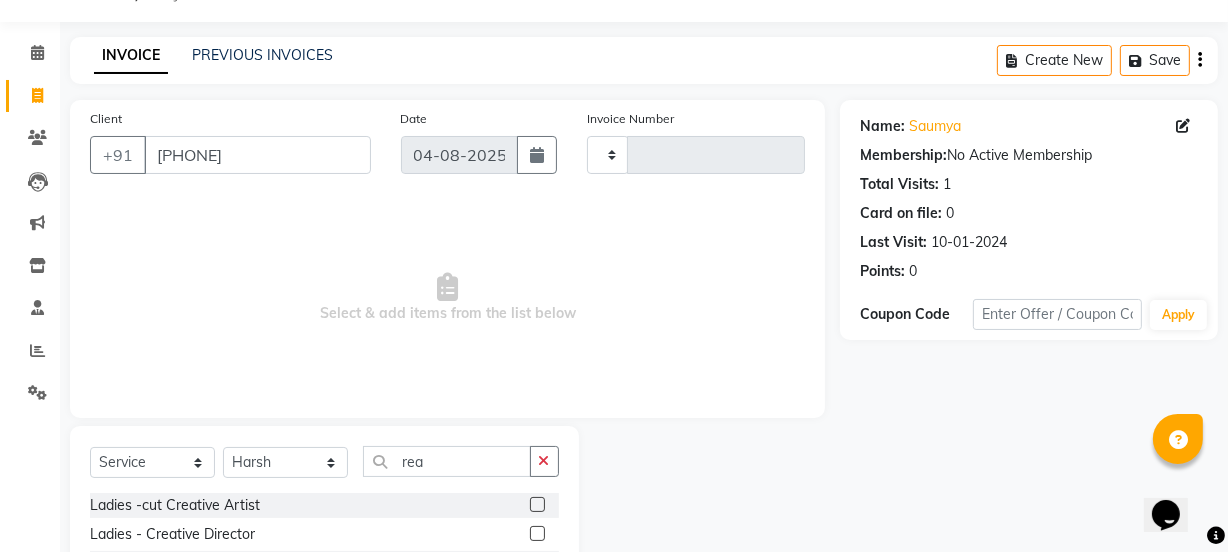 click 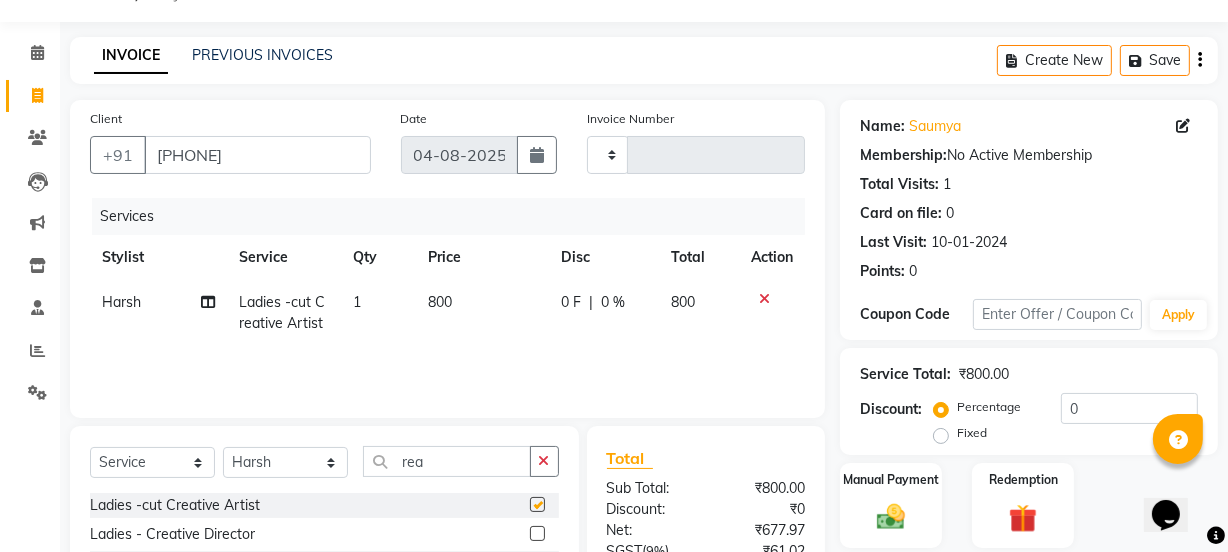 checkbox on "false" 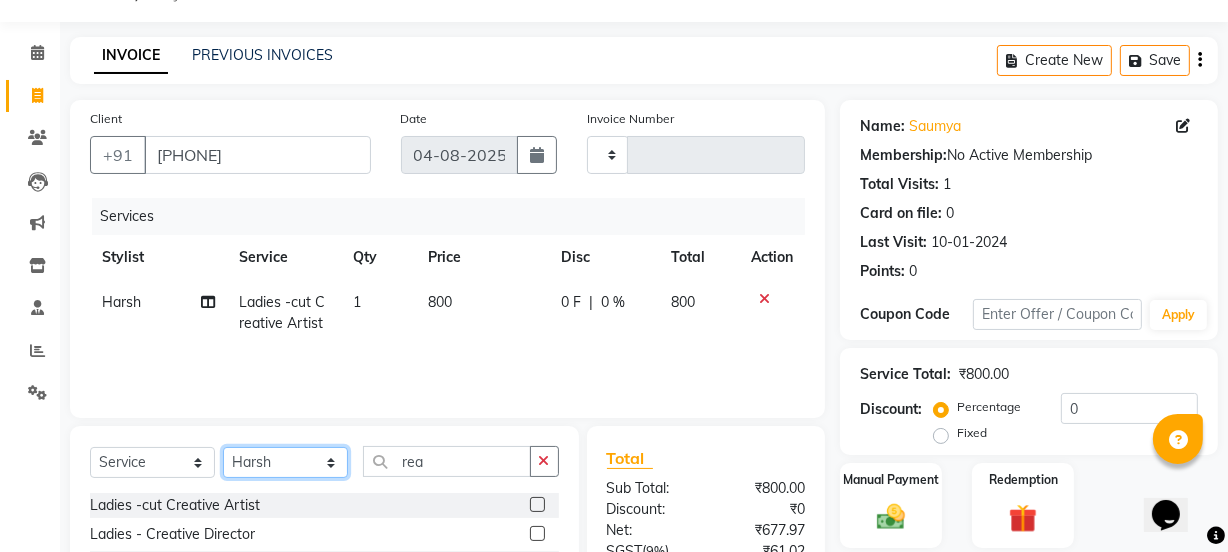 click on "Select Stylist [NAME] [NAME] [NAME] [NAME] [NAME] [NAME] [NAME] [NAME] Manager massey [NAME] [NAME] [NAME] [NAME] [NAME] [NAME] [NAME] [NAME] [NAME] [NAME] [NAME] [NAME] [NAME] [NAME] [NAME]" 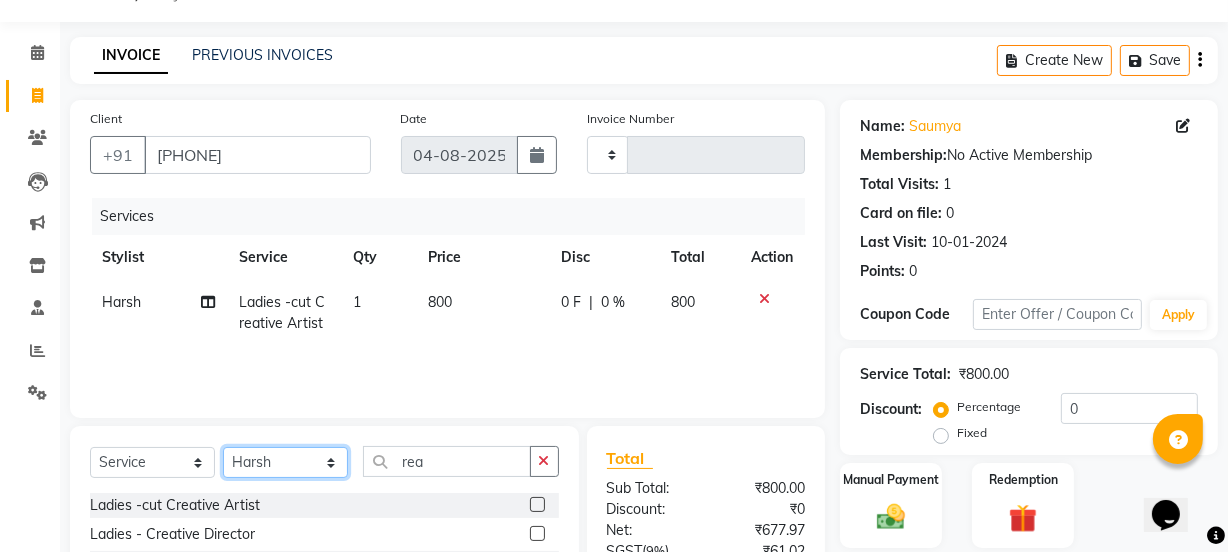 select on "36851" 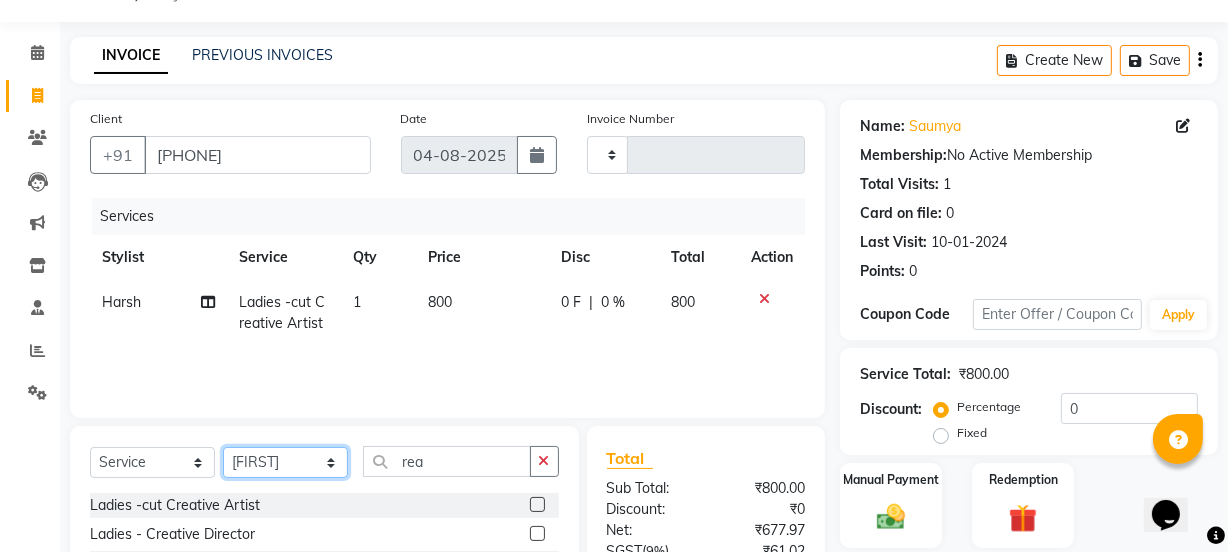click on "Select Stylist [NAME] [NAME] [NAME] [NAME] [NAME] [NAME] [NAME] [NAME] Manager massey [NAME] [NAME] [NAME] [NAME] [NAME] [NAME] [NAME] [NAME] [NAME] [NAME] [NAME] [NAME] [NAME] [NAME] [NAME]" 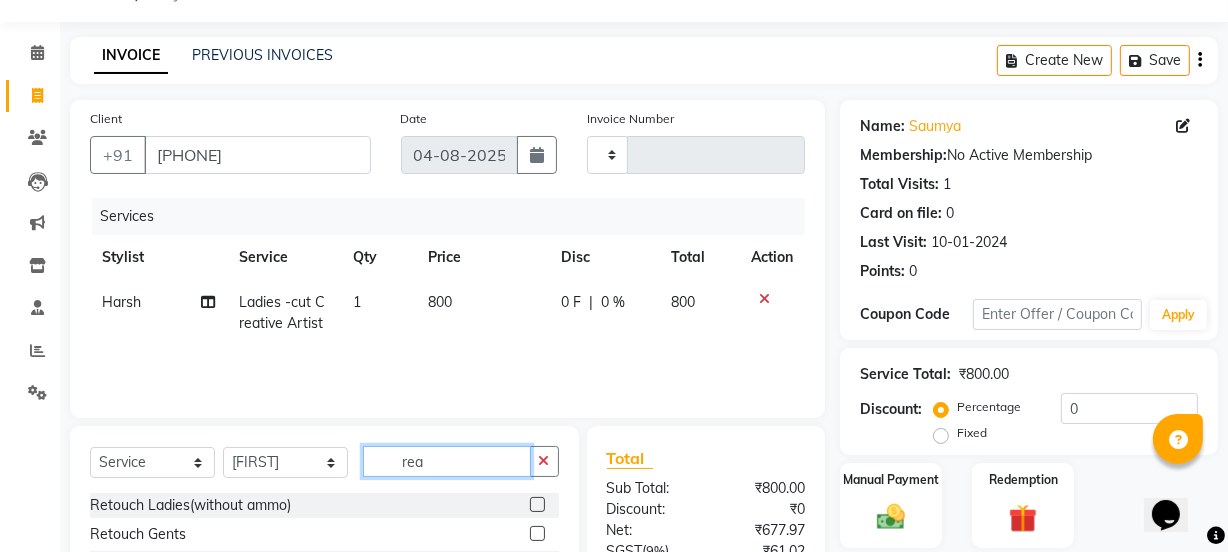 click on "rea" 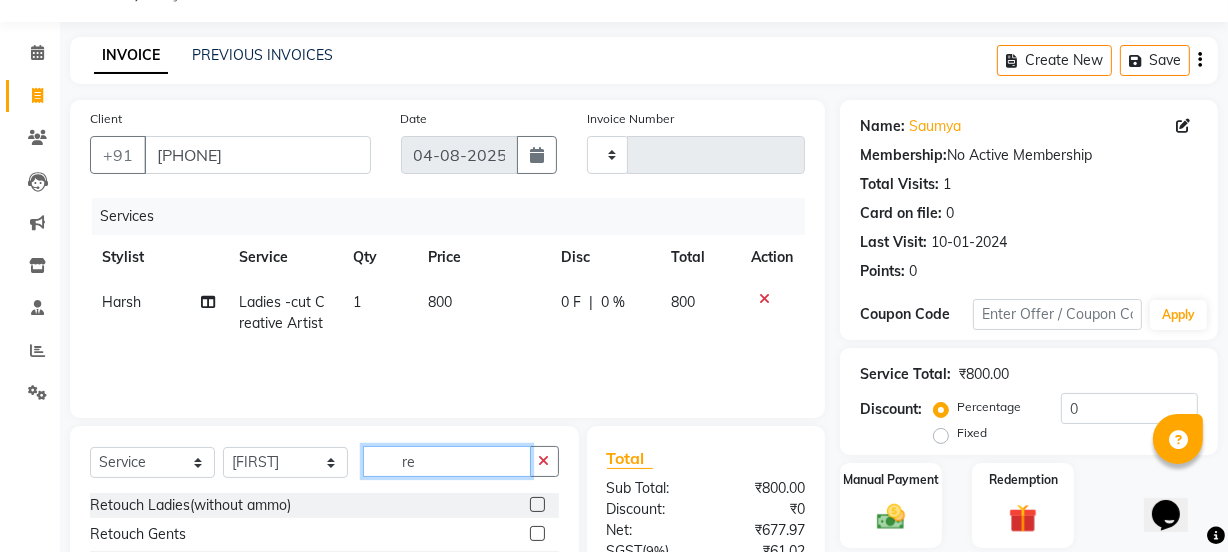 type on "r" 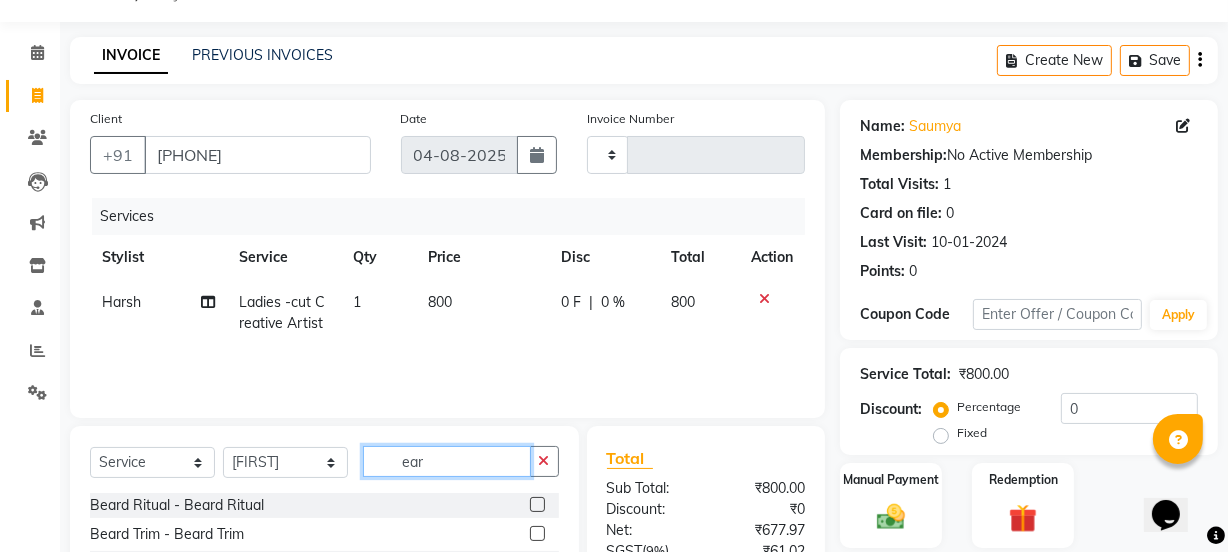type on "ear" 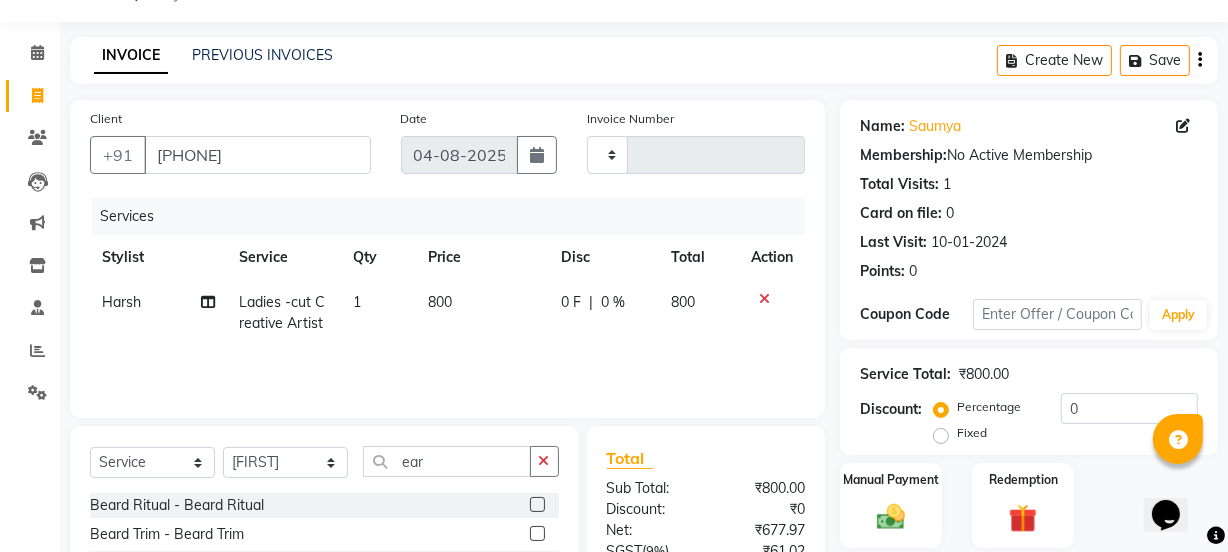 click 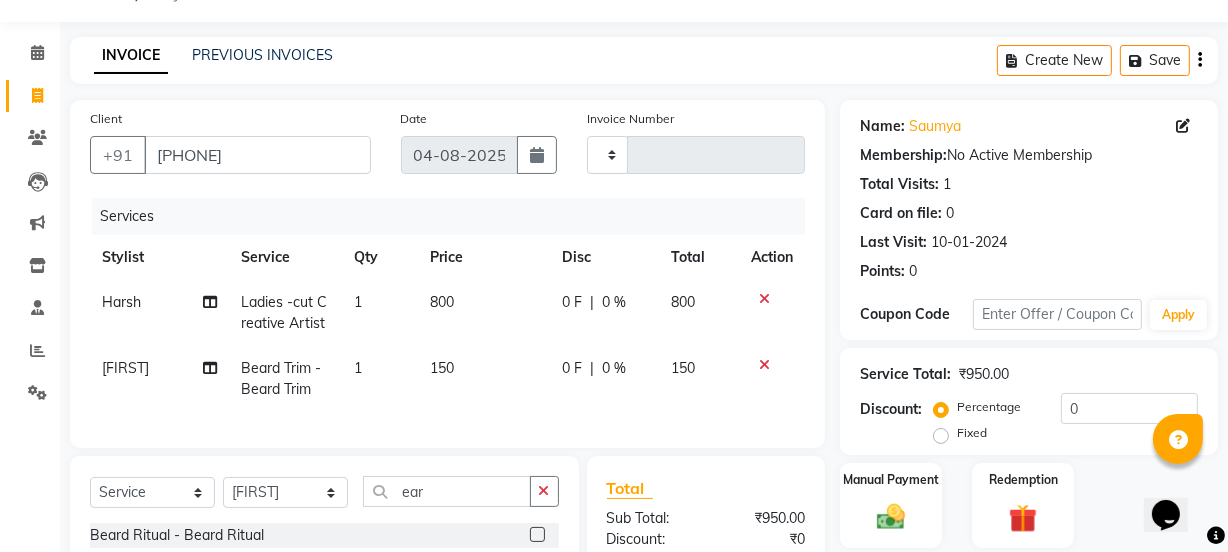 checkbox on "false" 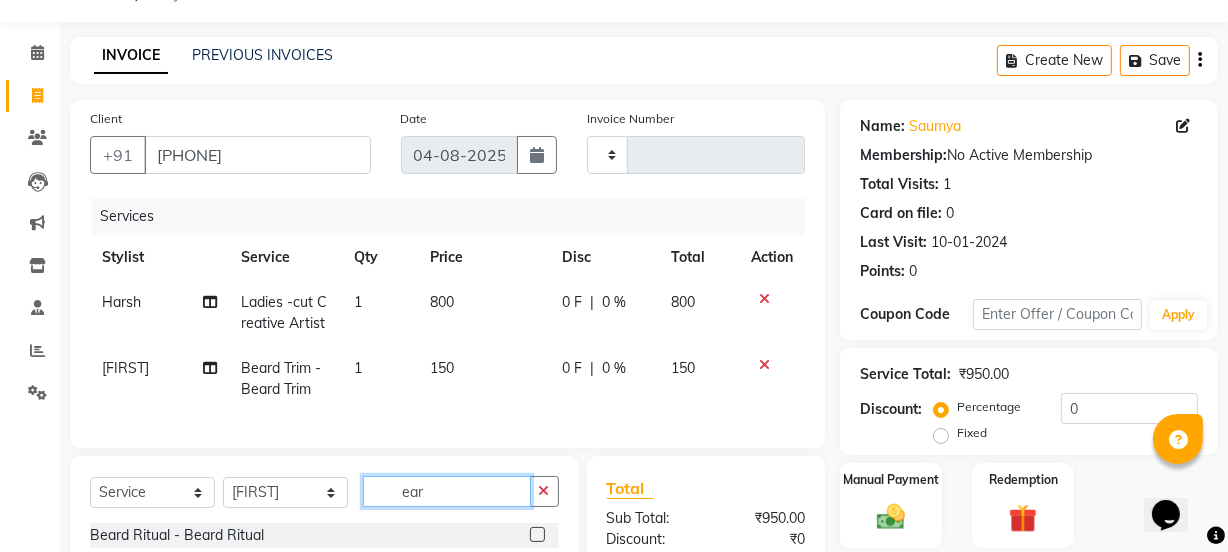 click on "ear" 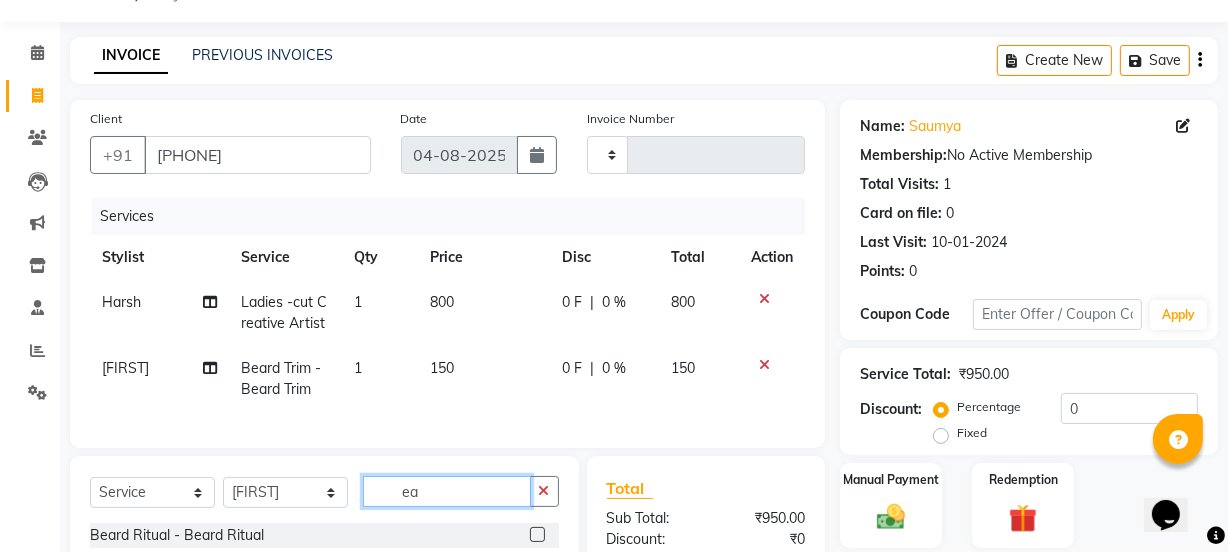 type on "e" 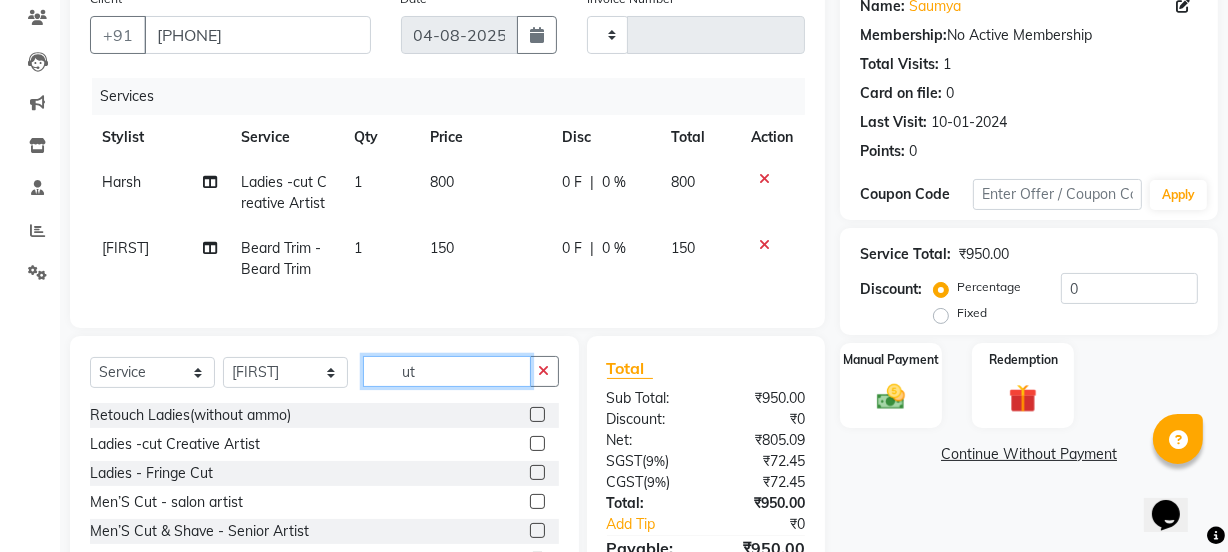scroll, scrollTop: 172, scrollLeft: 0, axis: vertical 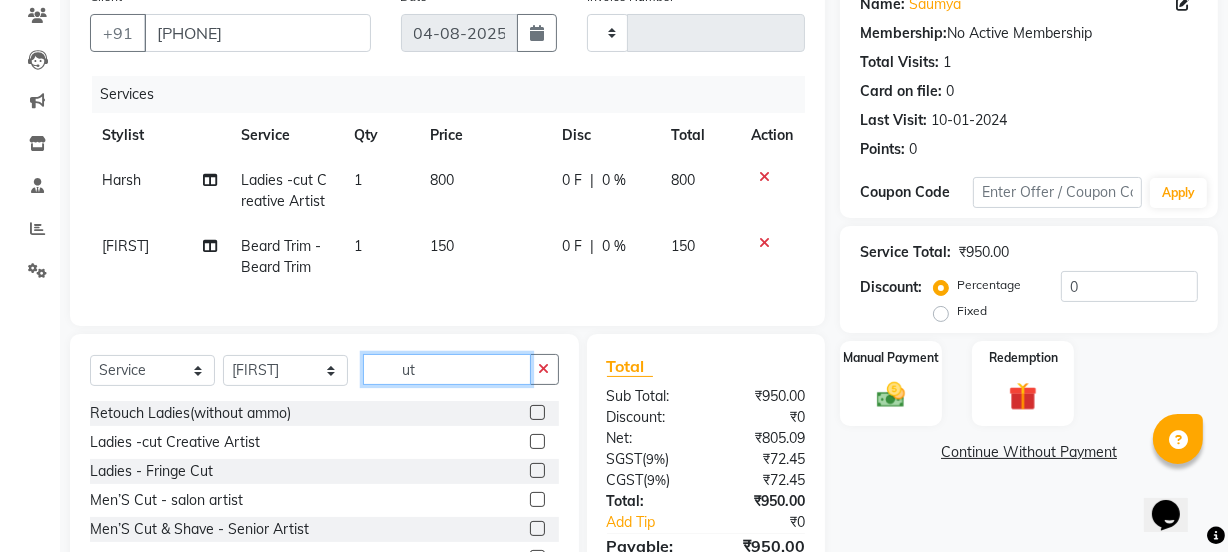 type on "ut" 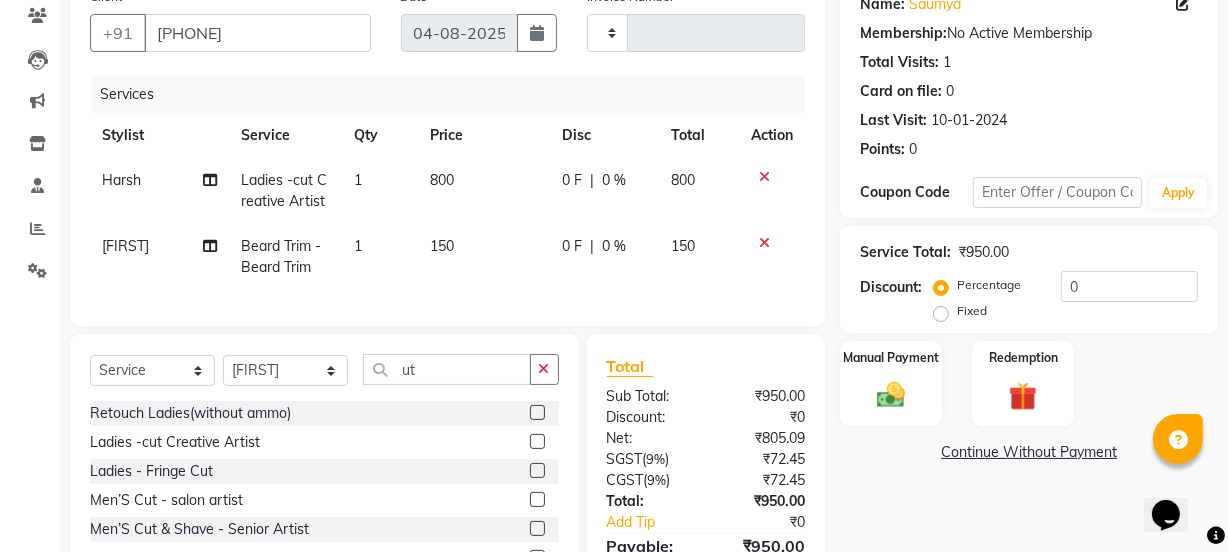 click 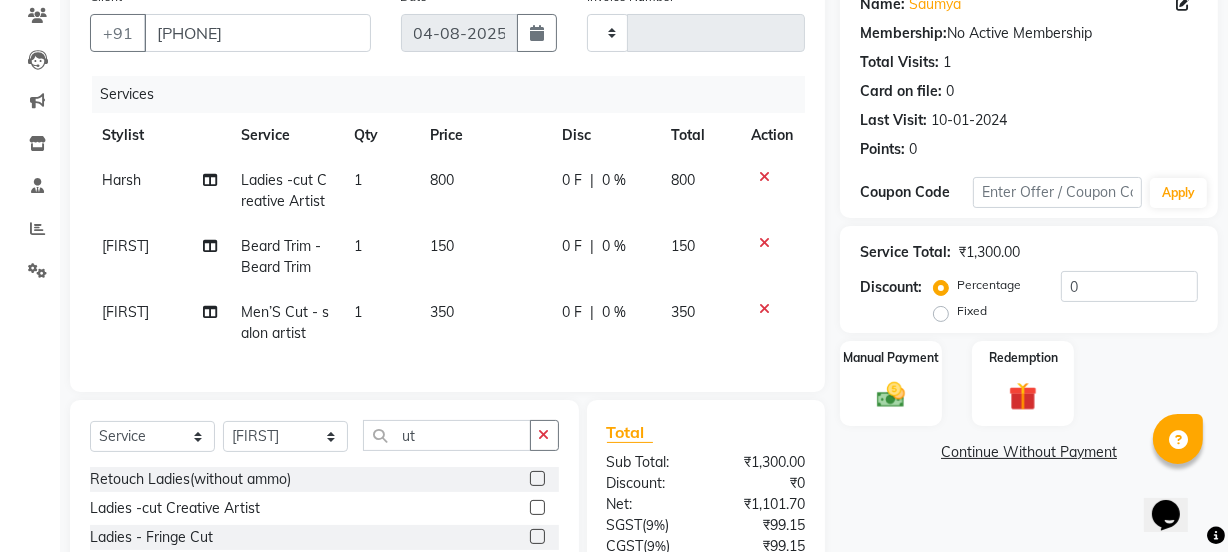 checkbox on "false" 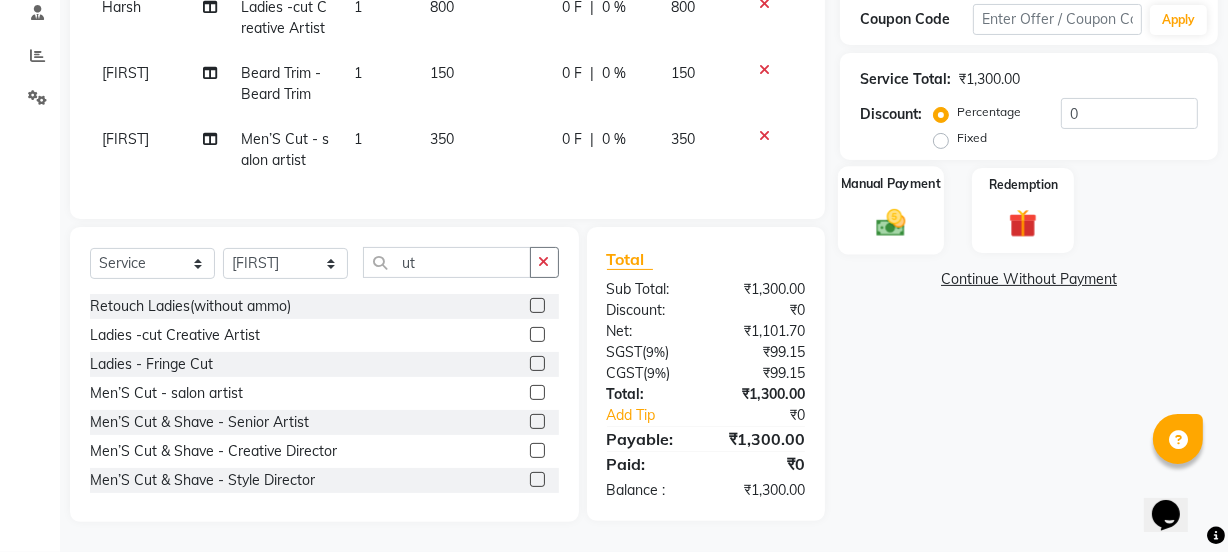 click 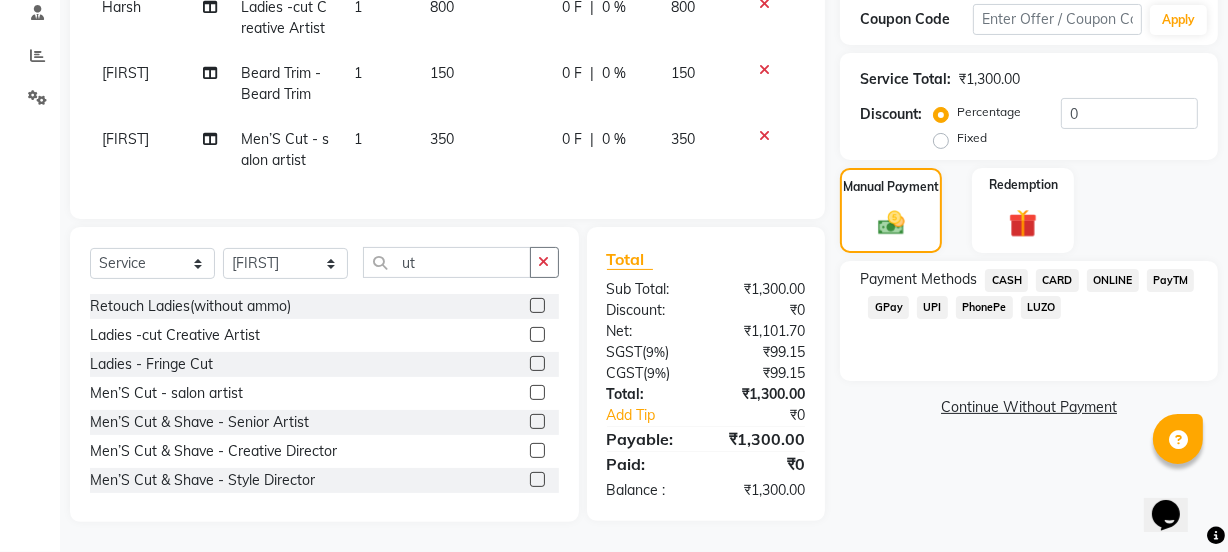 click on "UPI" 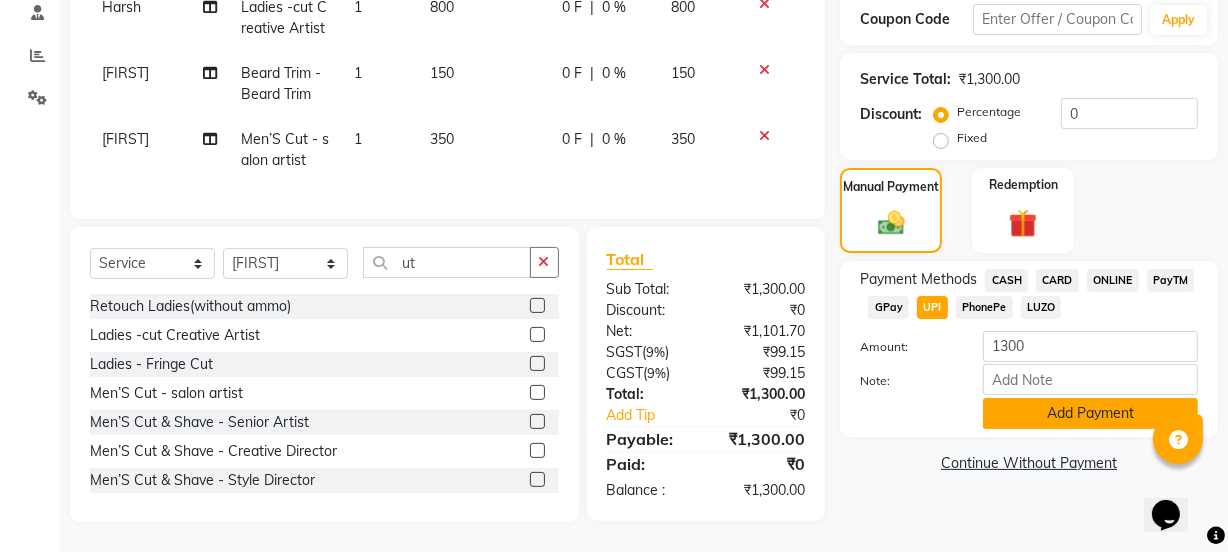 click on "Add Payment" 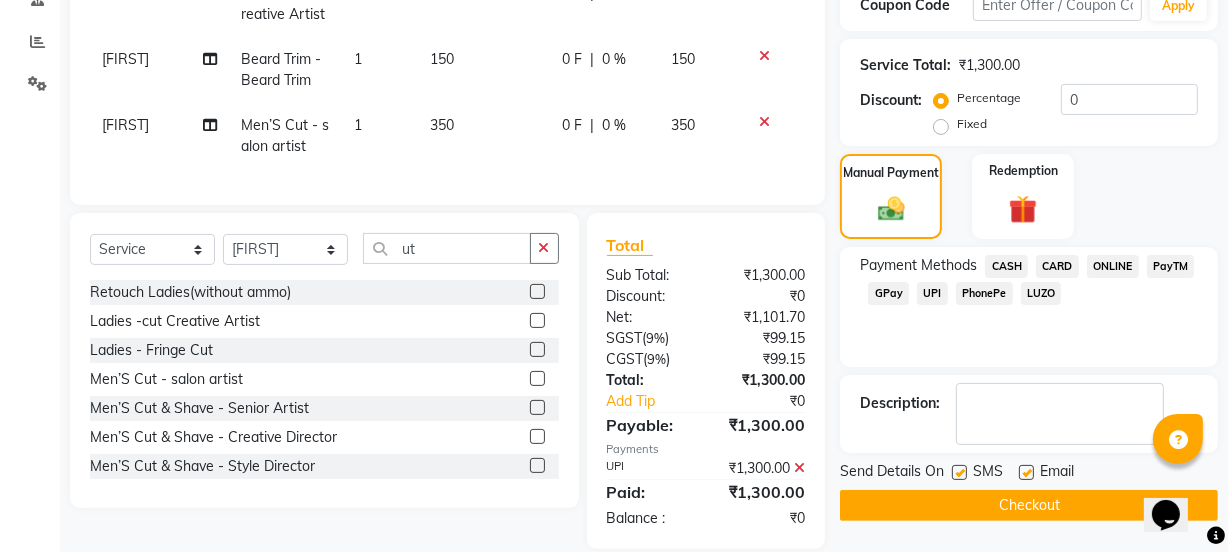 scroll, scrollTop: 400, scrollLeft: 0, axis: vertical 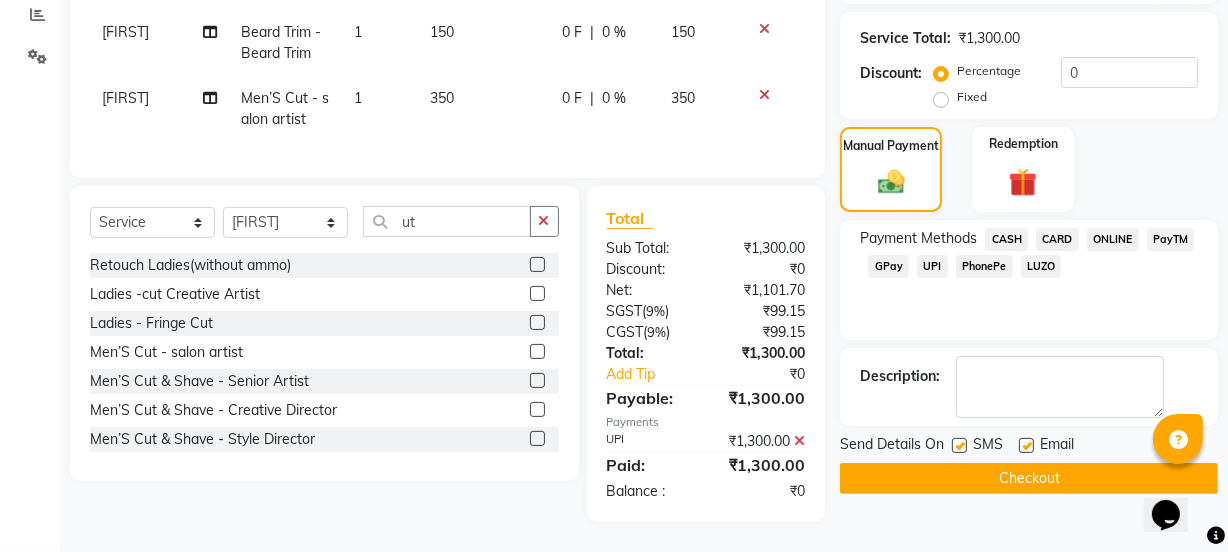 drag, startPoint x: 1062, startPoint y: 446, endPoint x: 1055, endPoint y: 460, distance: 15.652476 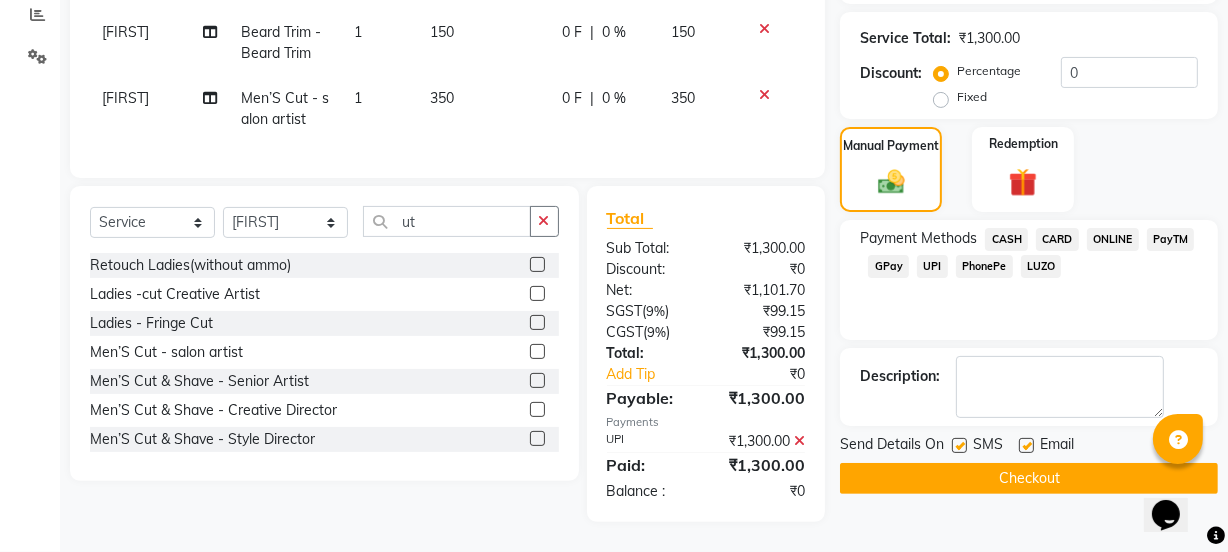 click on "Send Details On SMS Email  Checkout" 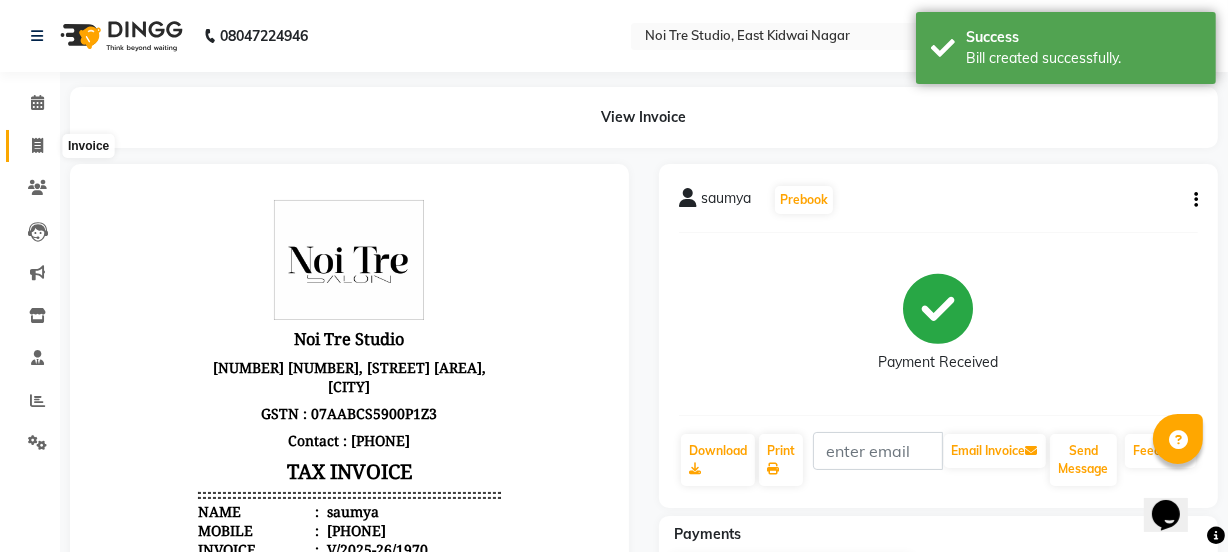 scroll, scrollTop: 0, scrollLeft: 0, axis: both 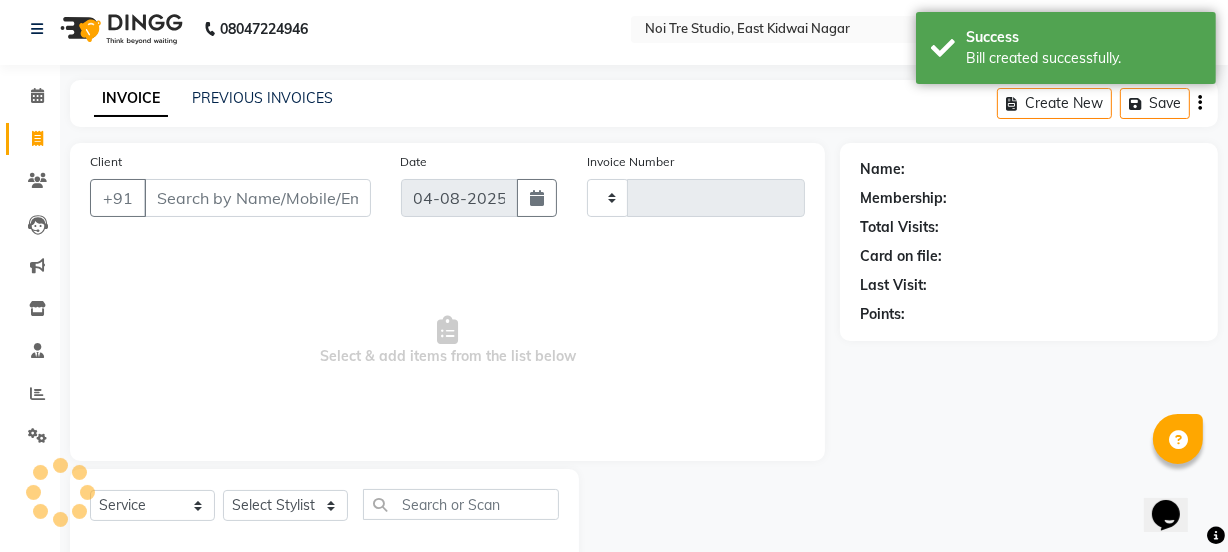 type on "1971" 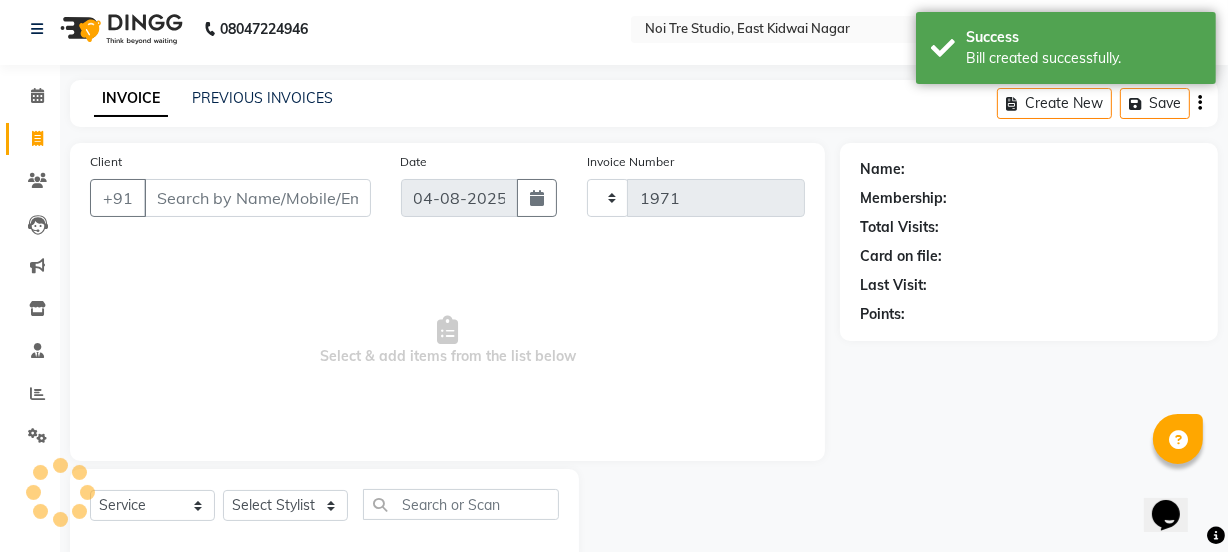select on "4884" 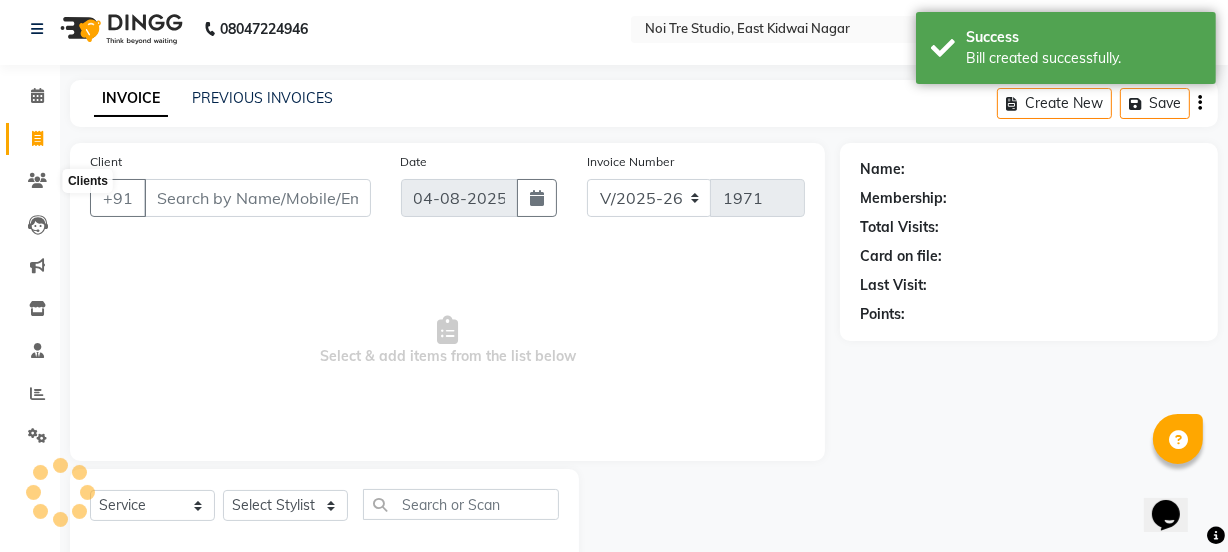 scroll, scrollTop: 50, scrollLeft: 0, axis: vertical 